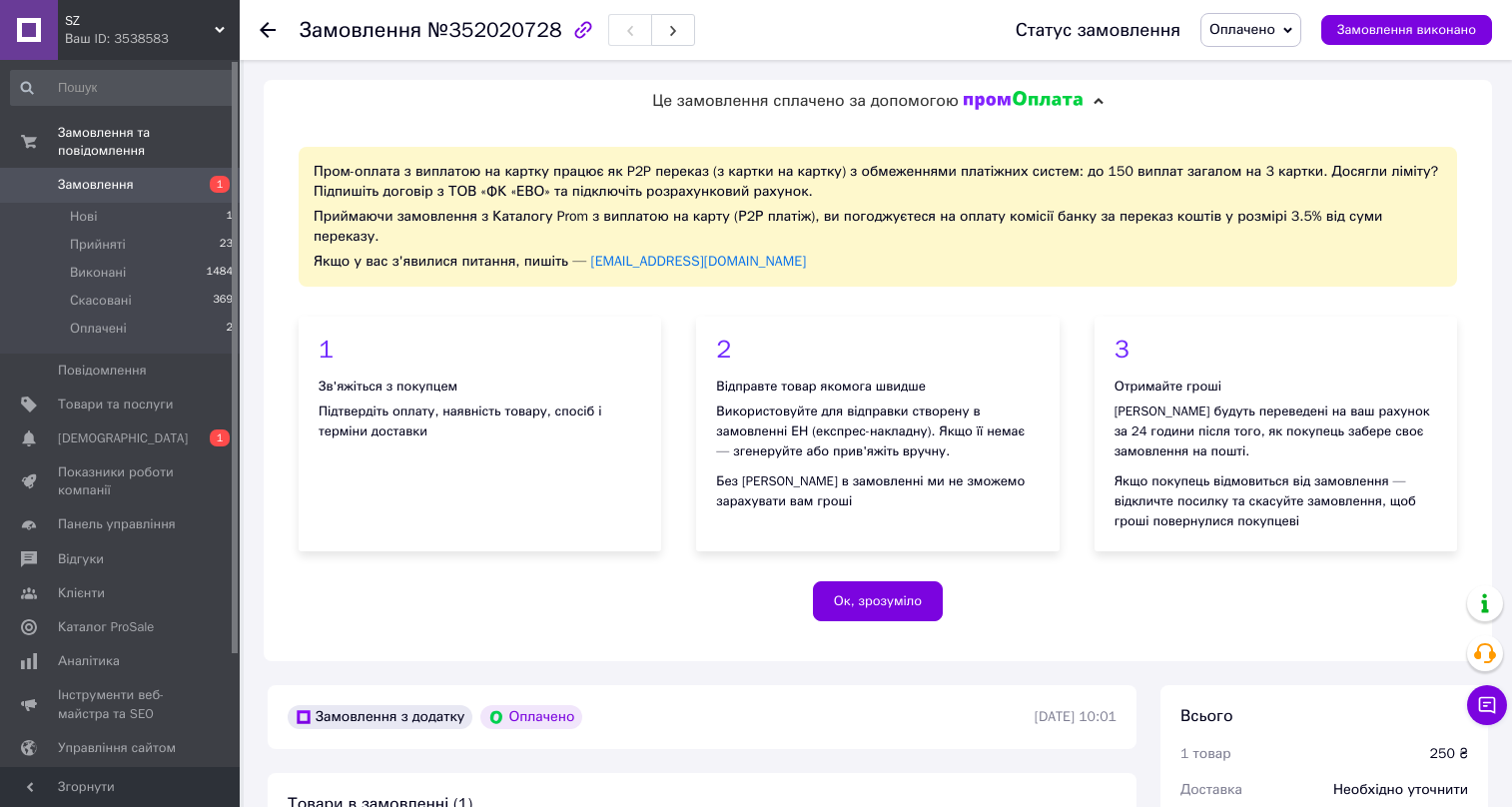 scroll, scrollTop: 544, scrollLeft: 0, axis: vertical 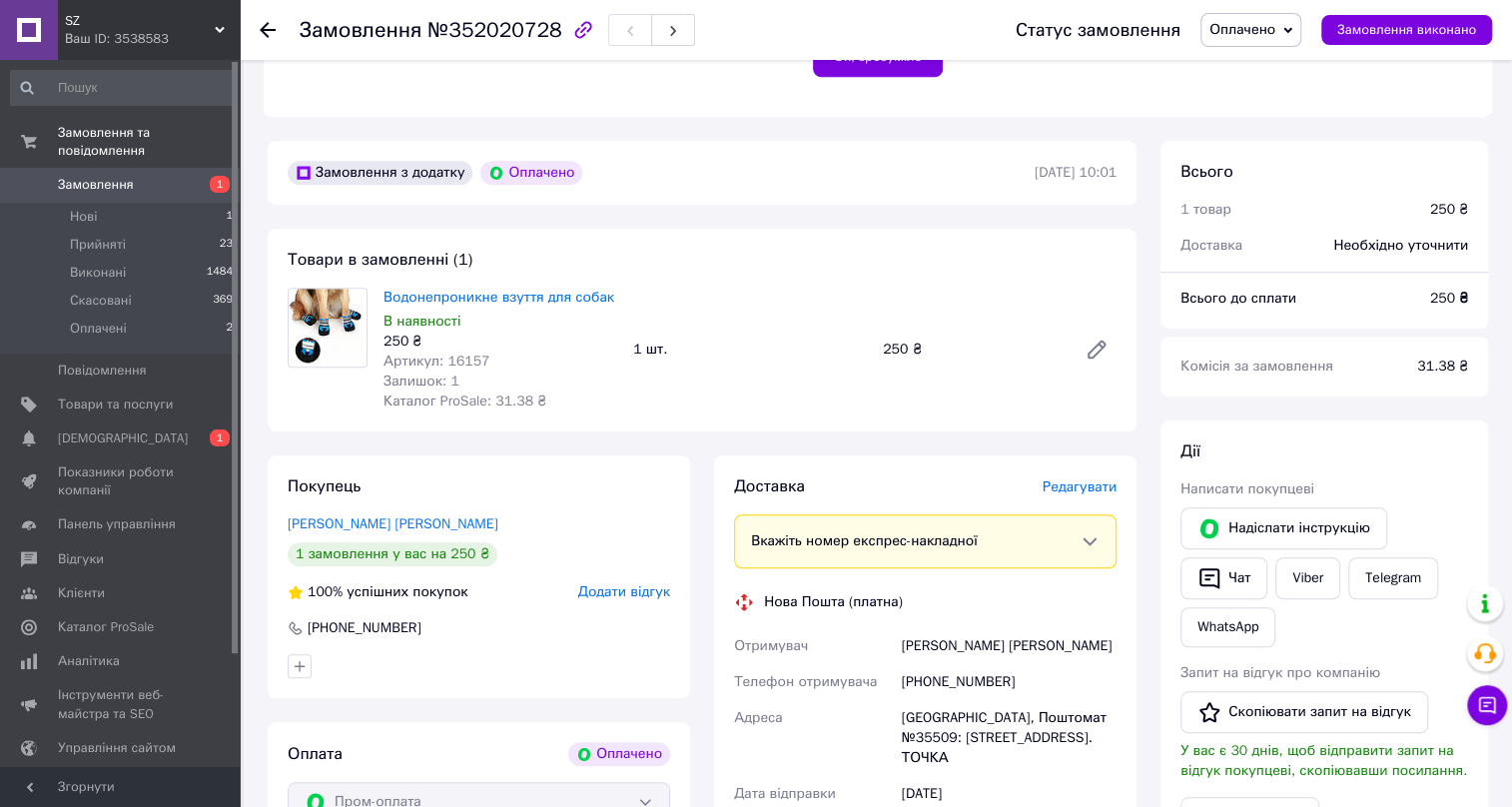 click at bounding box center (328, 328) 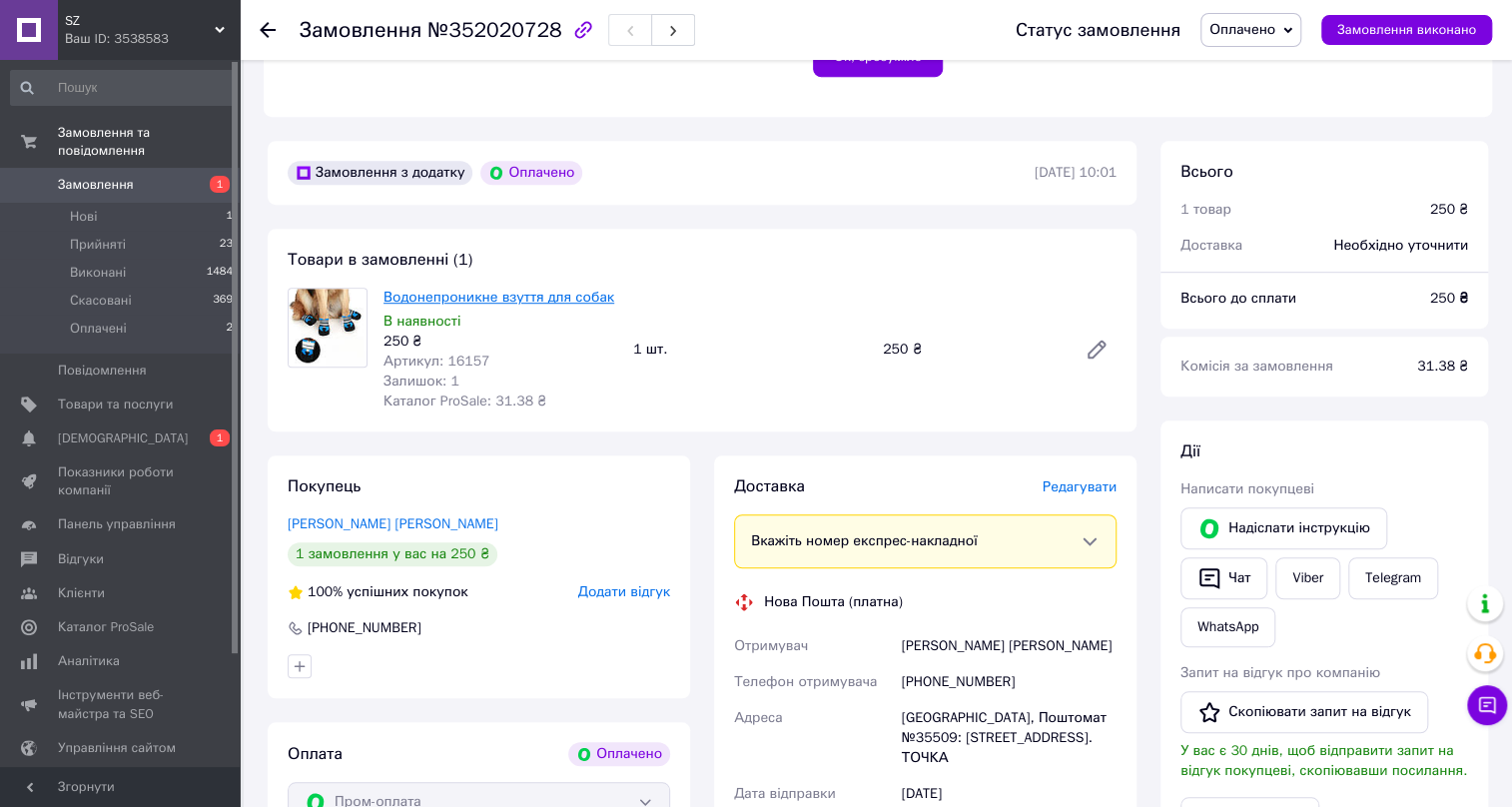 click on "Водонепроникне взуття  для собак" at bounding box center (498, 297) 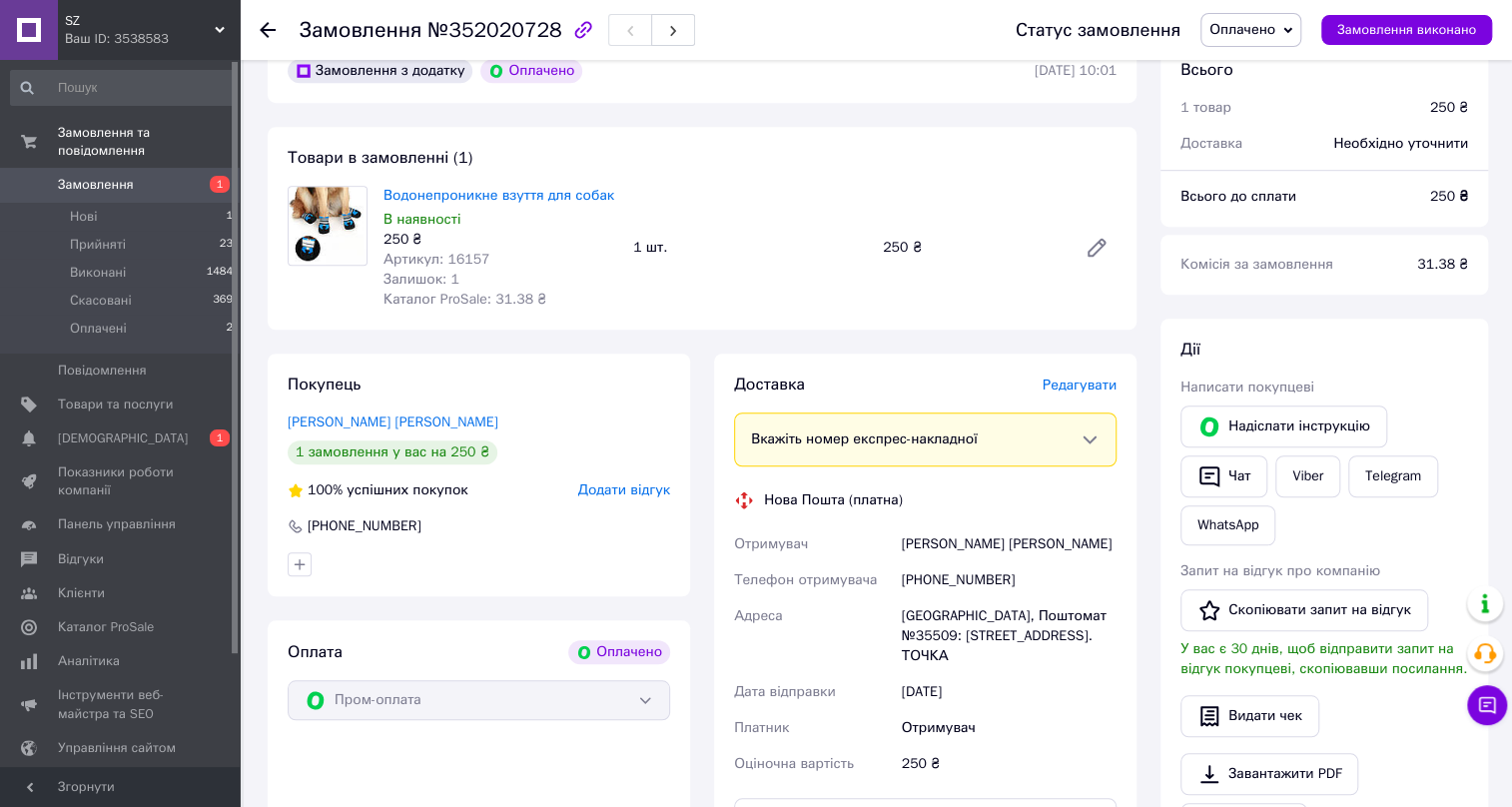 scroll, scrollTop: 908, scrollLeft: 0, axis: vertical 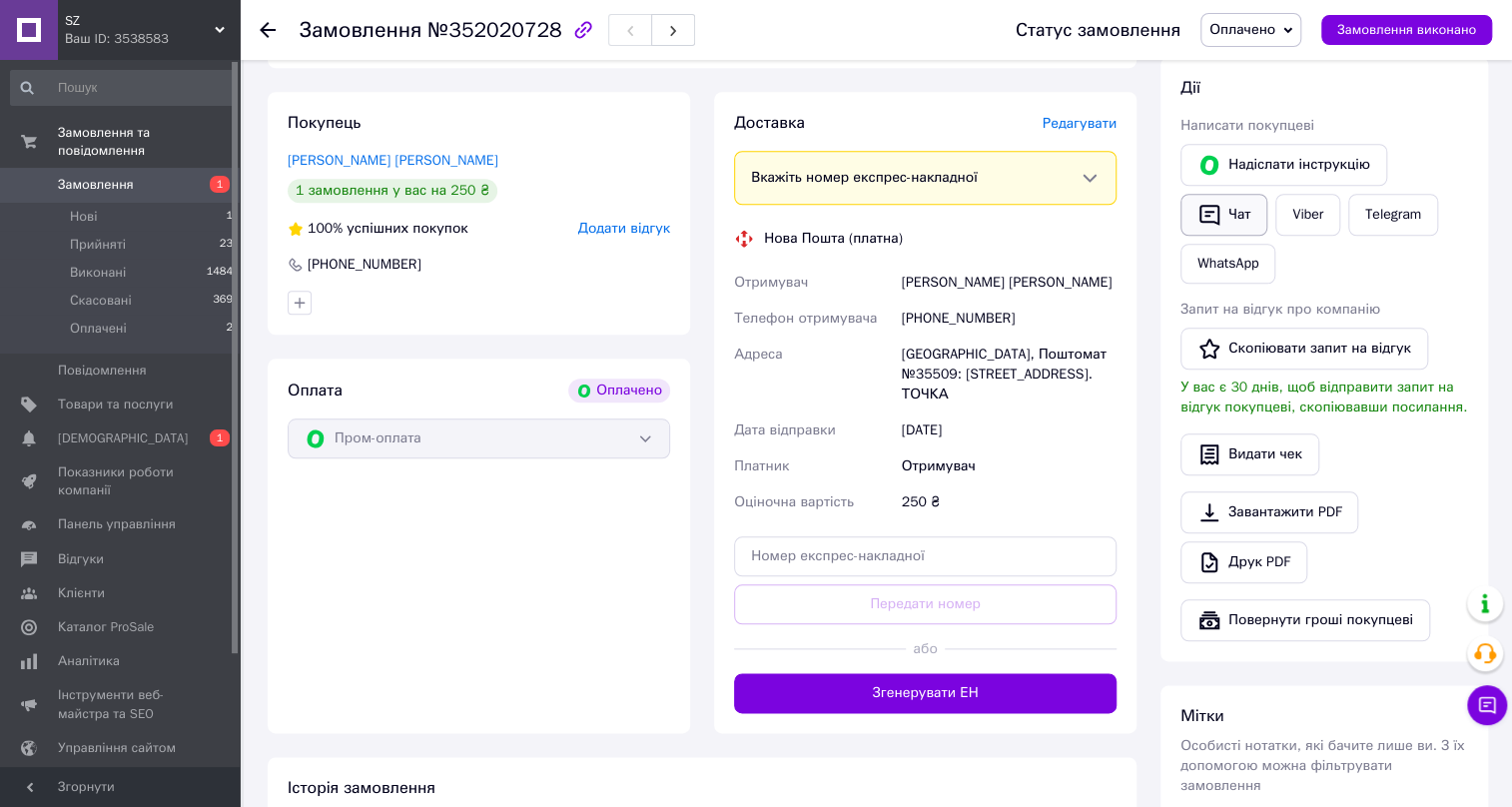 click on "Чат" at bounding box center [1223, 215] 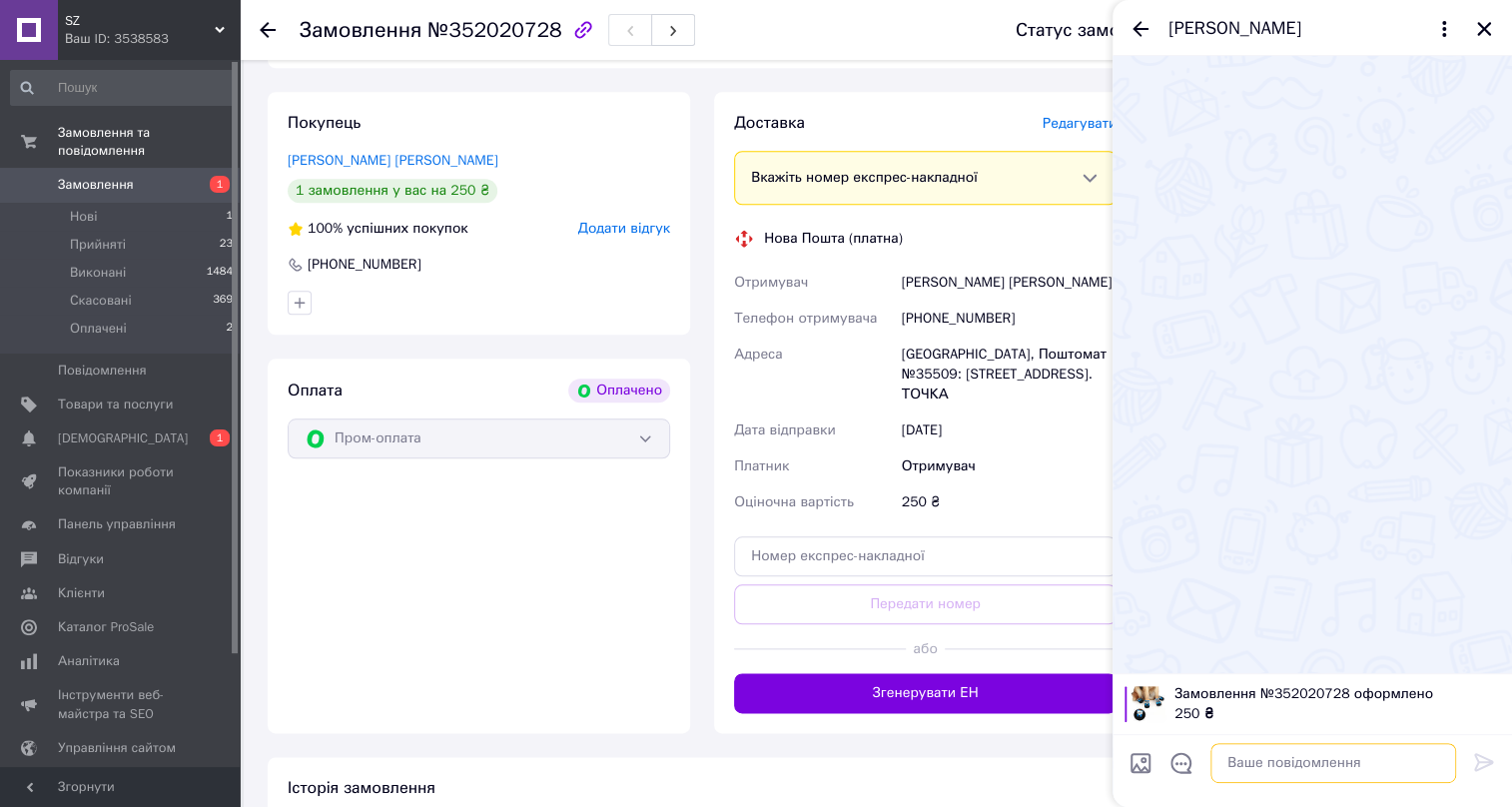 click at bounding box center [1333, 763] 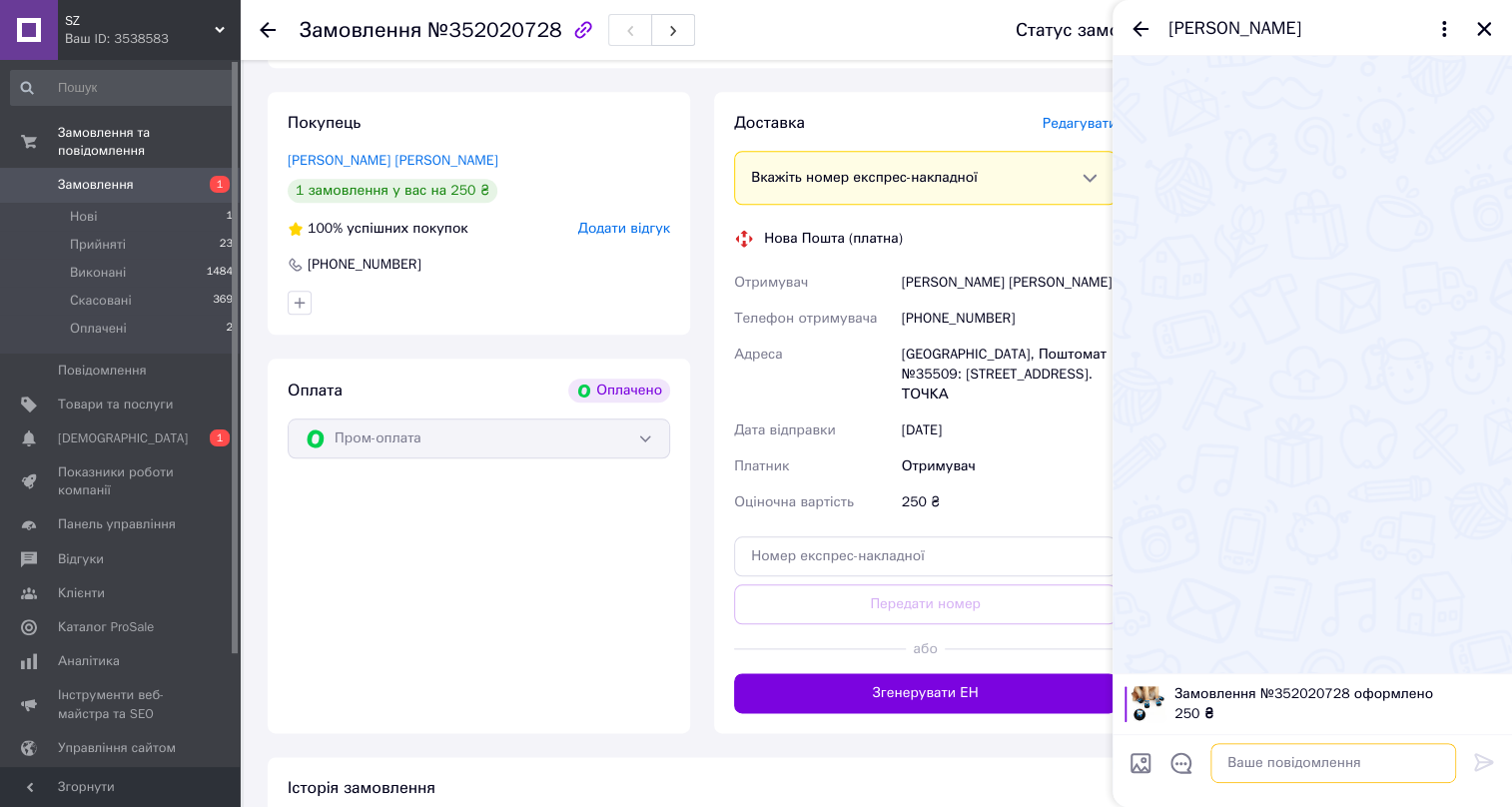 type on "Л" 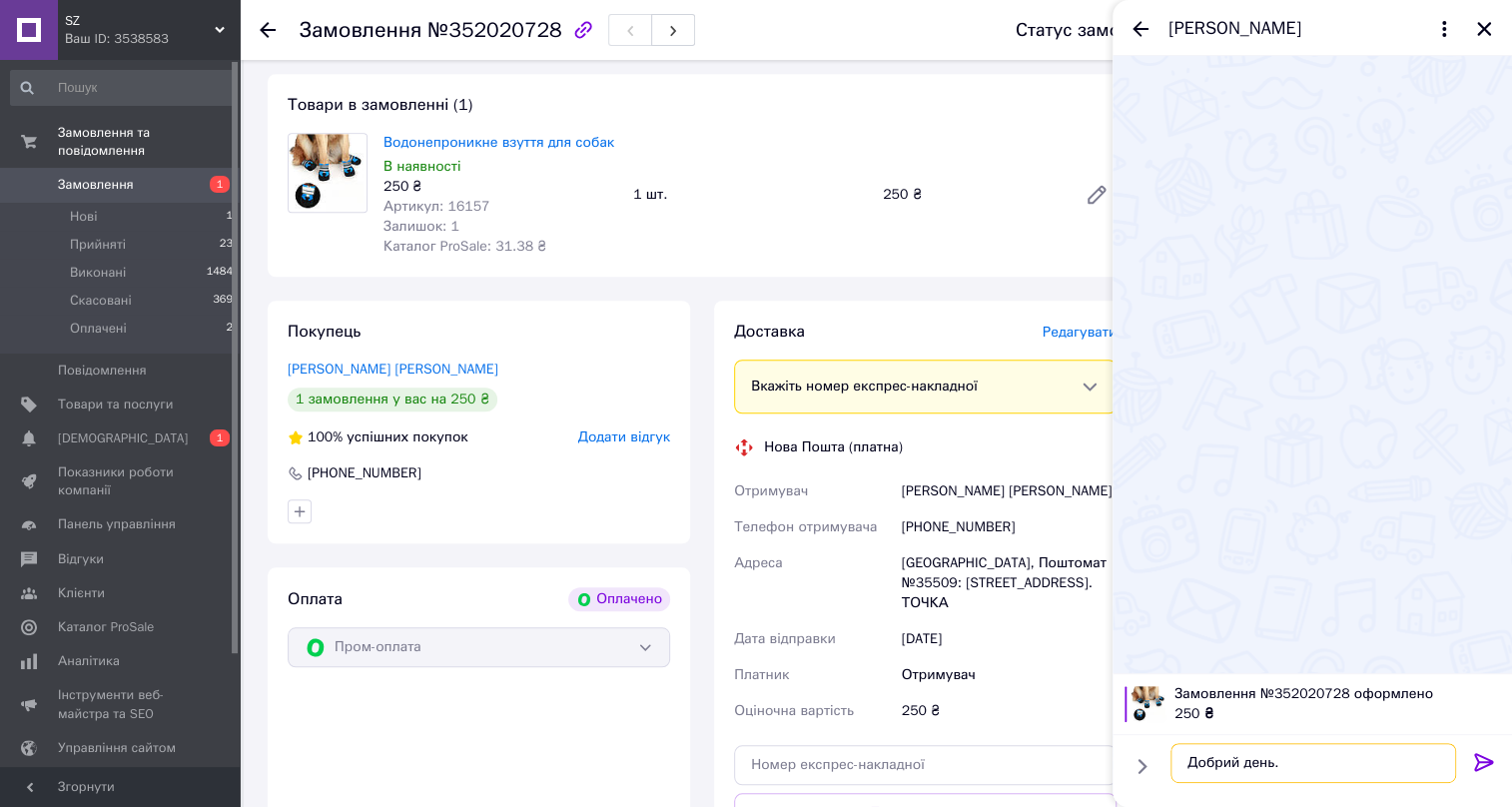 scroll, scrollTop: 635, scrollLeft: 0, axis: vertical 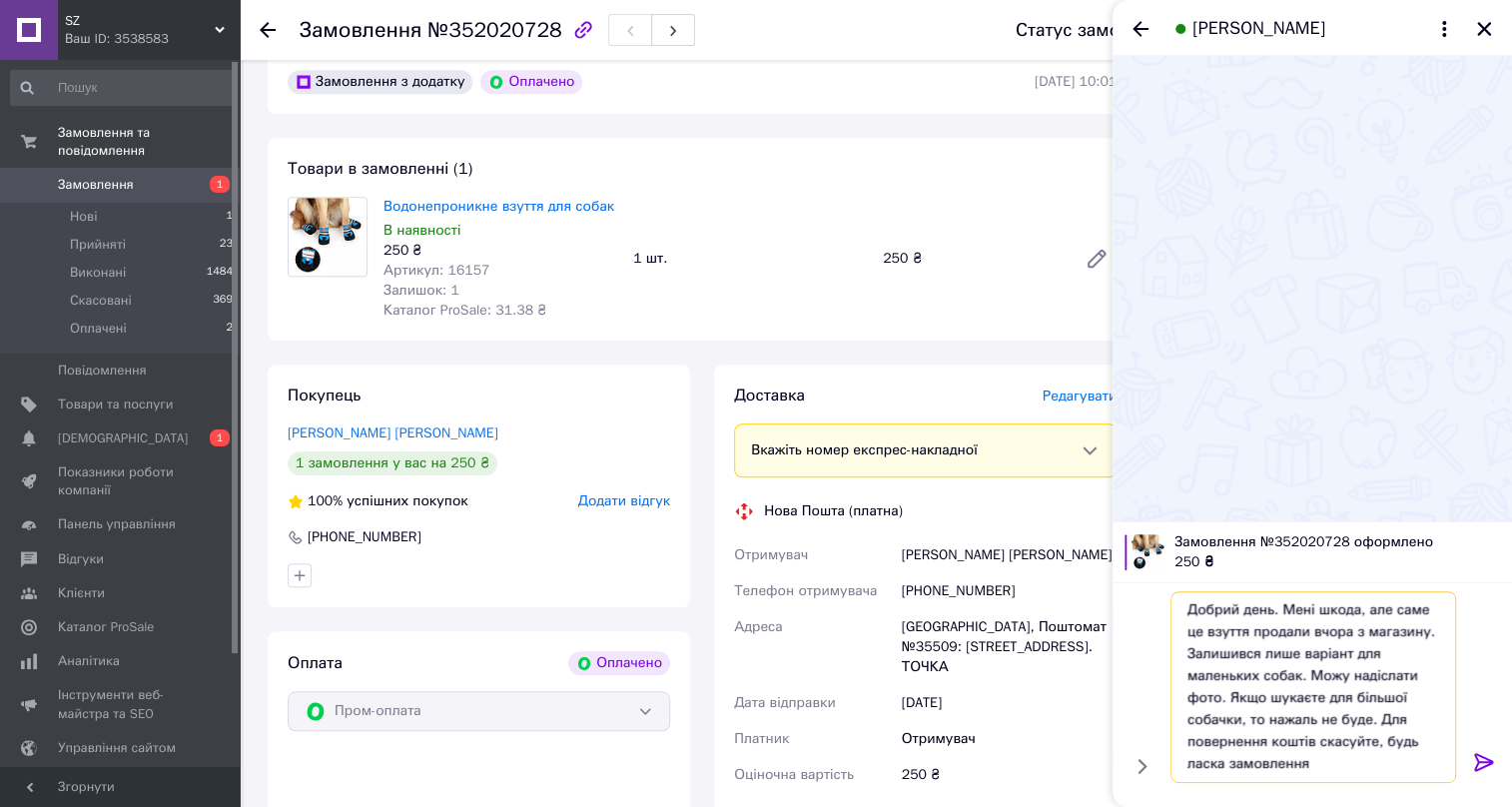 click on "Добрий день. Мені шкода, але саме це взуття продали вчора з магазину. Залишився лише варіант для маленьких собак. Можу надіслати фото. Якщо шукаєте для більшої собачки, то нажаль не буде. Для повернення коштів скасуйте, будь ласка замовлення" at bounding box center [1313, 687] 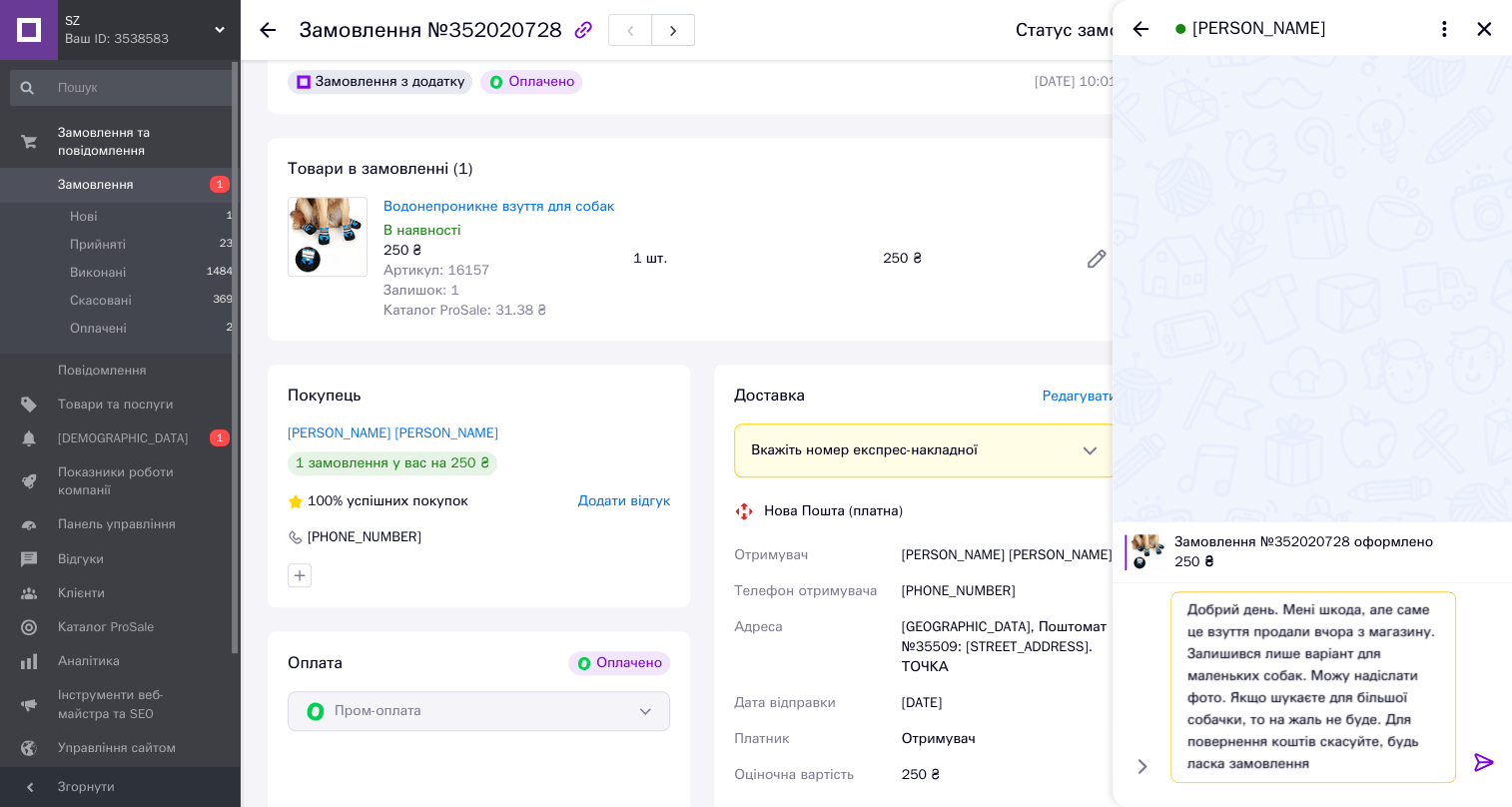scroll, scrollTop: 0, scrollLeft: 0, axis: both 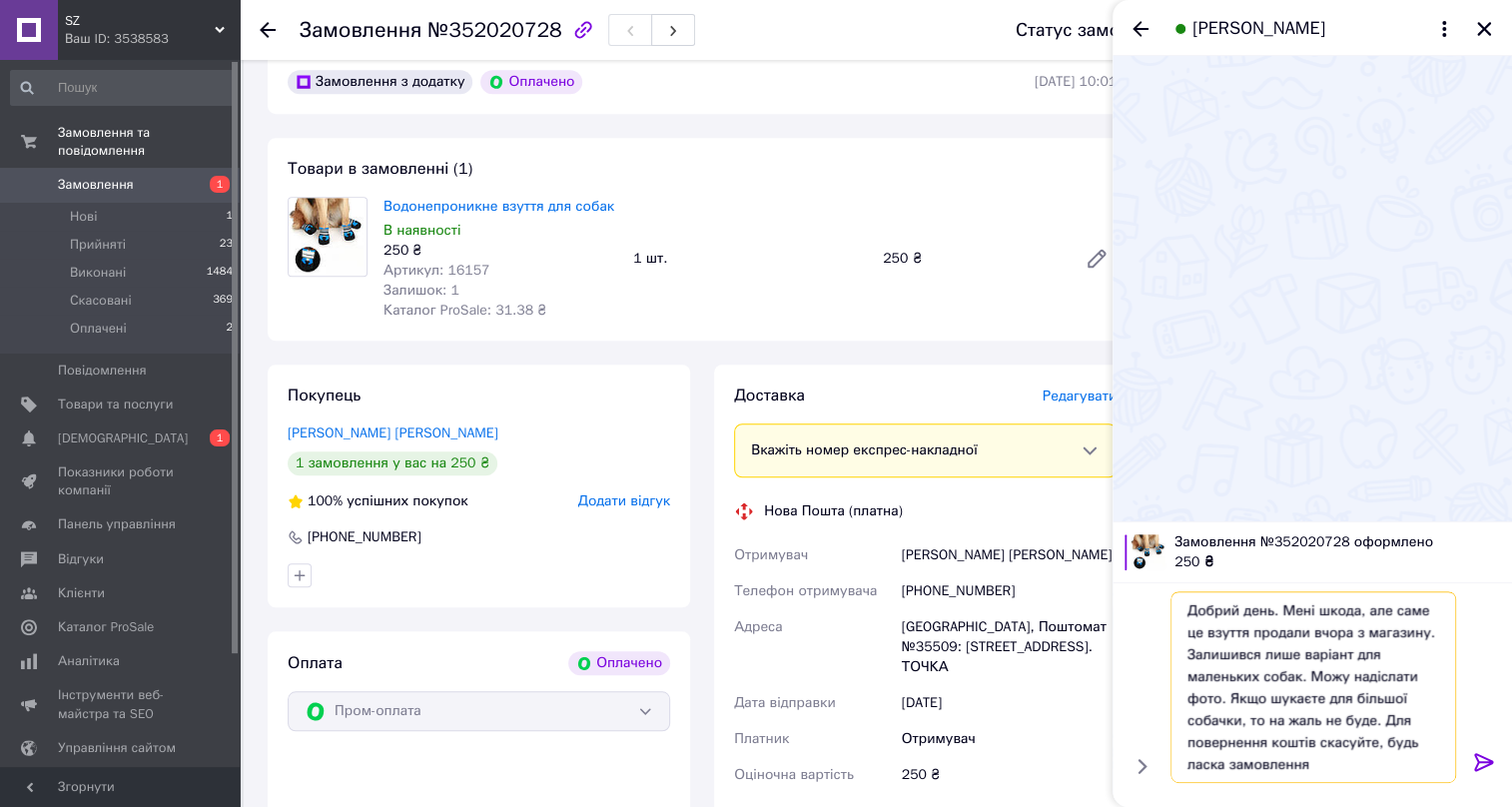 click on "Добрий день. Мені шкода, але саме це взуття продали вчора з магазину. Залишився лише варіант для маленьких собак. Можу надіслати фото. Якщо шукаєте для більшої собачки, то на жаль не буде. Для повернення коштів скасуйте, будь ласка замовлення" at bounding box center [1313, 687] 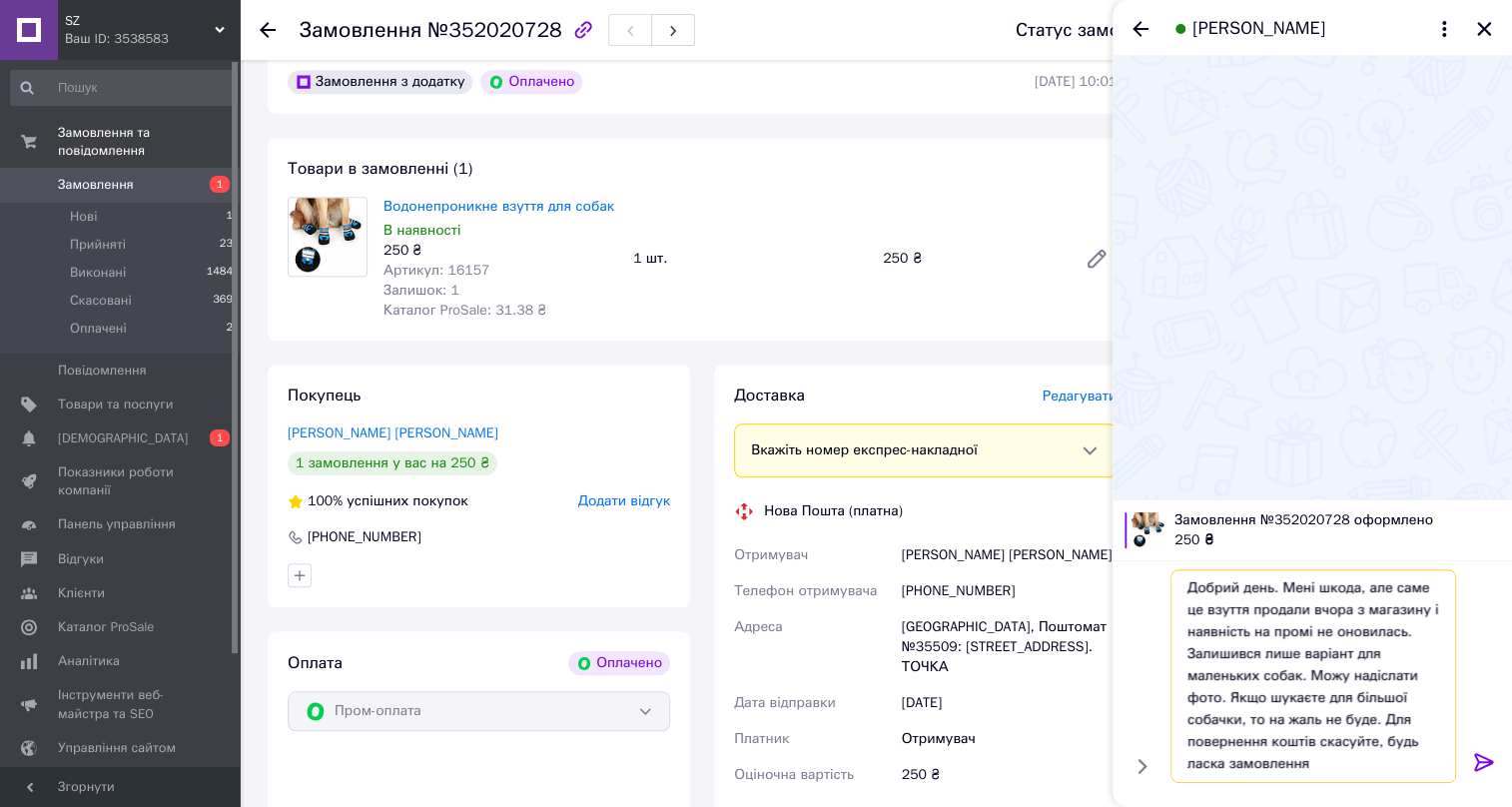 scroll, scrollTop: 0, scrollLeft: 0, axis: both 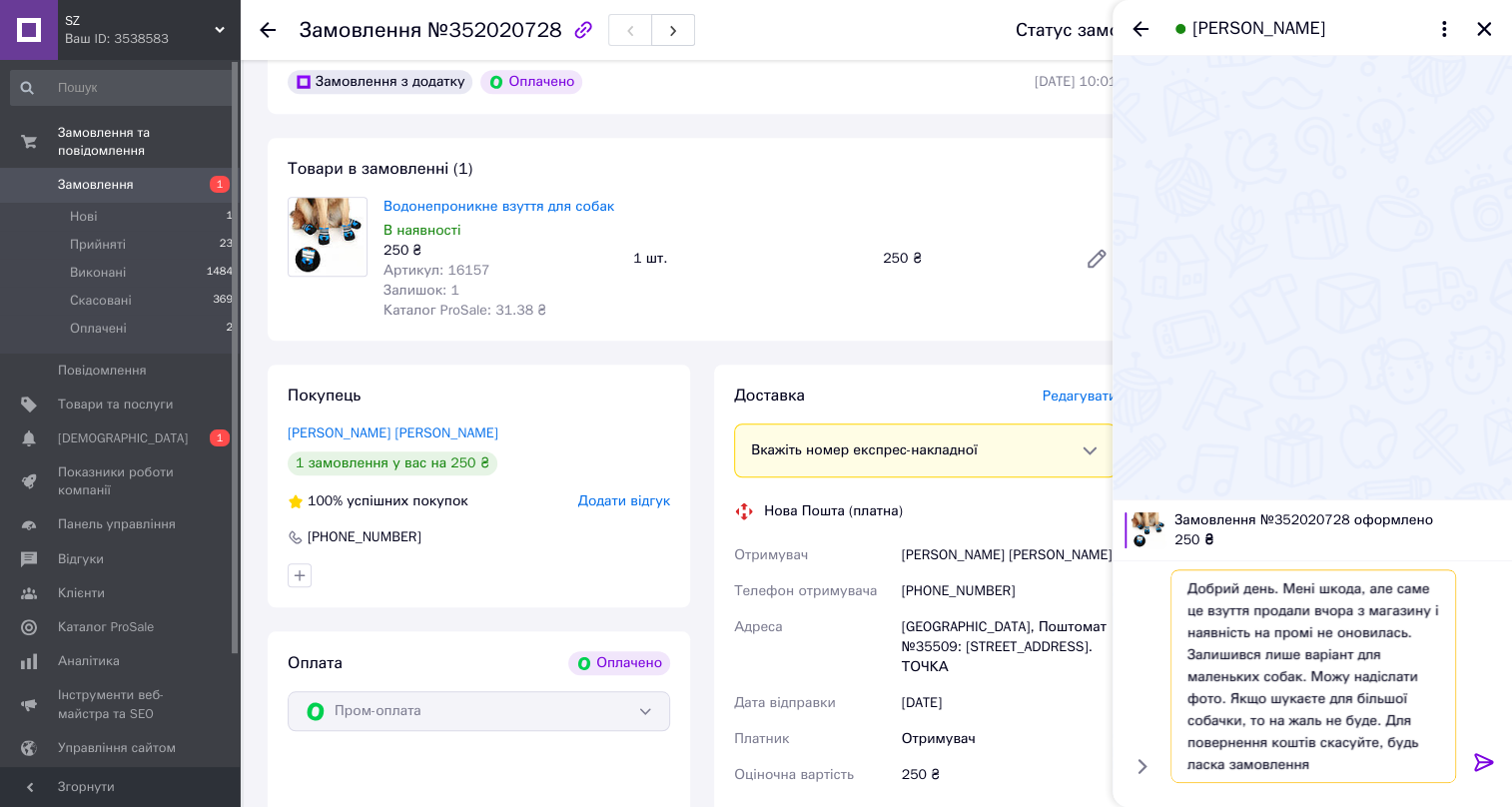type on "Добрий день. Мені шкода, але саме це взуття продали вчора з магазину і наявність на промі не оновилась. Залишився лише варіант для маленьких собак. Можу надіслати фото. Якщо шукаєте для більшої собачки, то на жаль не буде. Для повернення коштів скасуйте, будь ласка замовлення" 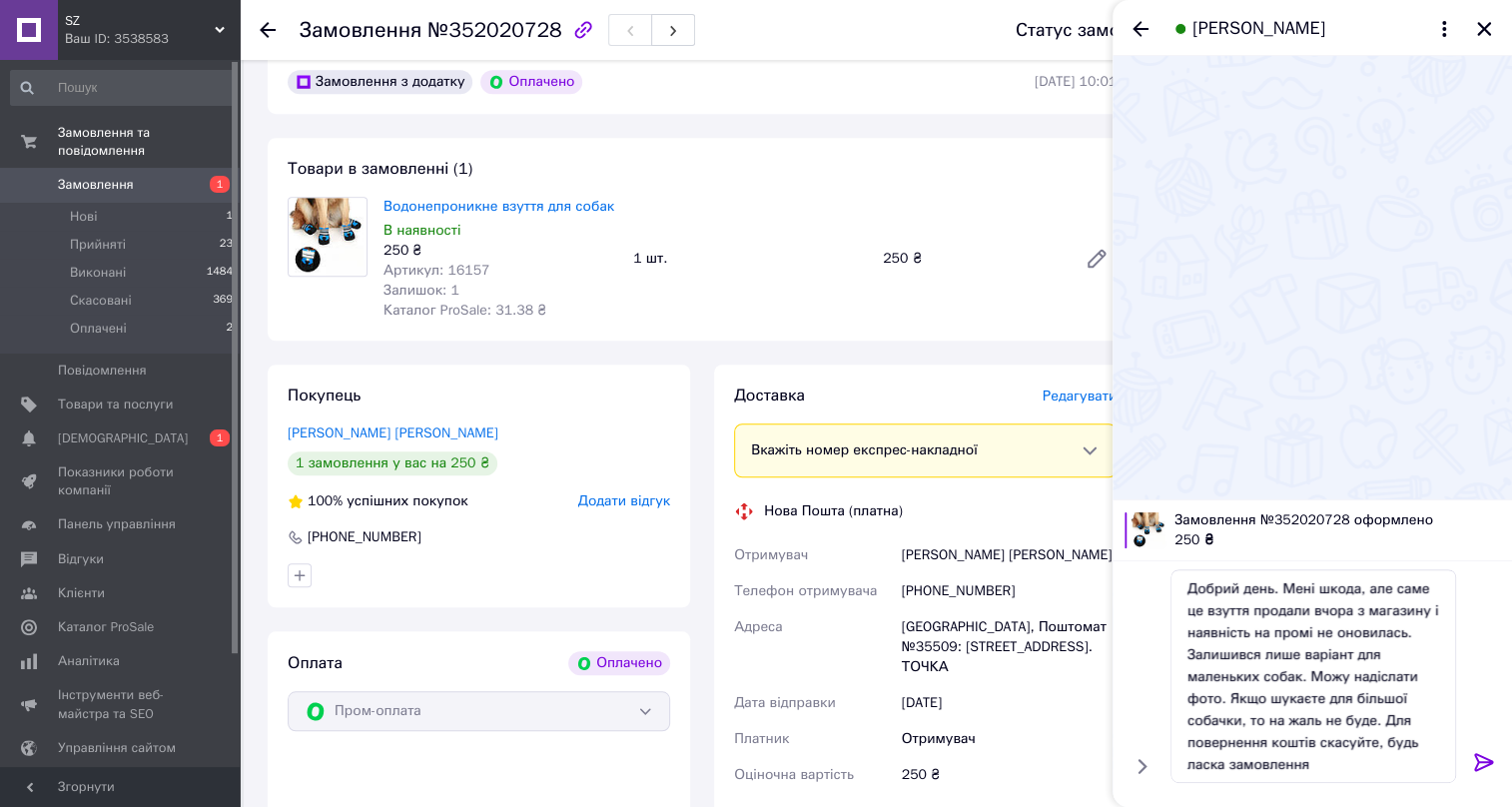 click 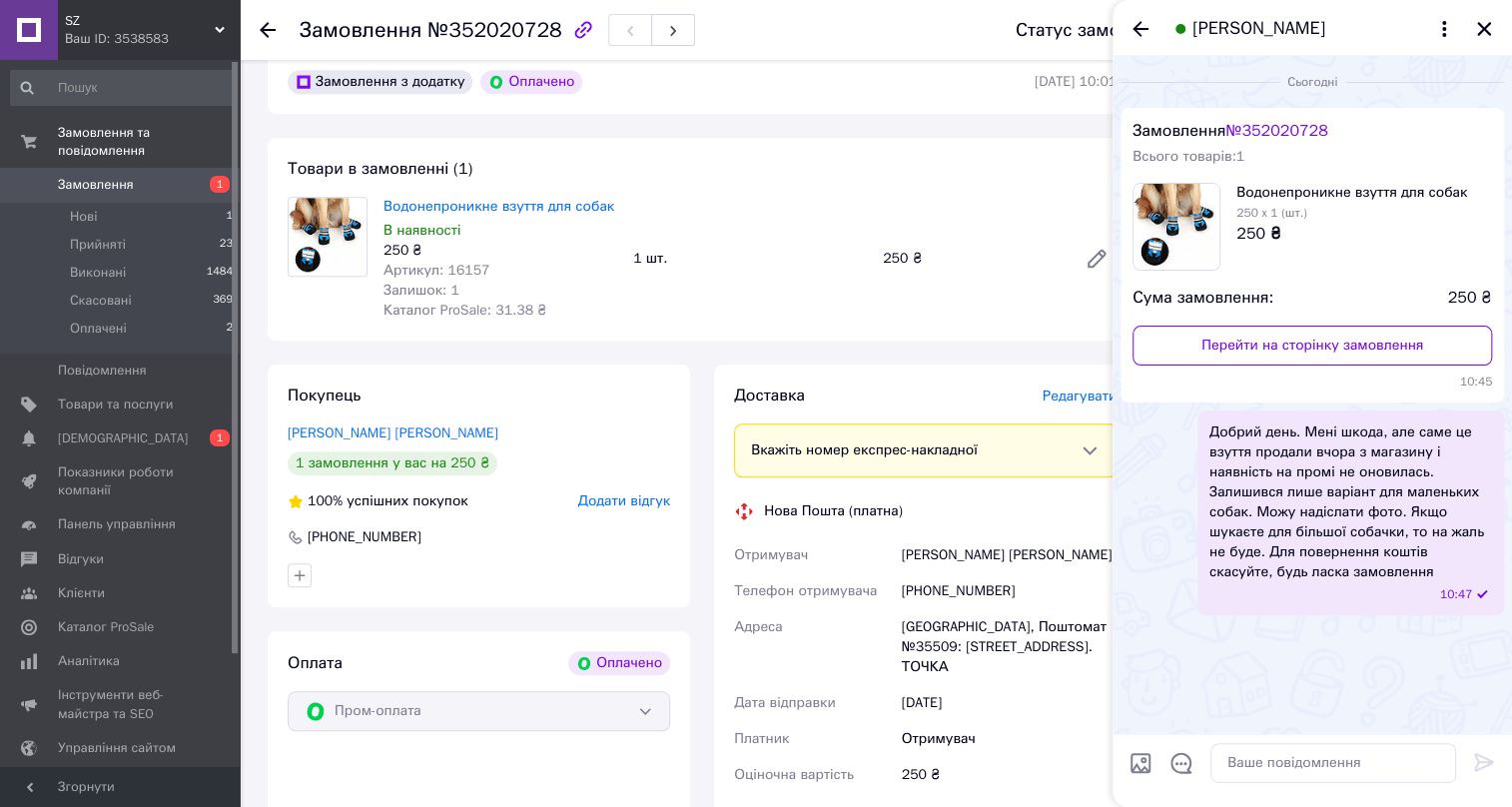 click on "Замовлення" at bounding box center (121, 185) 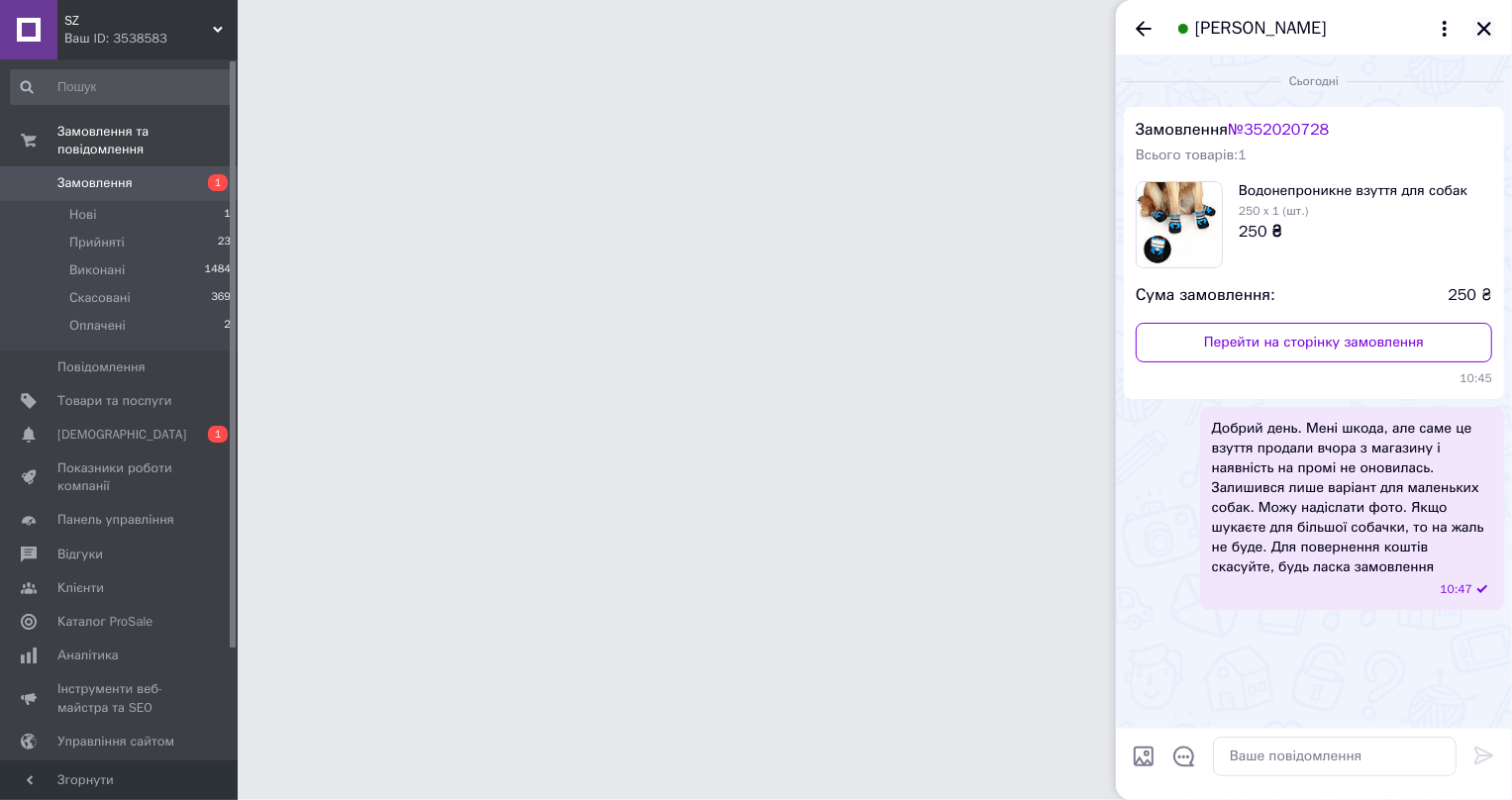click 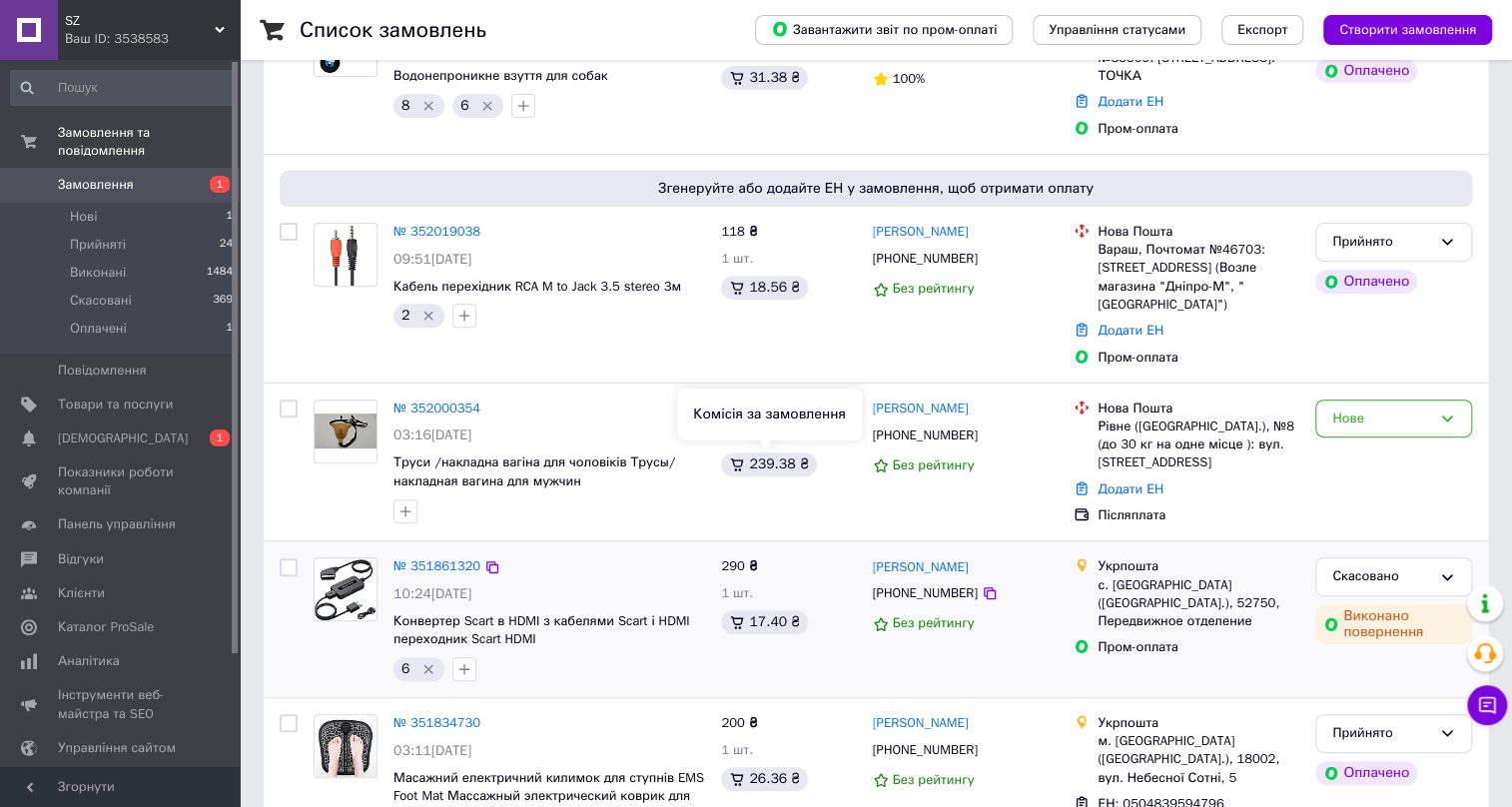 scroll, scrollTop: 272, scrollLeft: 0, axis: vertical 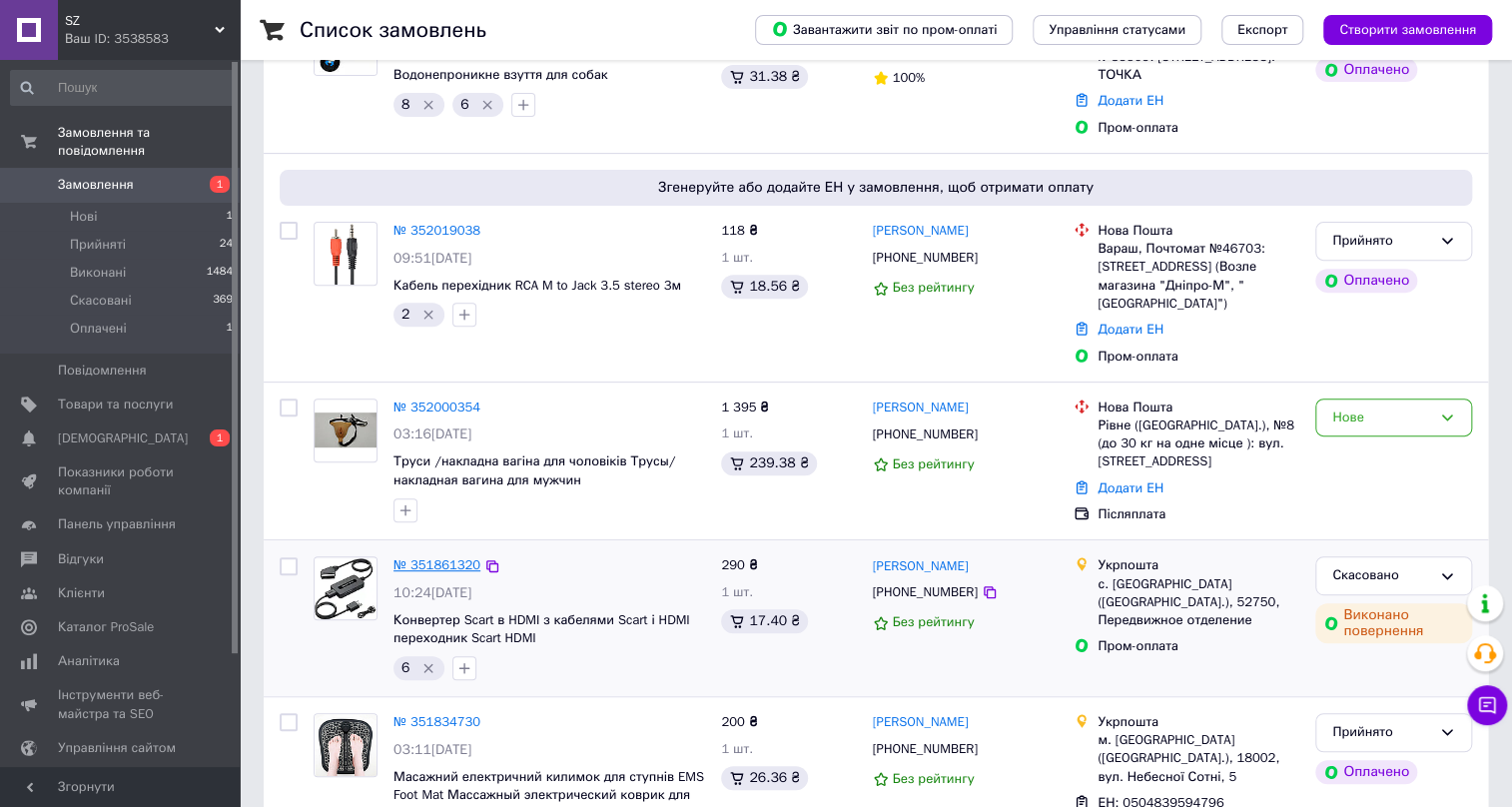 click on "№ 351861320" at bounding box center [436, 564] 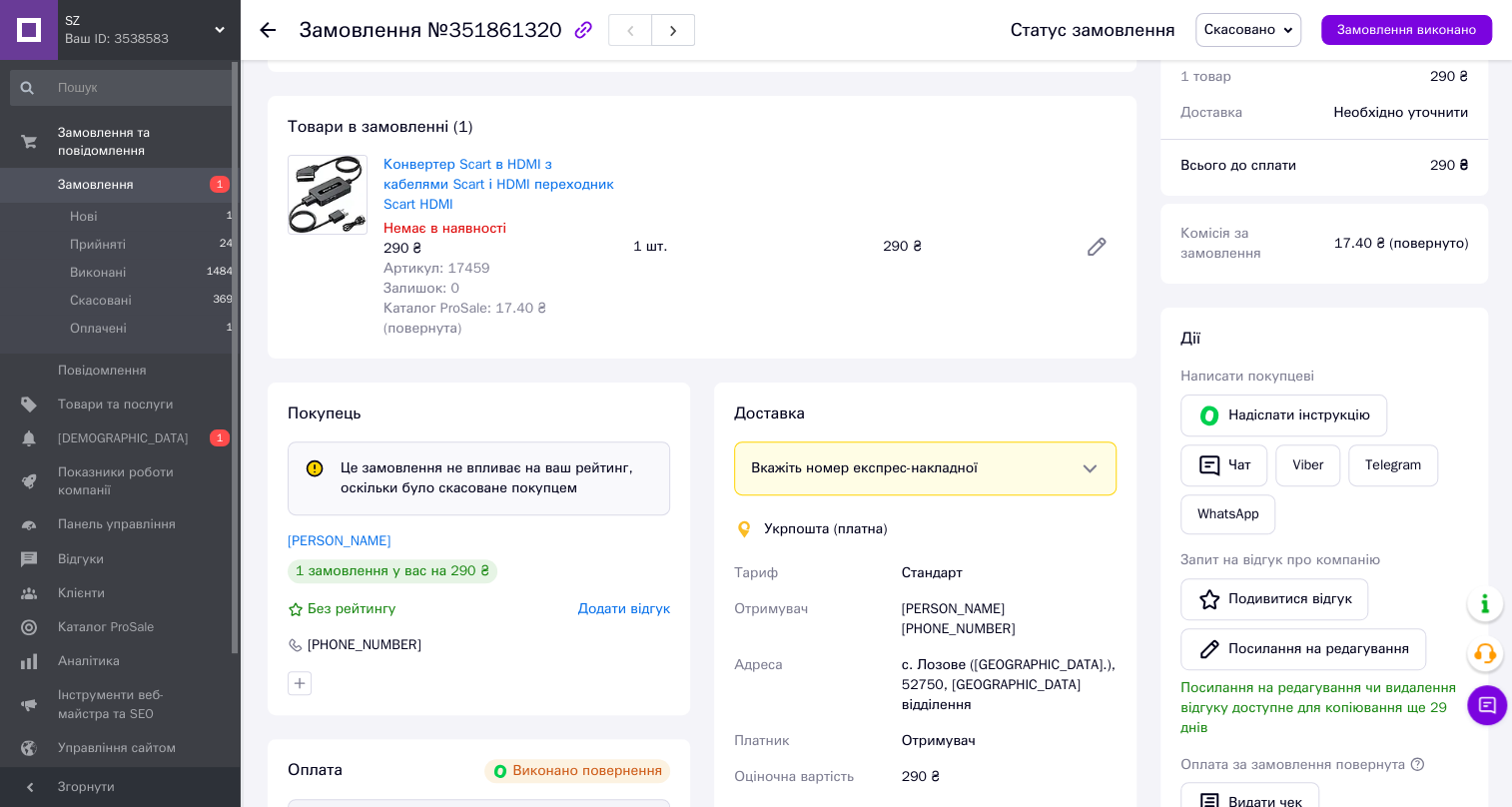 scroll, scrollTop: 90, scrollLeft: 0, axis: vertical 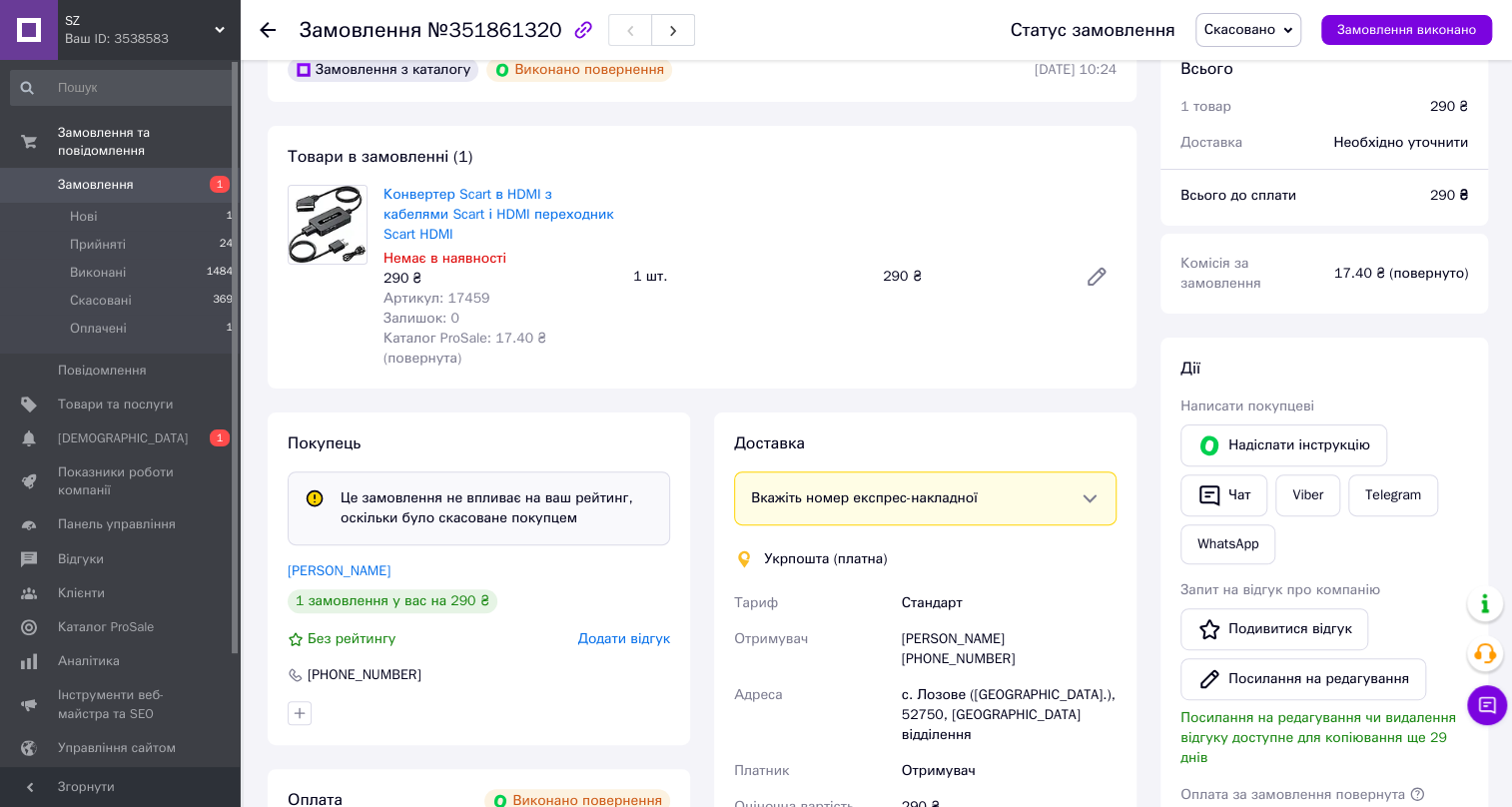 click on "Артикул: 17459" at bounding box center [436, 298] 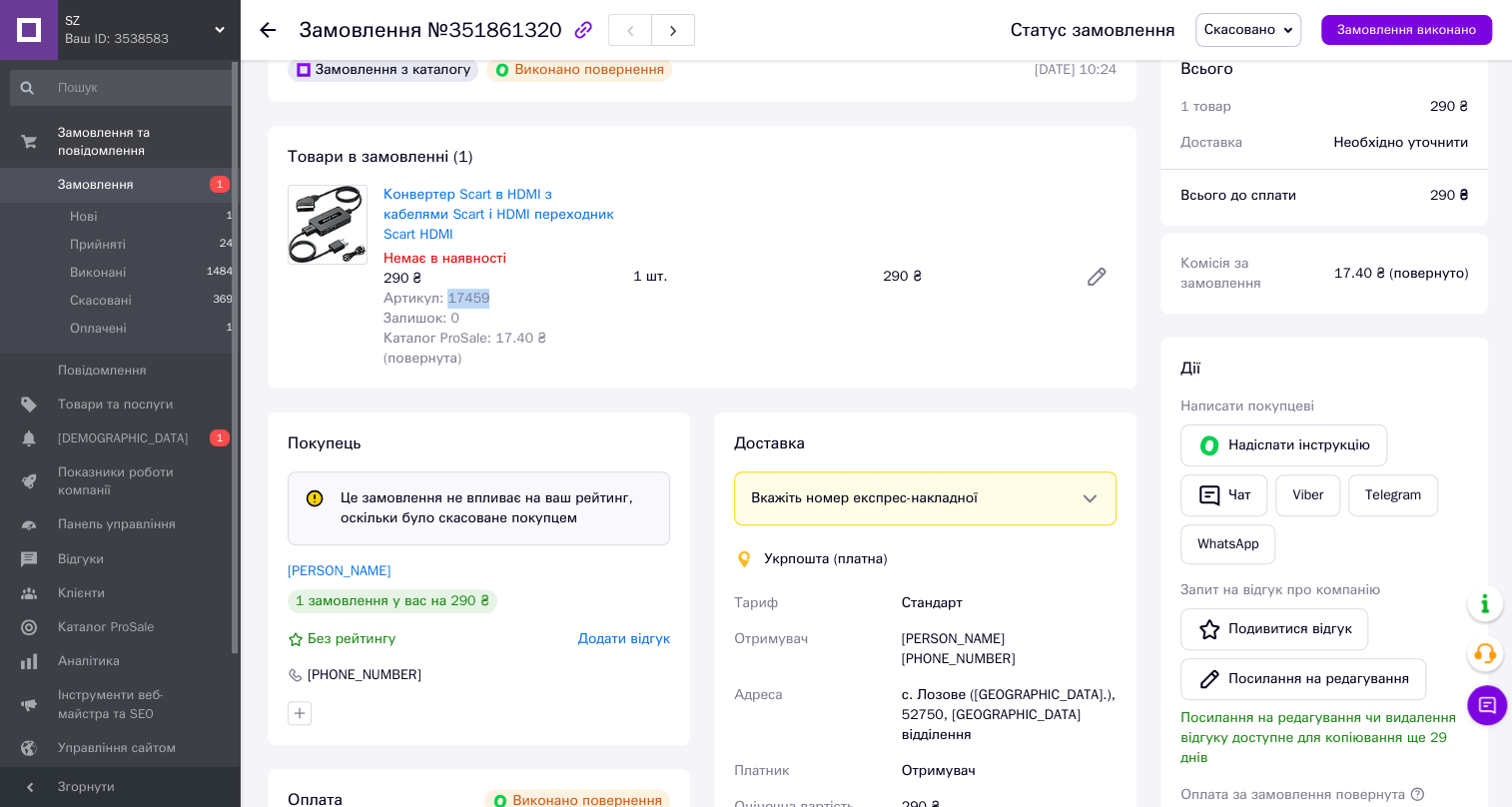 click on "Артикул: 17459" at bounding box center [436, 298] 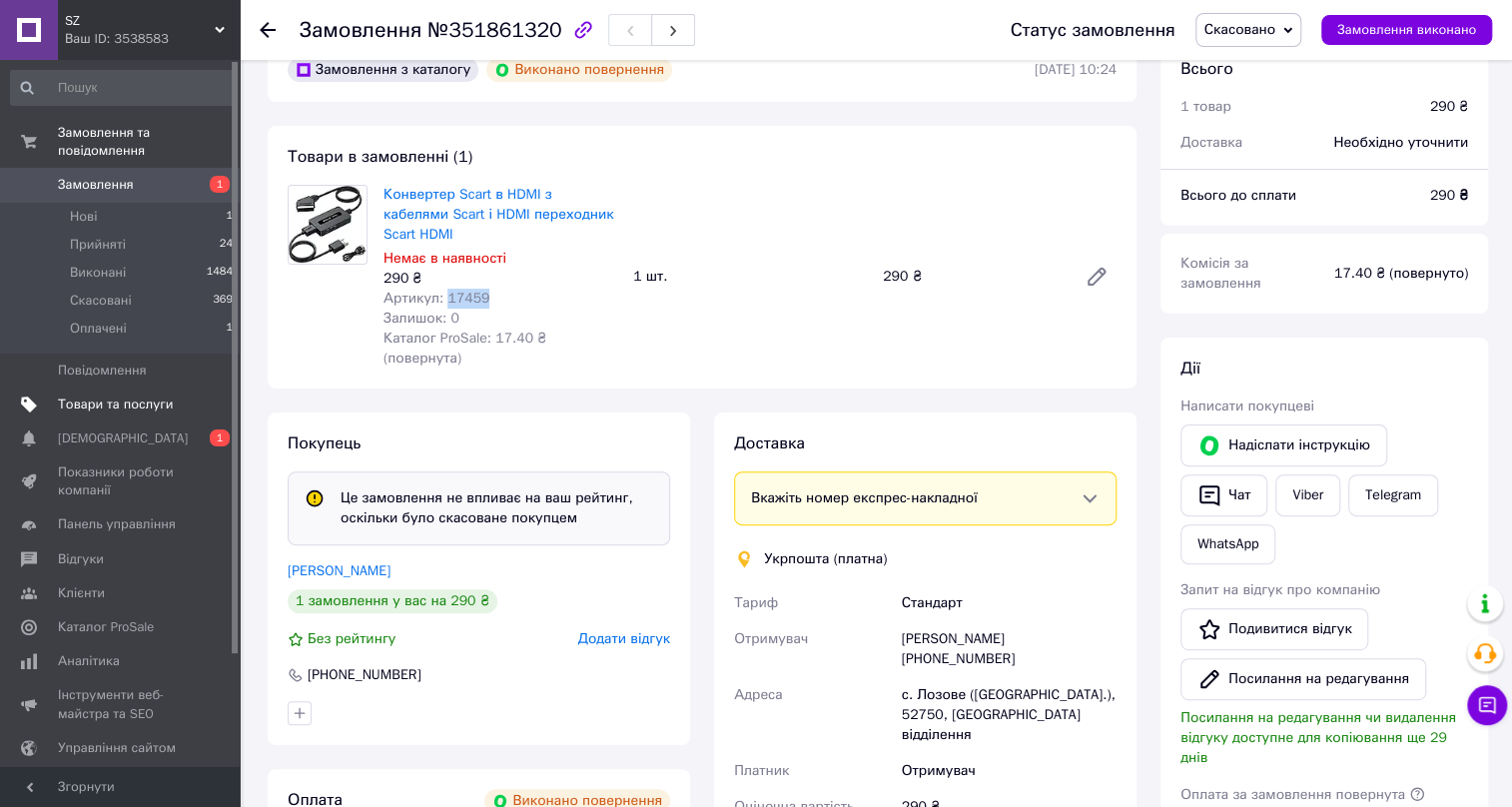 click on "Товари та послуги" at bounding box center (115, 404) 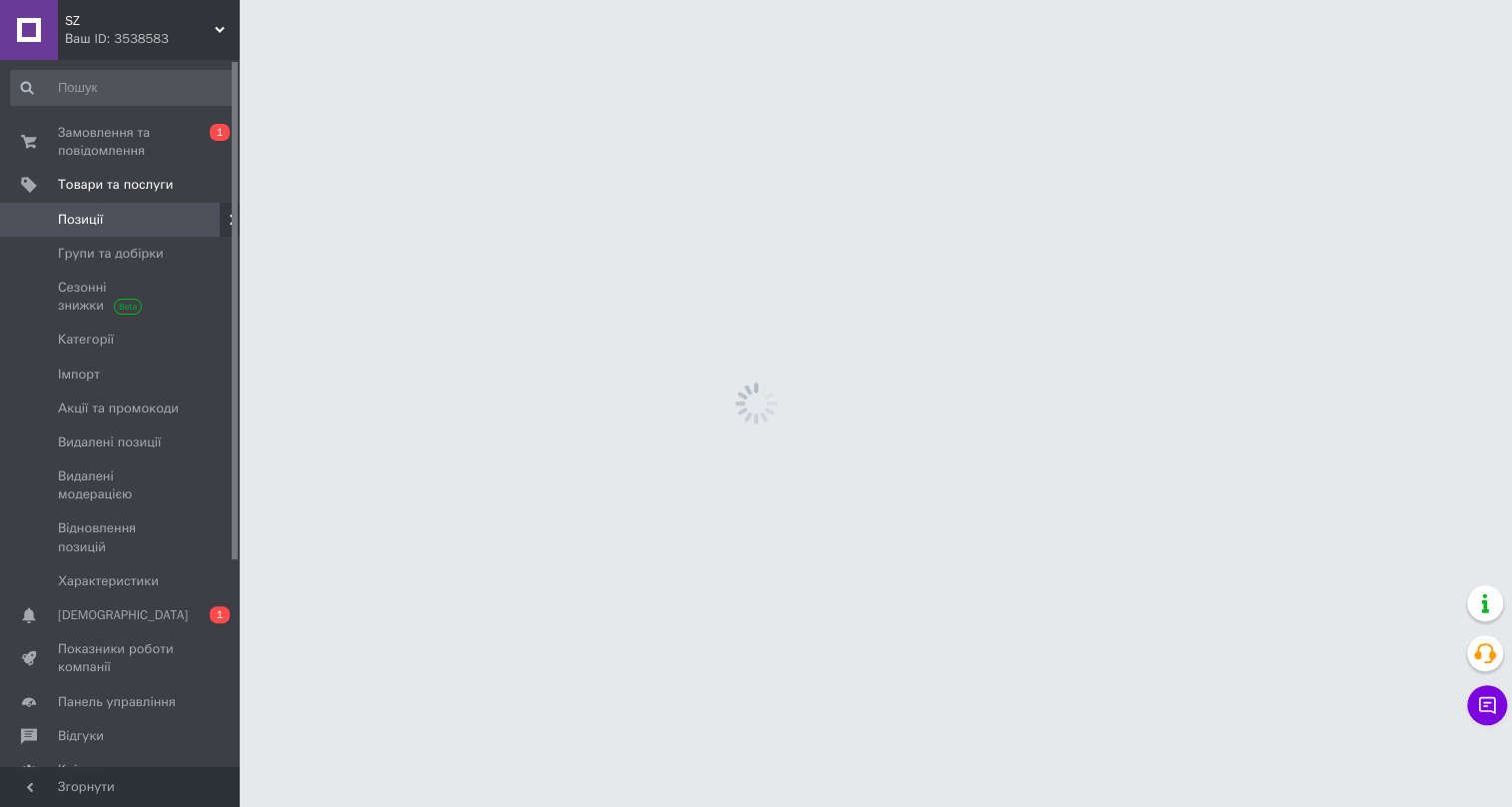 scroll, scrollTop: 0, scrollLeft: 0, axis: both 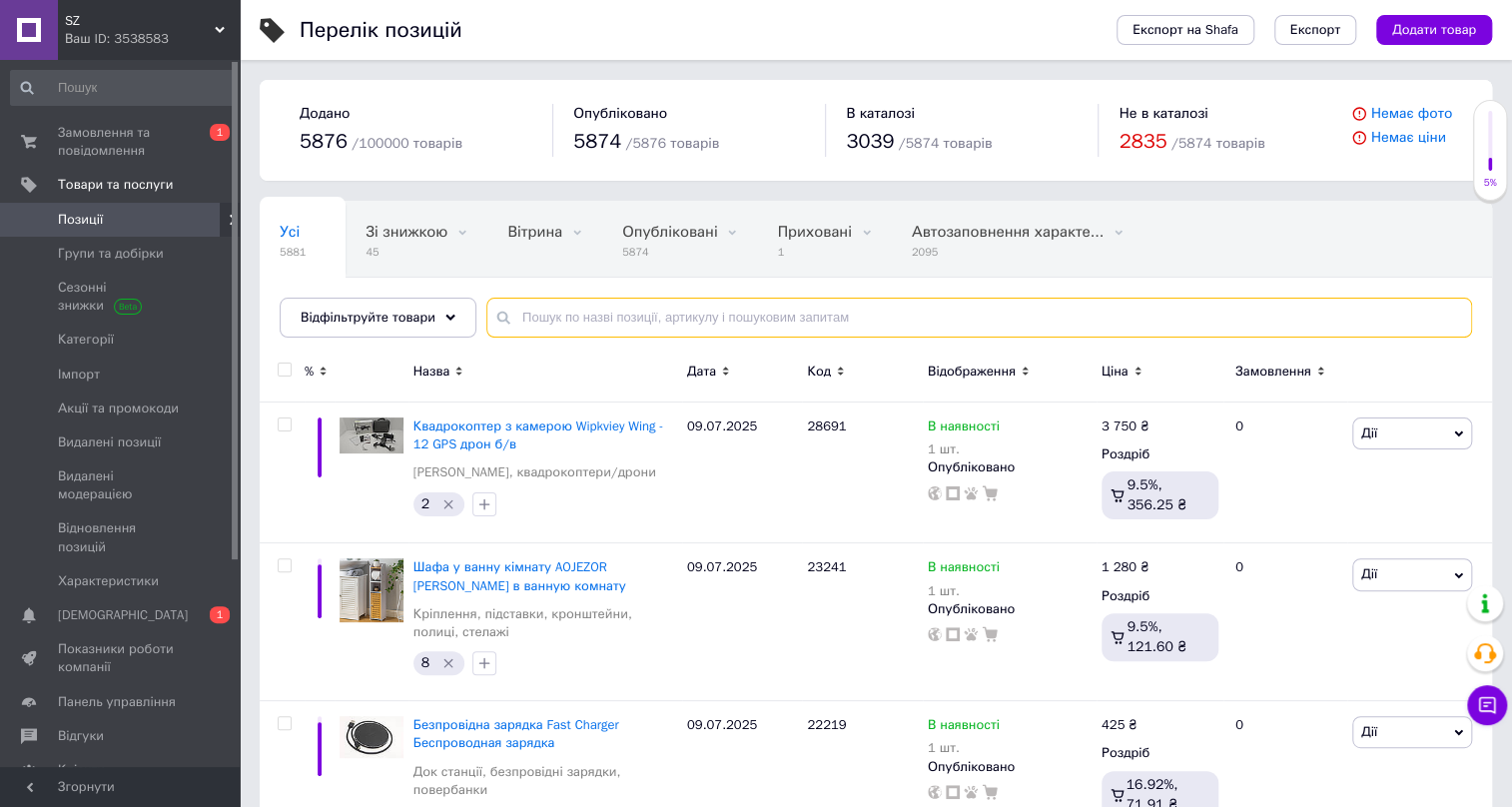 click at bounding box center [979, 318] 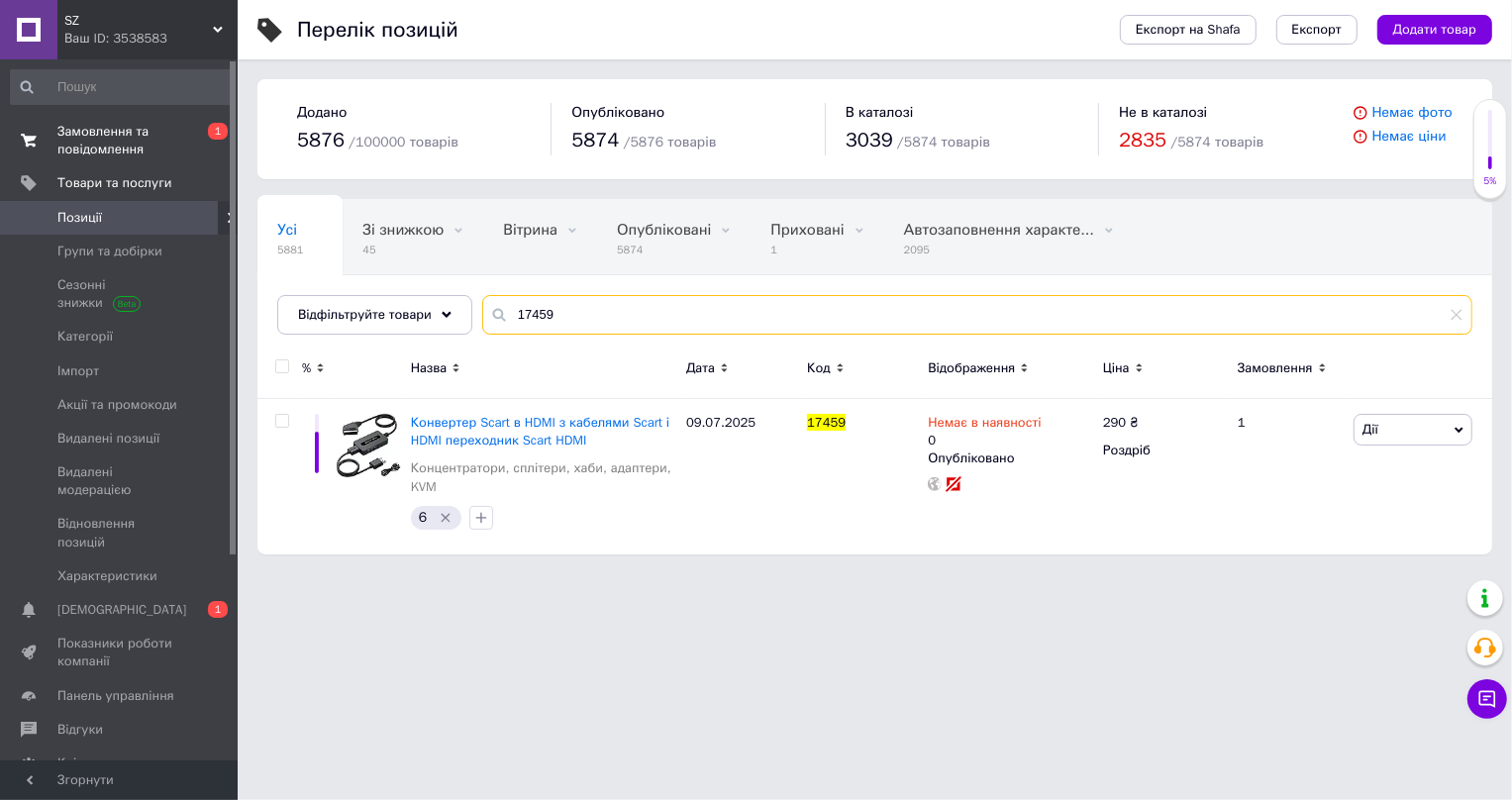 type on "17459" 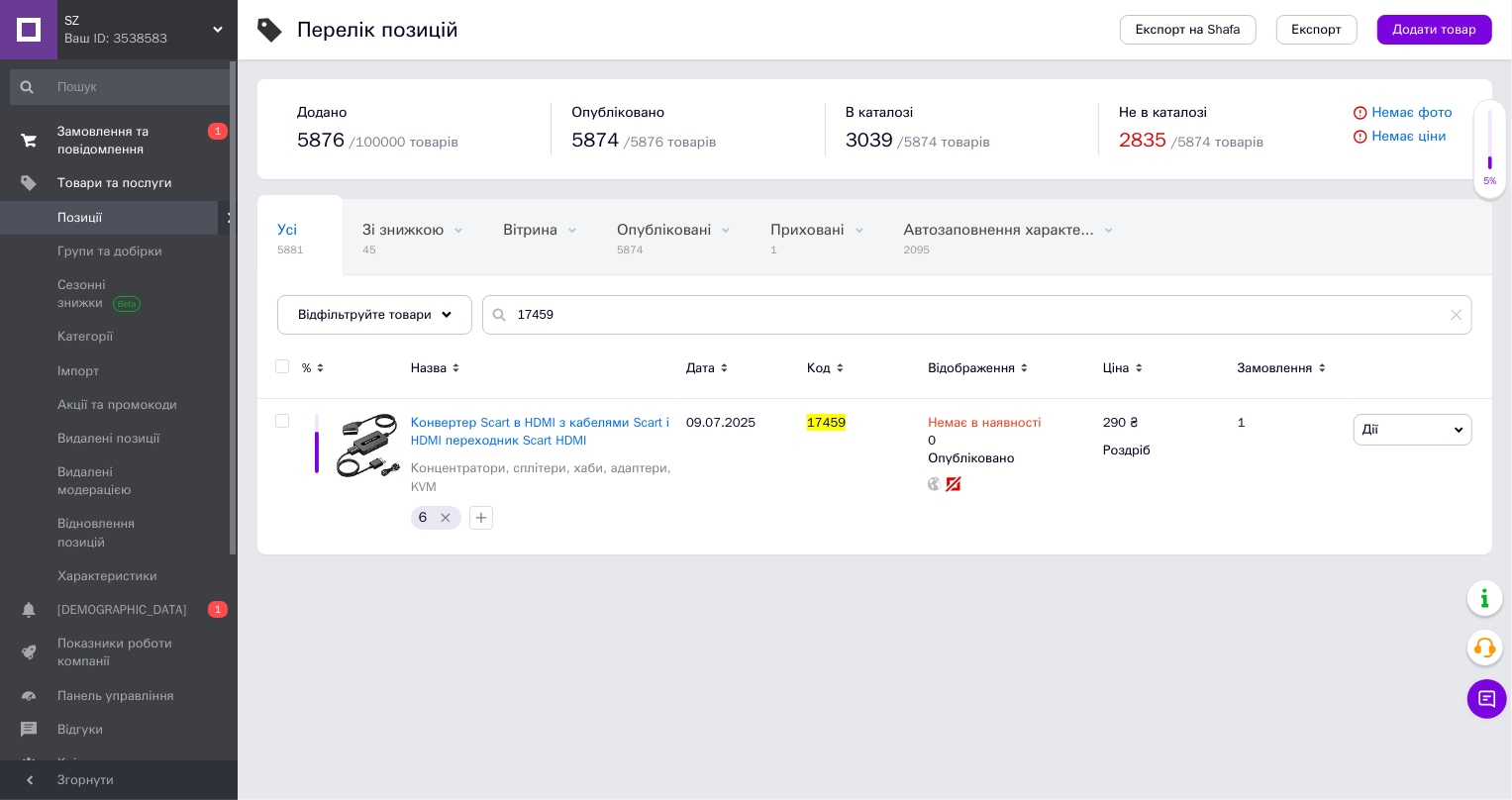 click on "Замовлення та повідомлення" at bounding box center (120, 141) 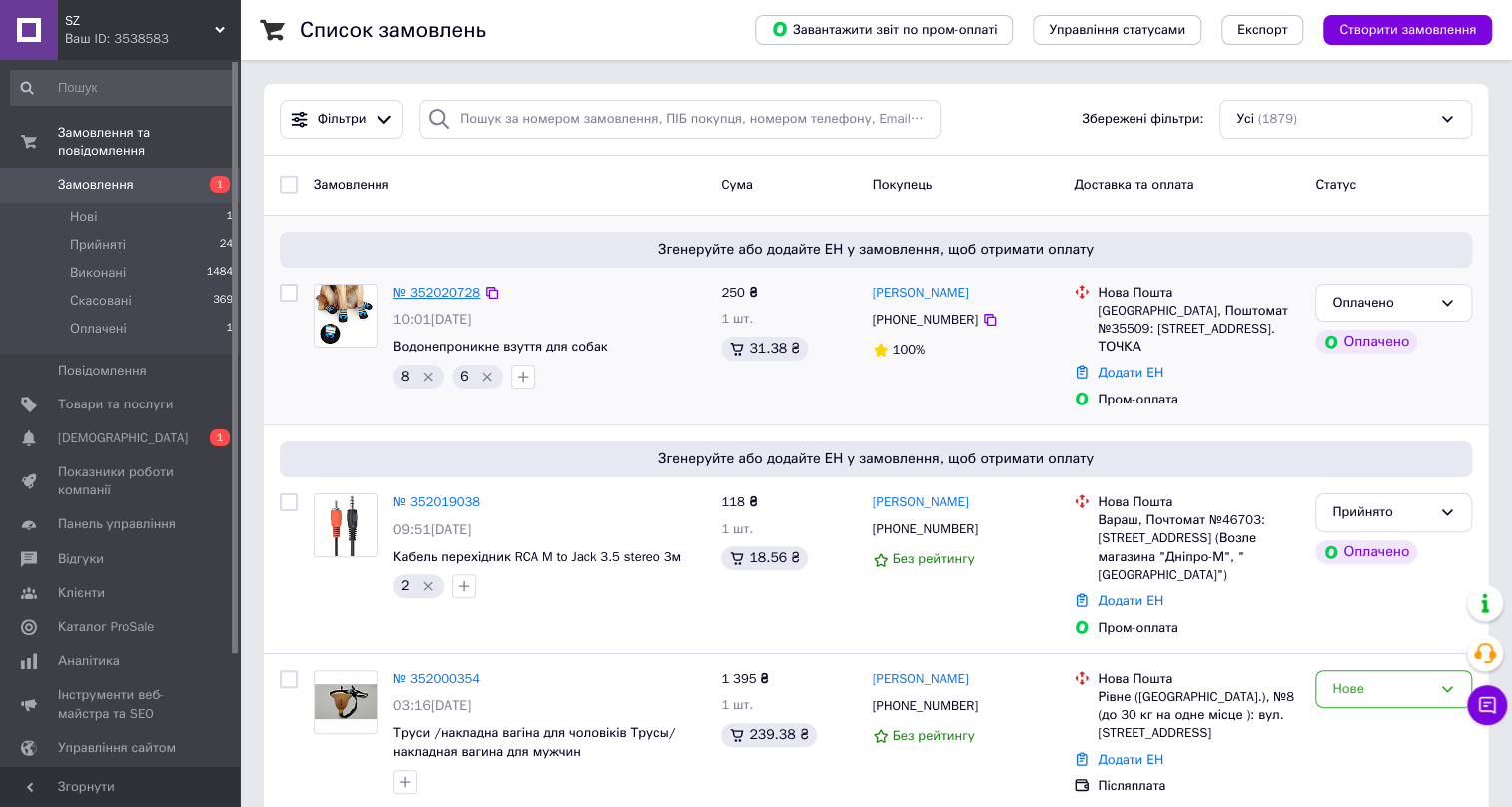 click on "№ 352020728" at bounding box center [436, 292] 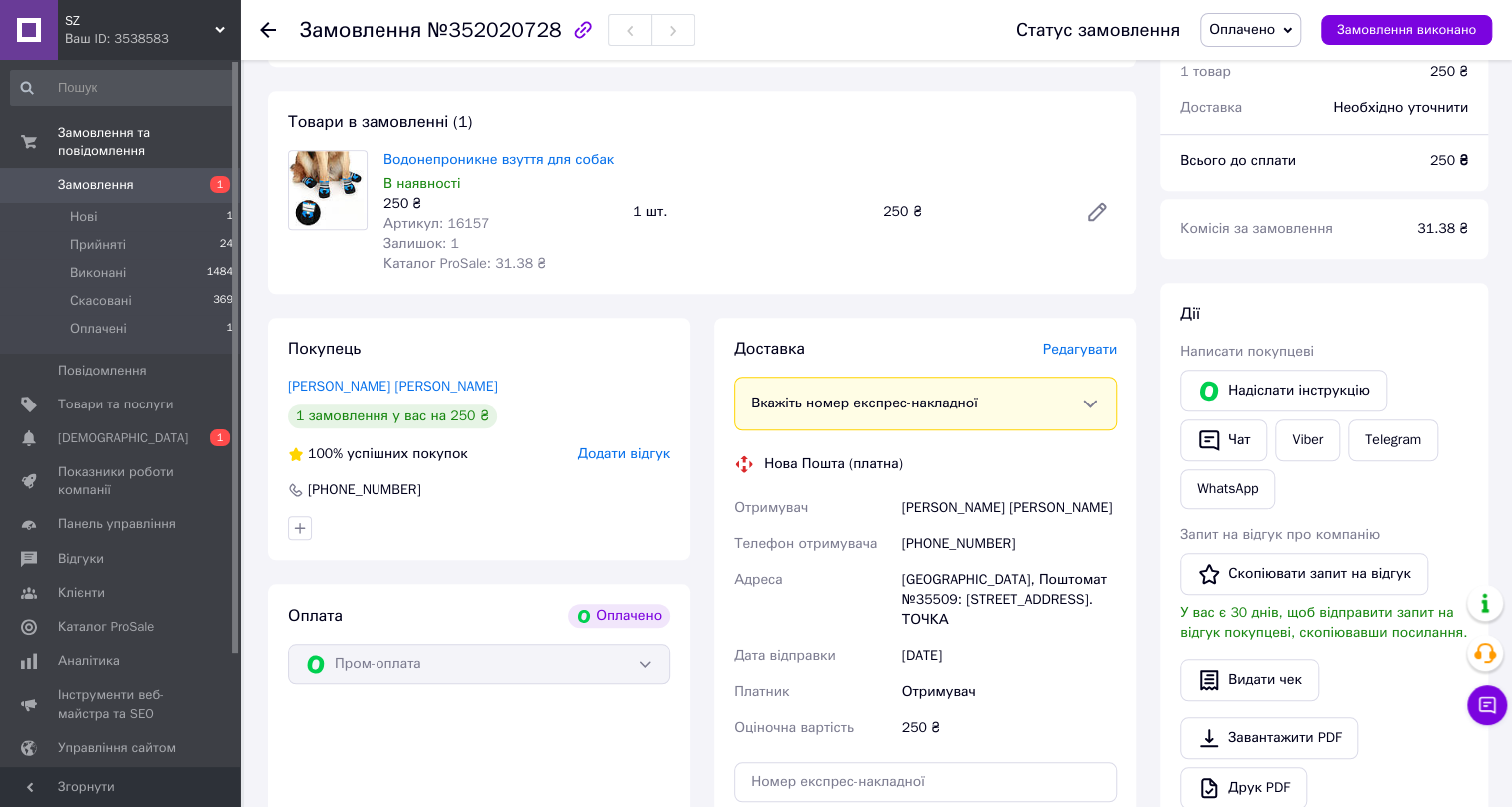 scroll, scrollTop: 544, scrollLeft: 0, axis: vertical 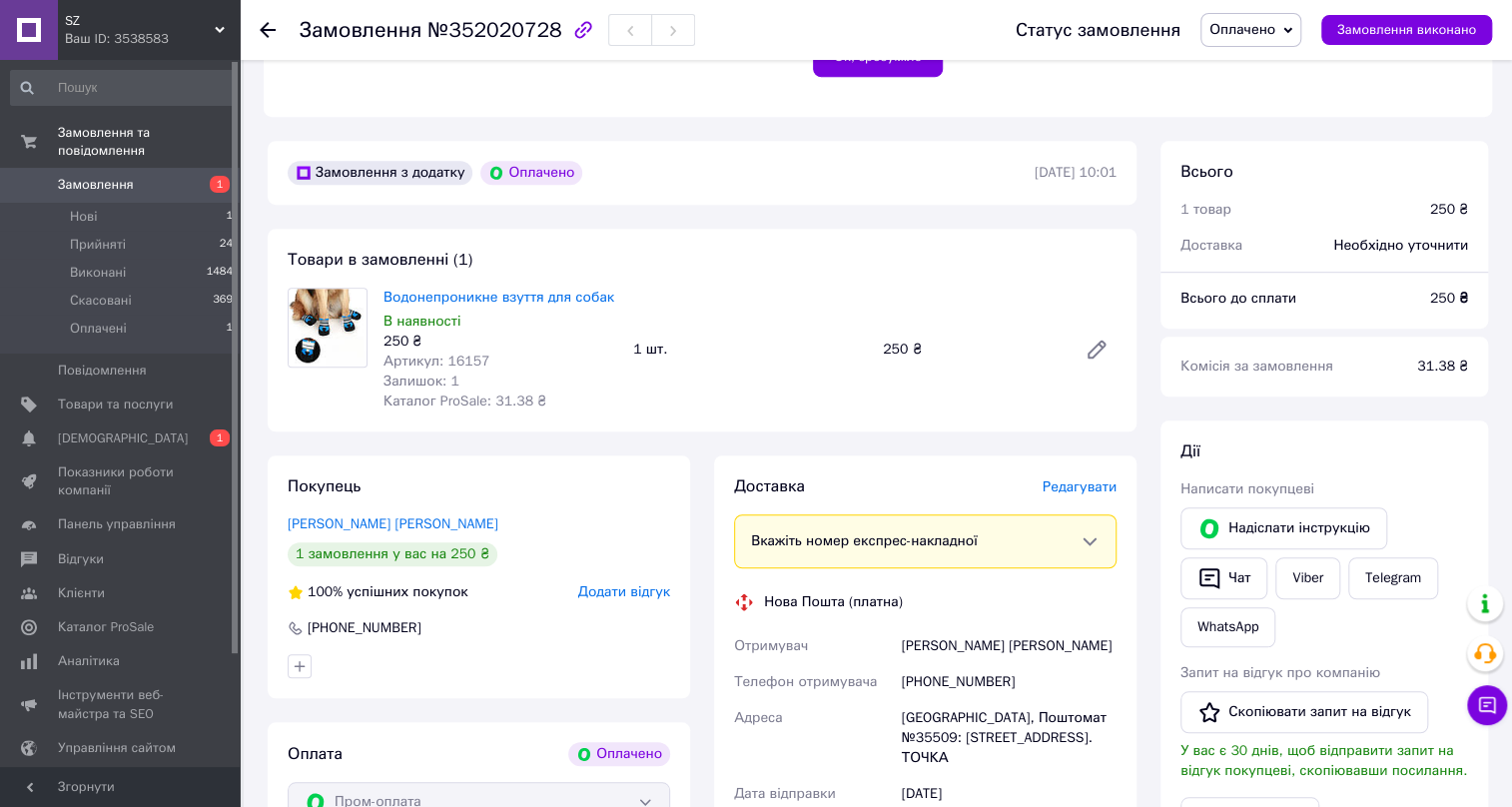 click on "Артикул: 16157" at bounding box center (436, 361) 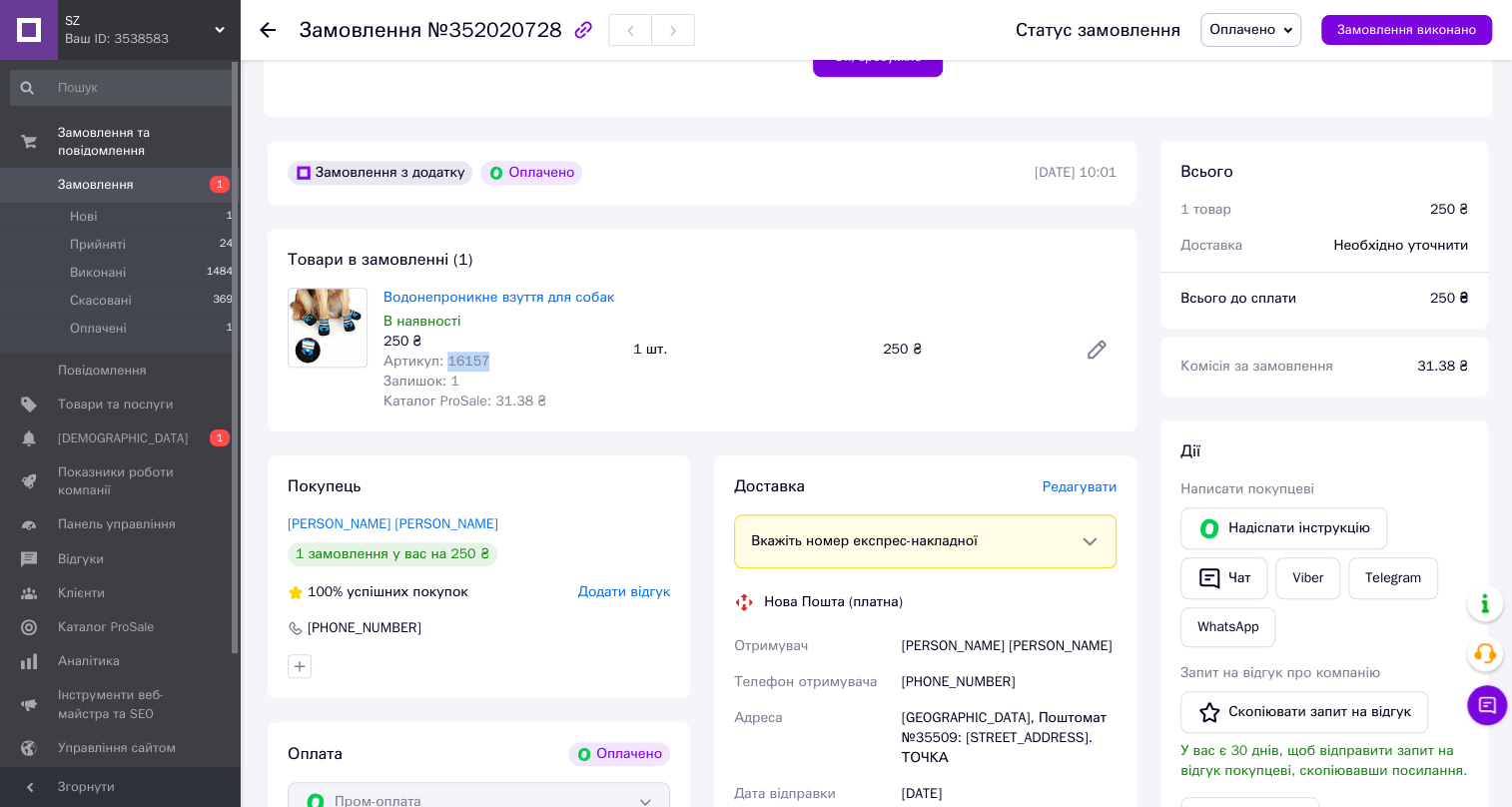 click on "Артикул: 16157" at bounding box center [436, 361] 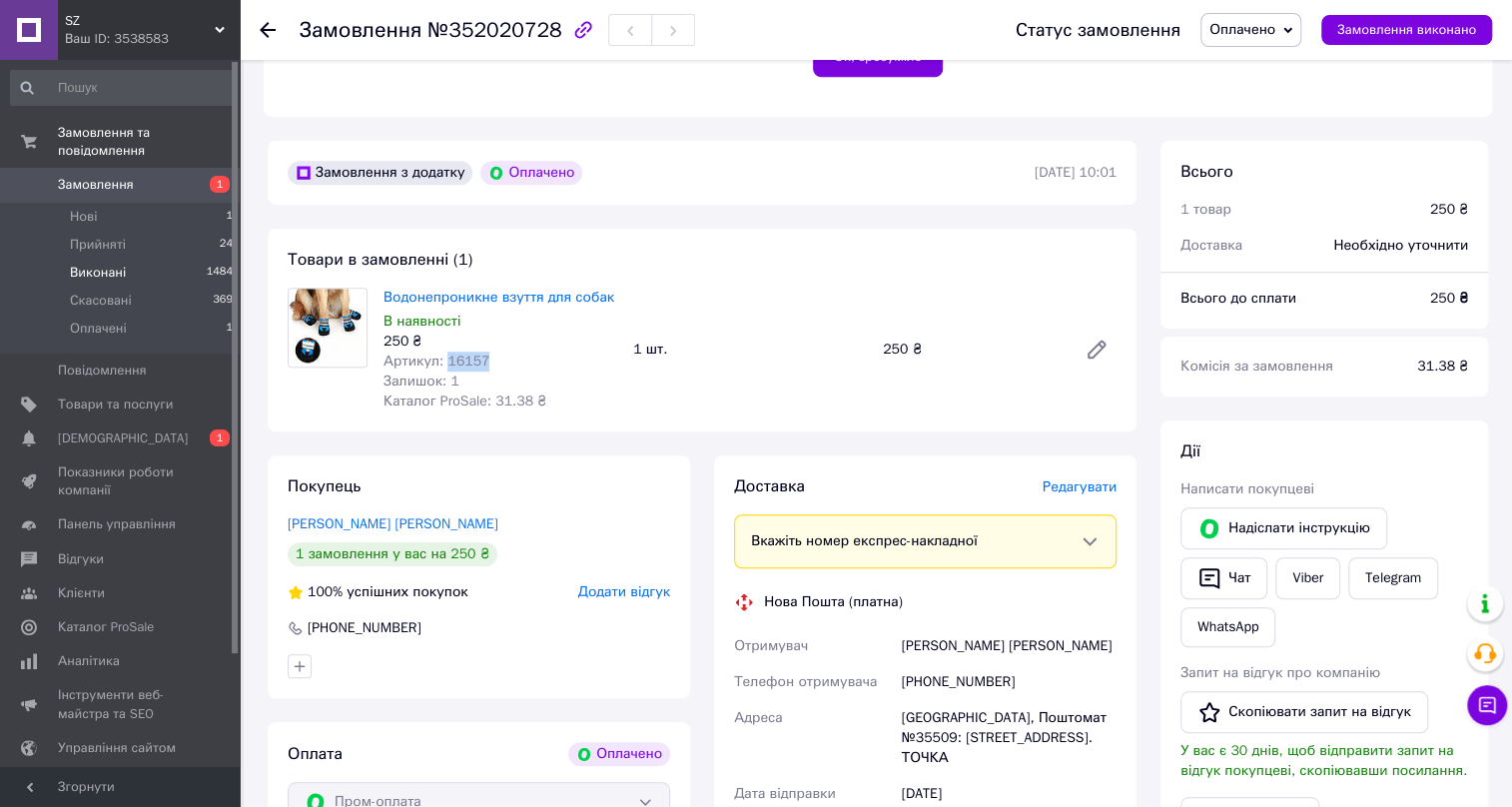 copy on "16157" 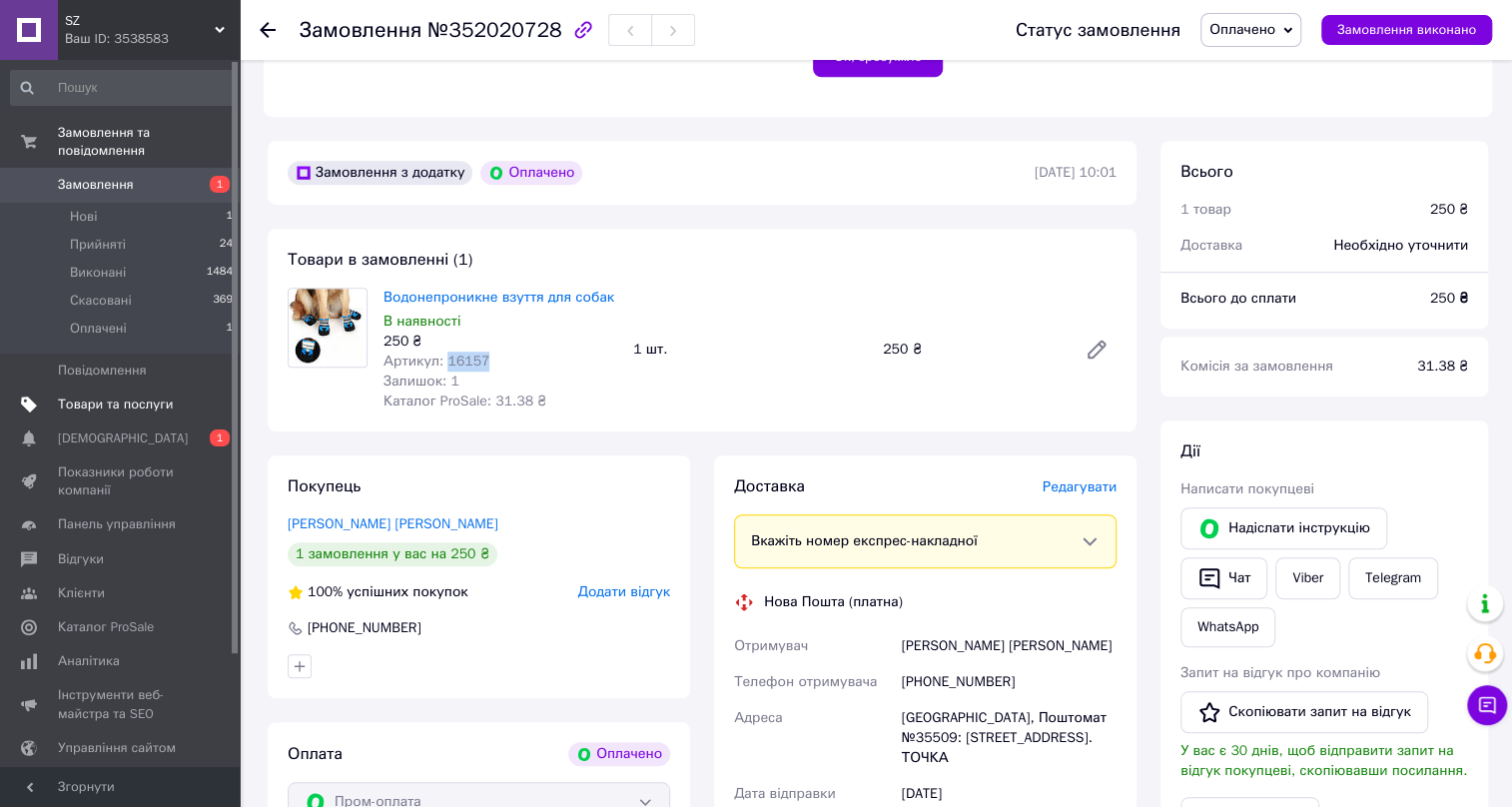 click on "Товари та послуги" at bounding box center [122, 404] 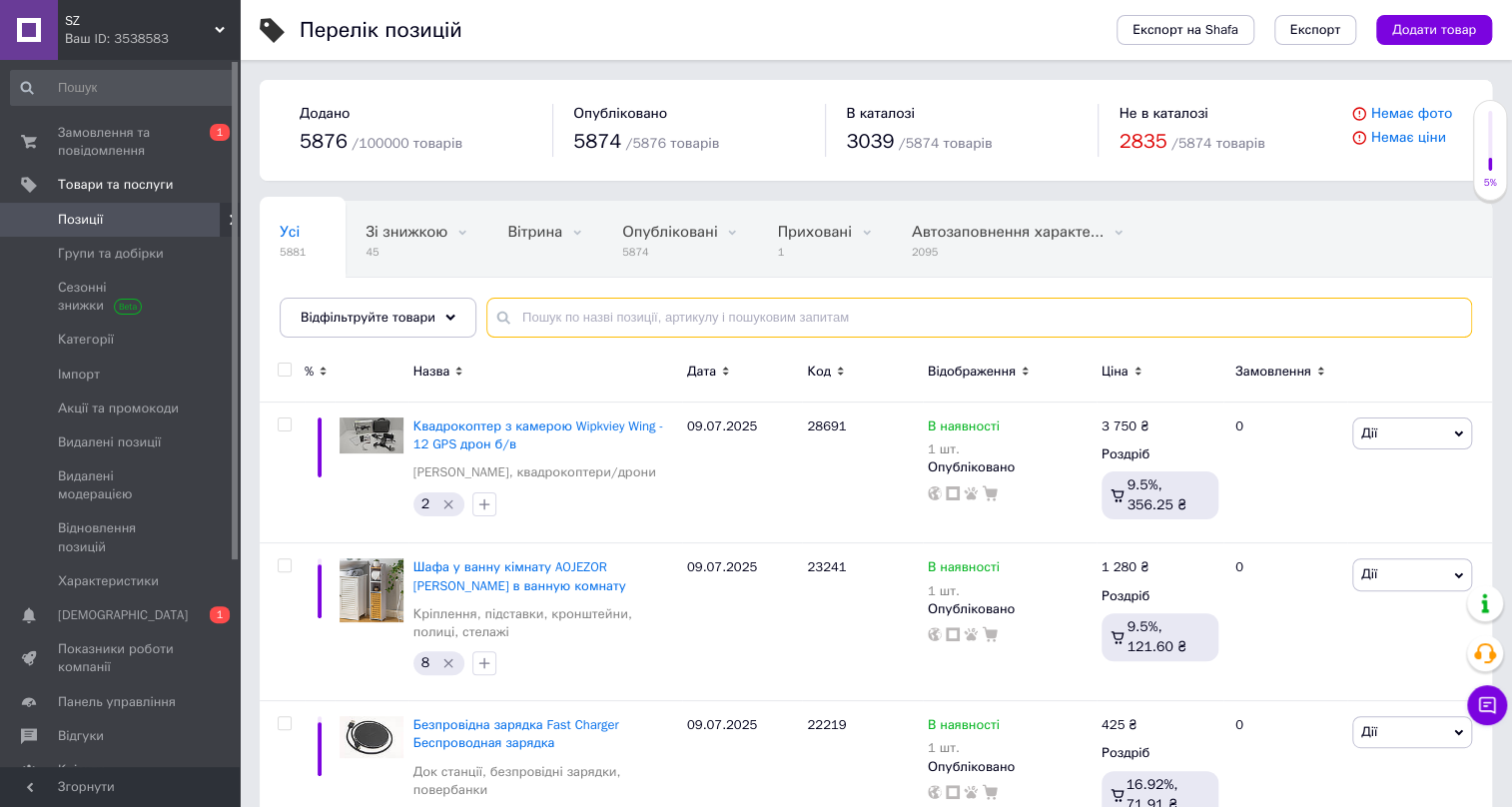 click at bounding box center (979, 318) 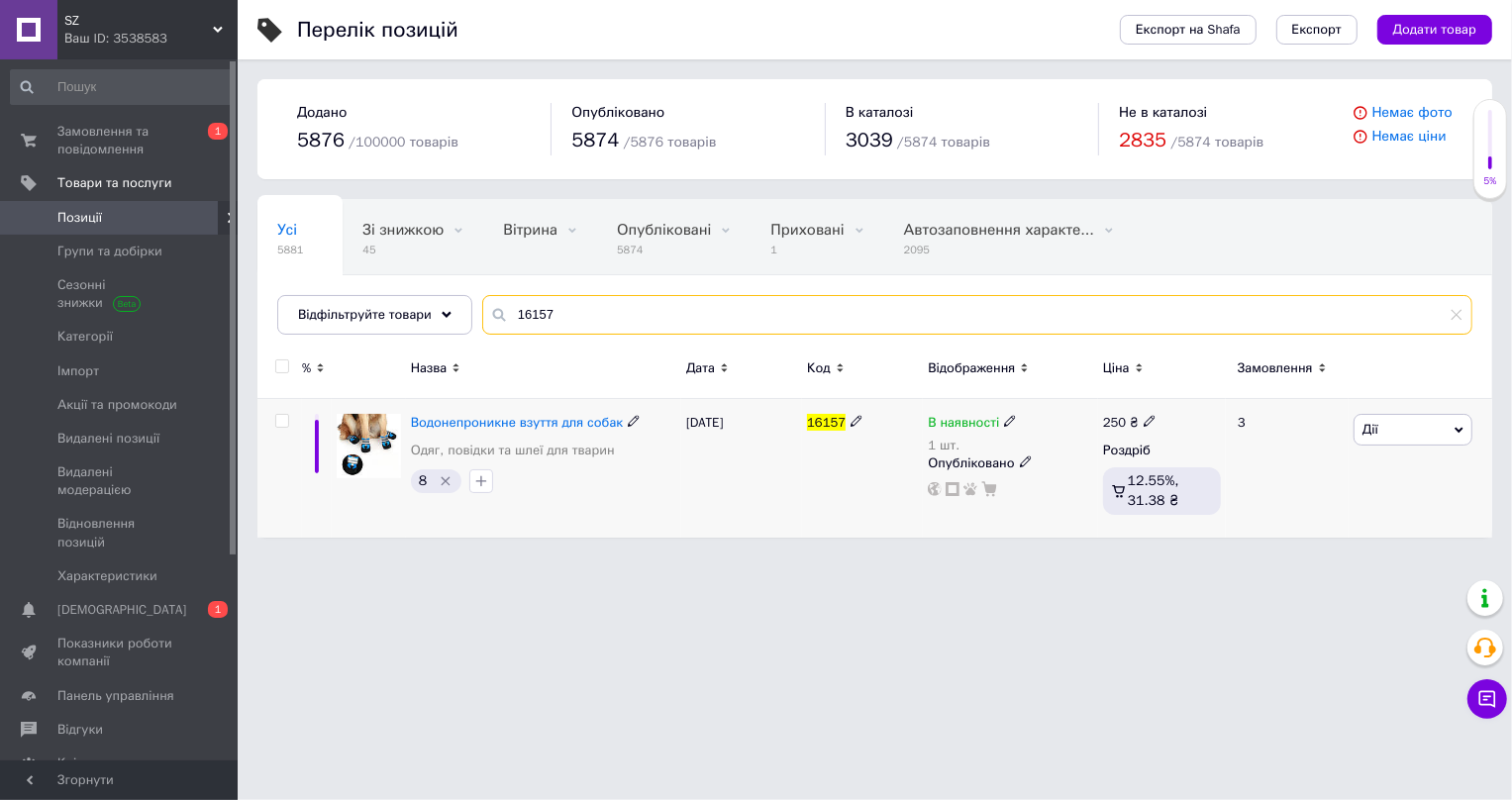 type on "16157" 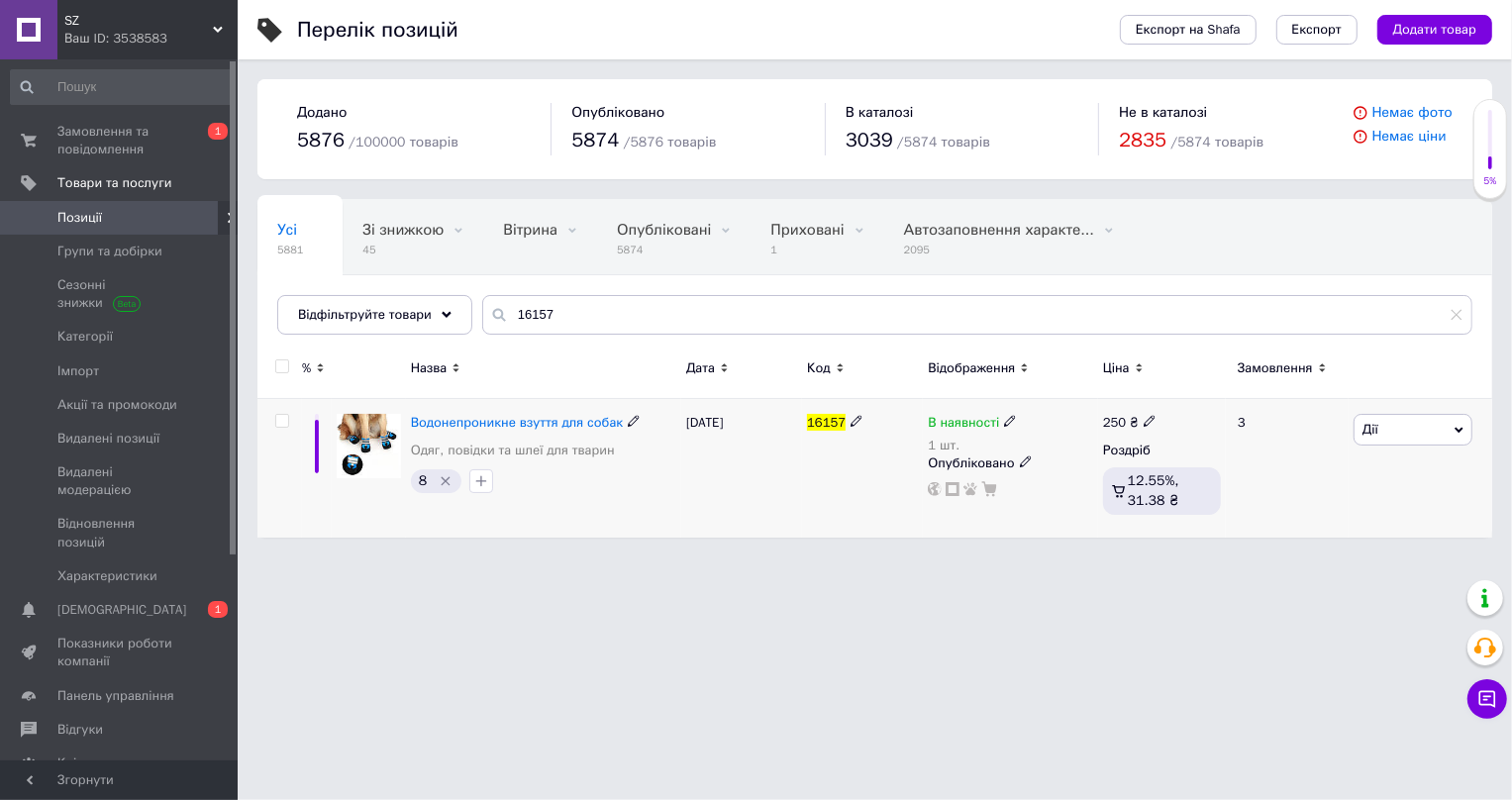 drag, startPoint x: 1001, startPoint y: 424, endPoint x: 1012, endPoint y: 426, distance: 11.18034 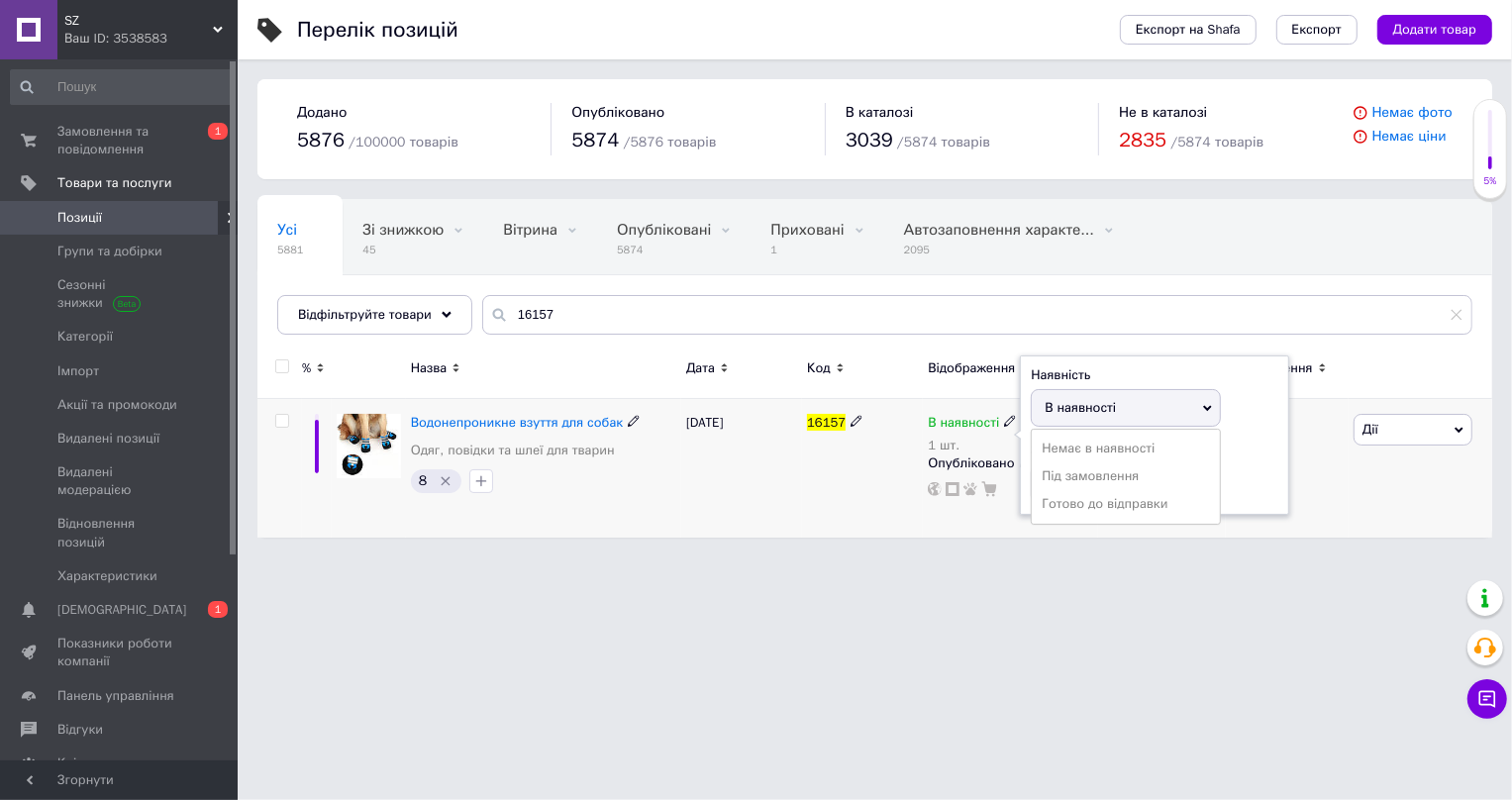 click on "Немає в наявності Під замовлення Готово до відправки" at bounding box center [1126, 476] 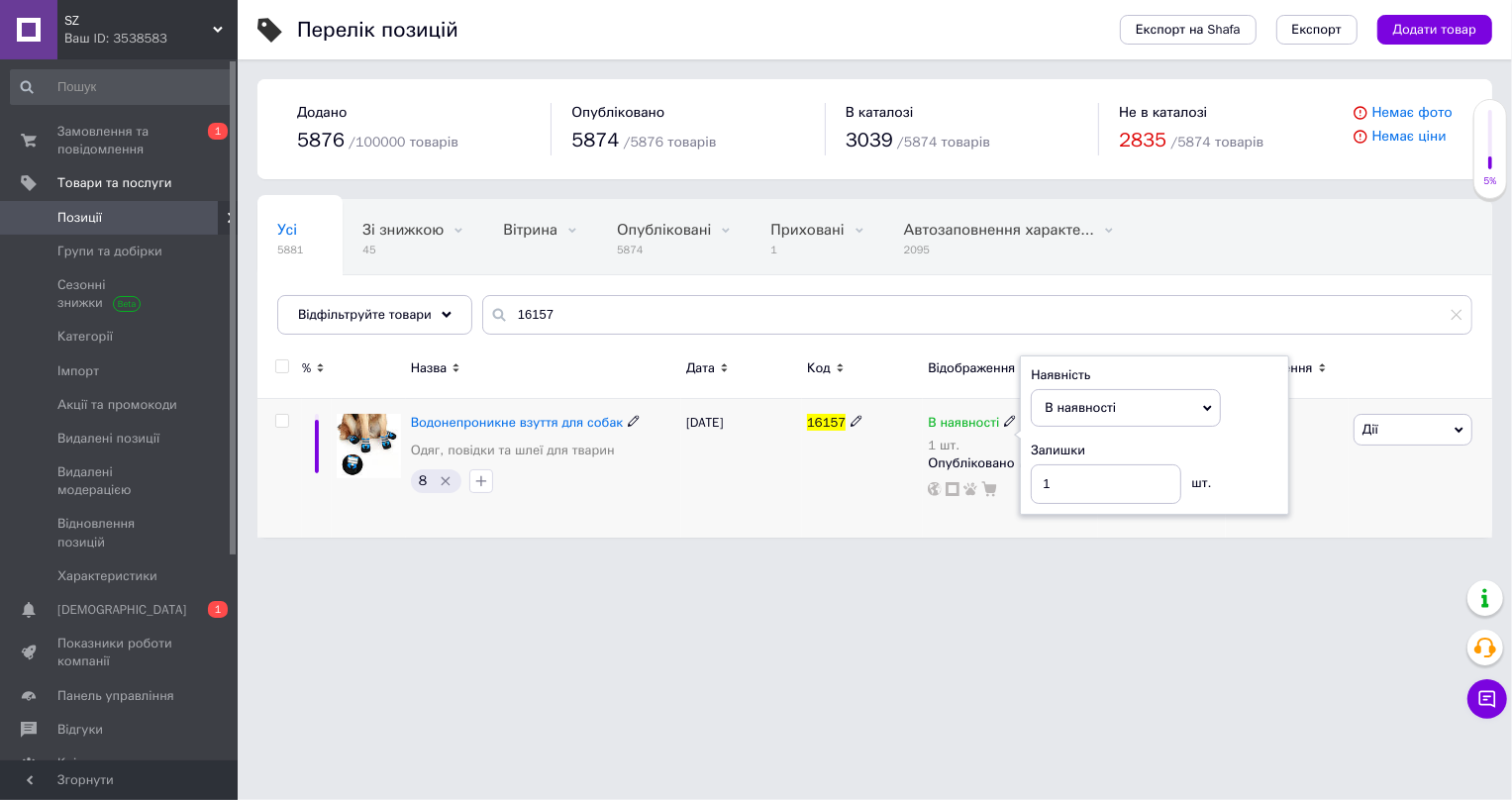 click on "Наявність В наявності Немає в наявності Під замовлення Готово до відправки Залишки 1 шт." at bounding box center [1155, 436] 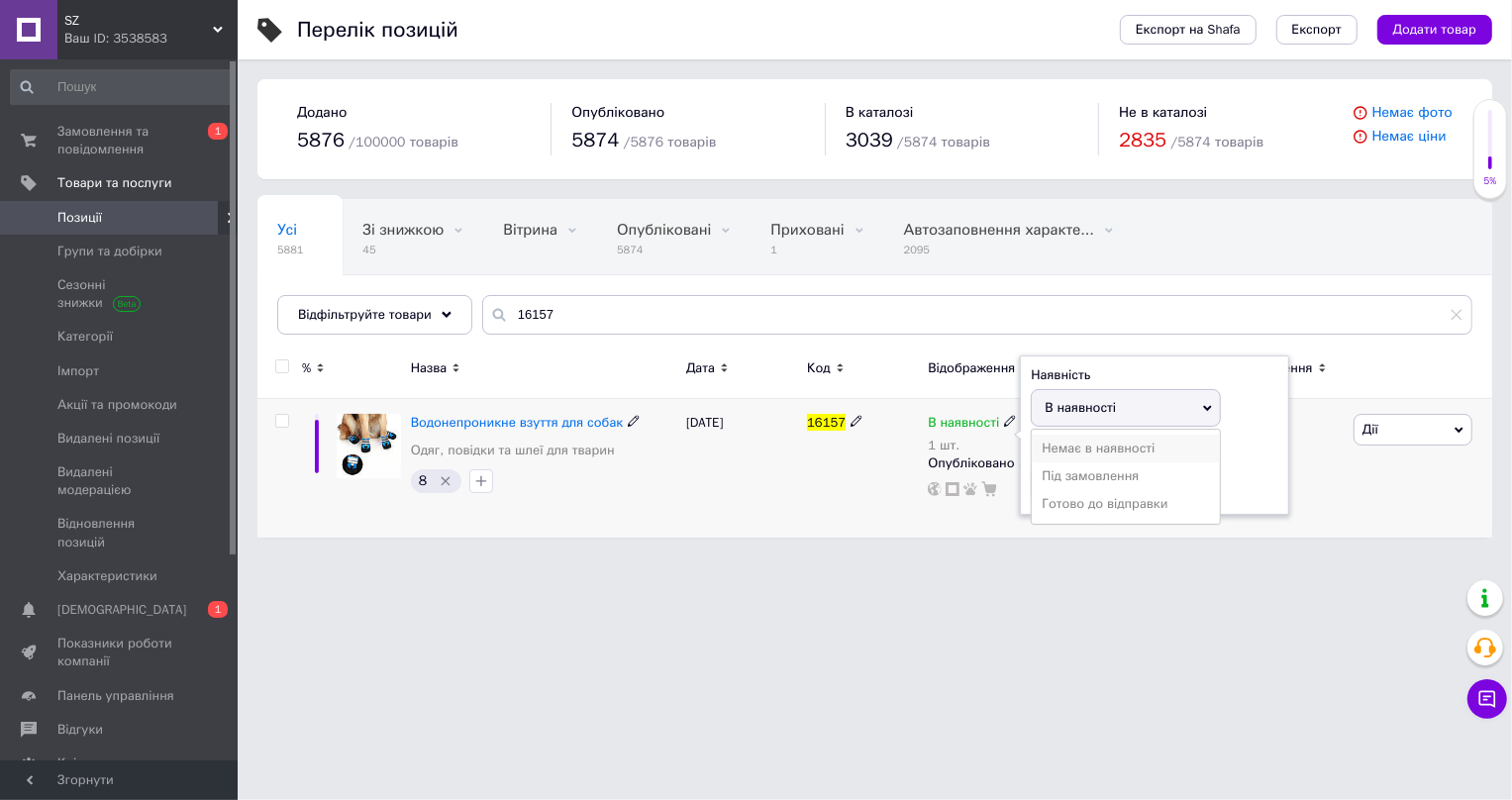 click on "Немає в наявності" at bounding box center (1126, 449) 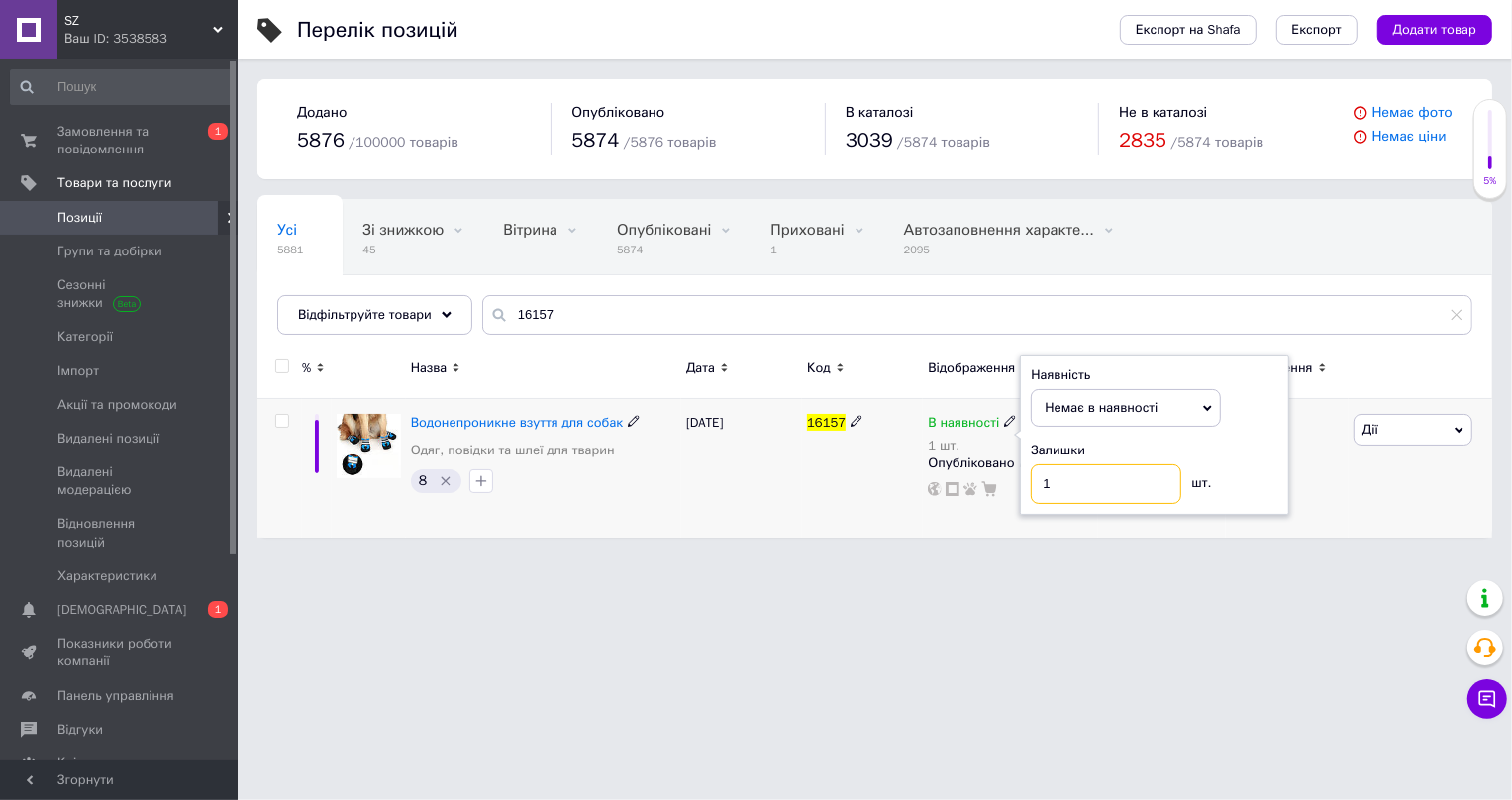 drag, startPoint x: 1009, startPoint y: 485, endPoint x: 973, endPoint y: 495, distance: 37.363083 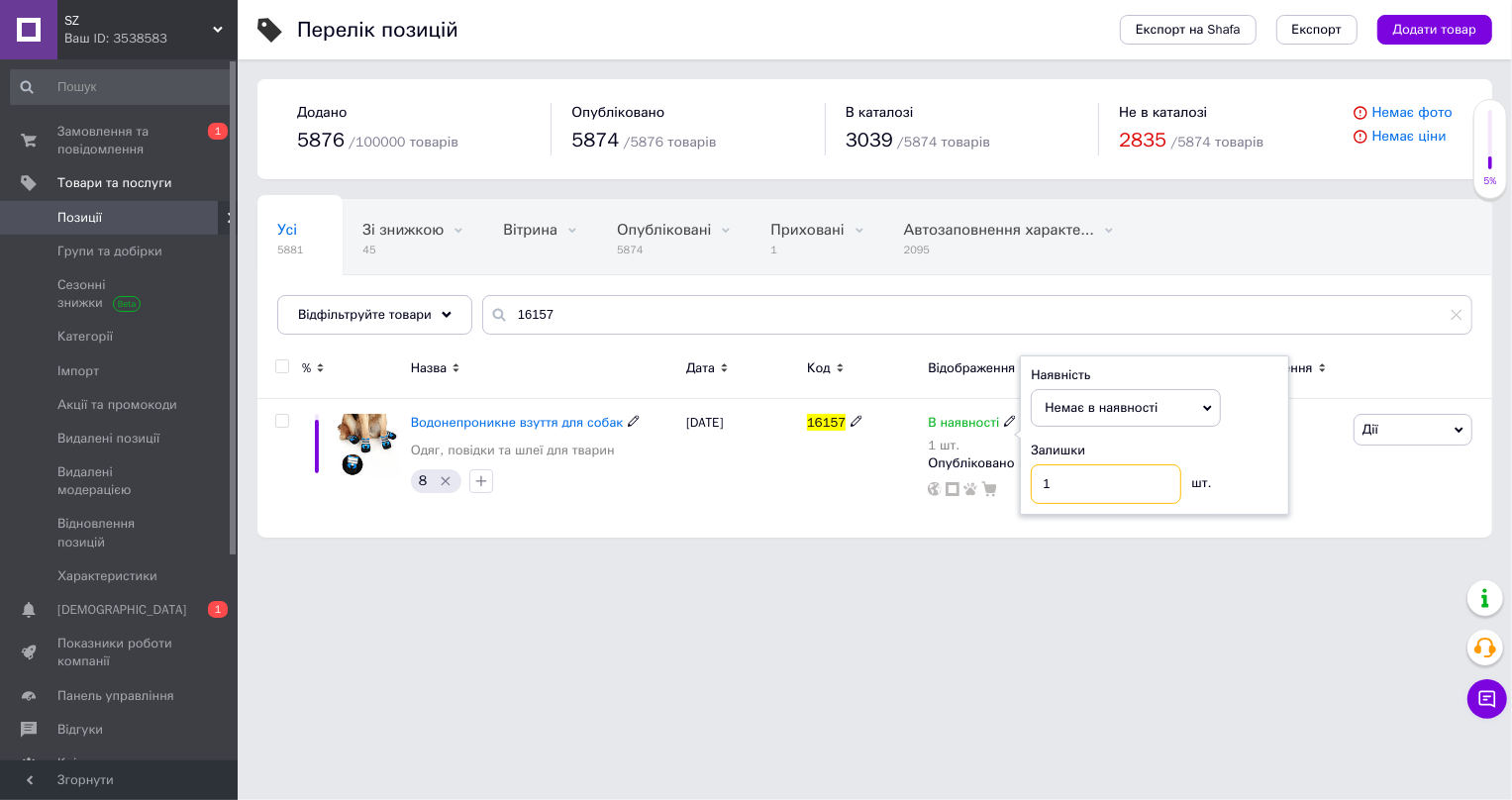 type on "0" 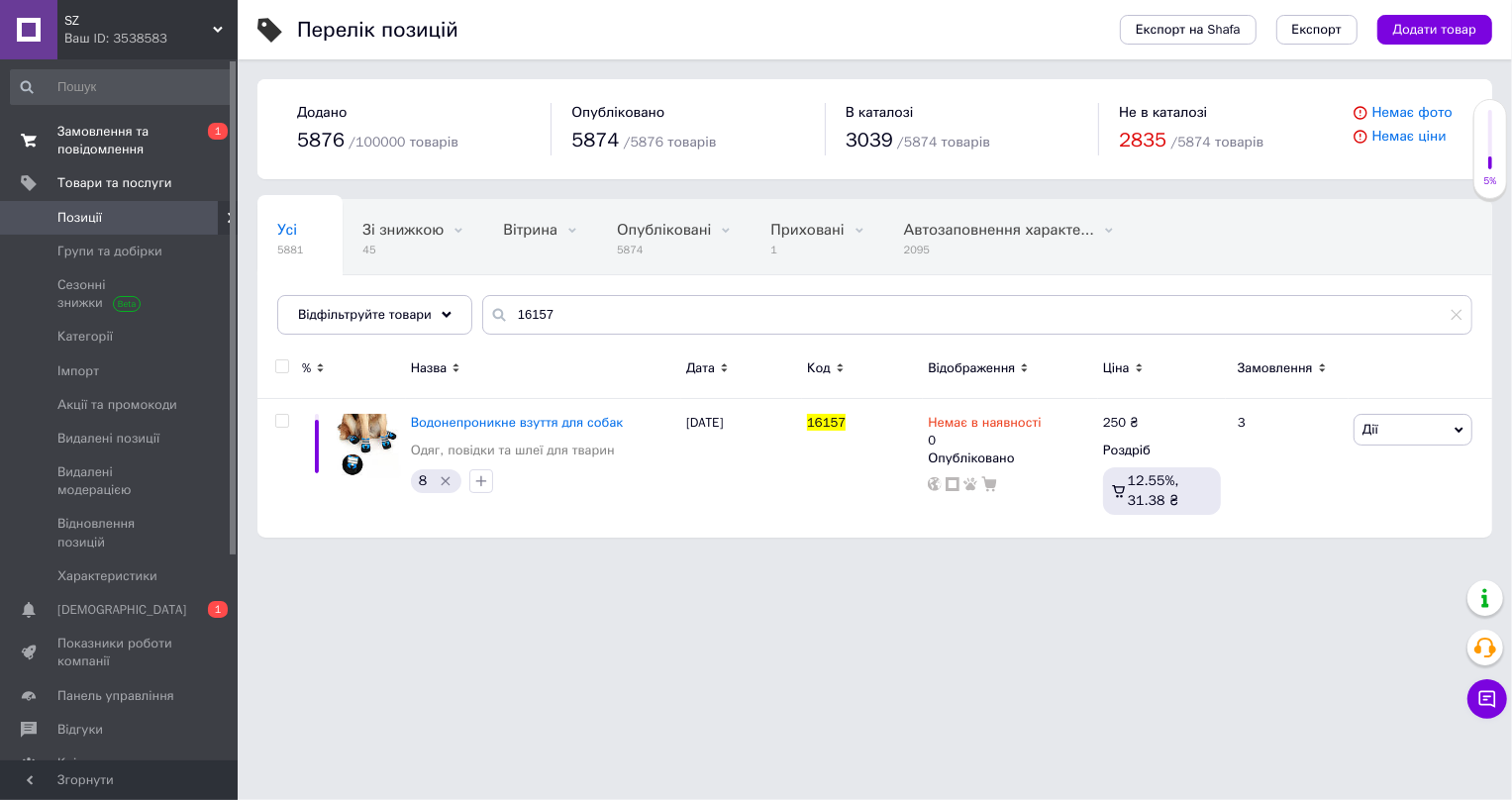 click on "Замовлення та повідомлення" at bounding box center (120, 141) 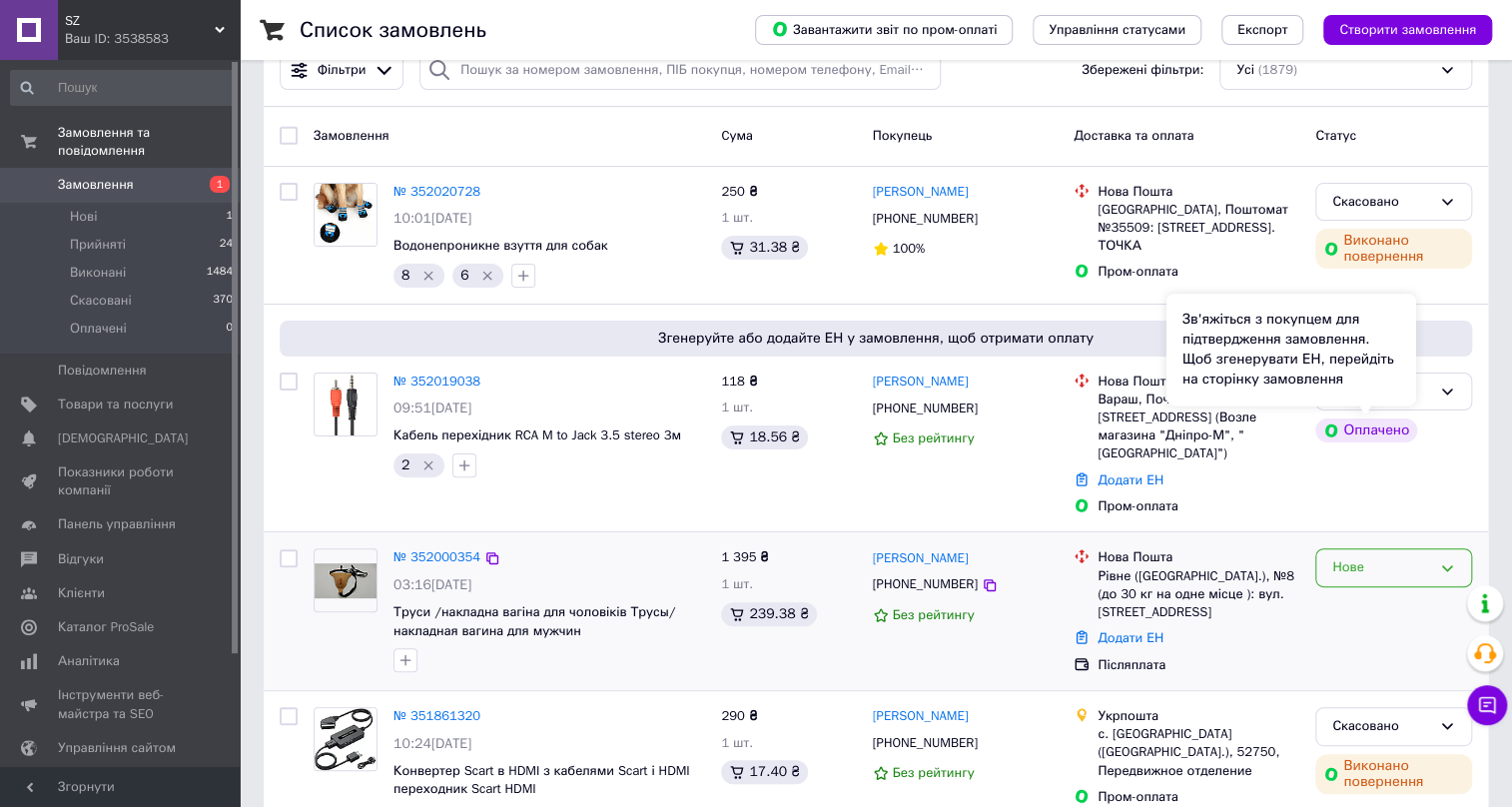 scroll, scrollTop: 90, scrollLeft: 0, axis: vertical 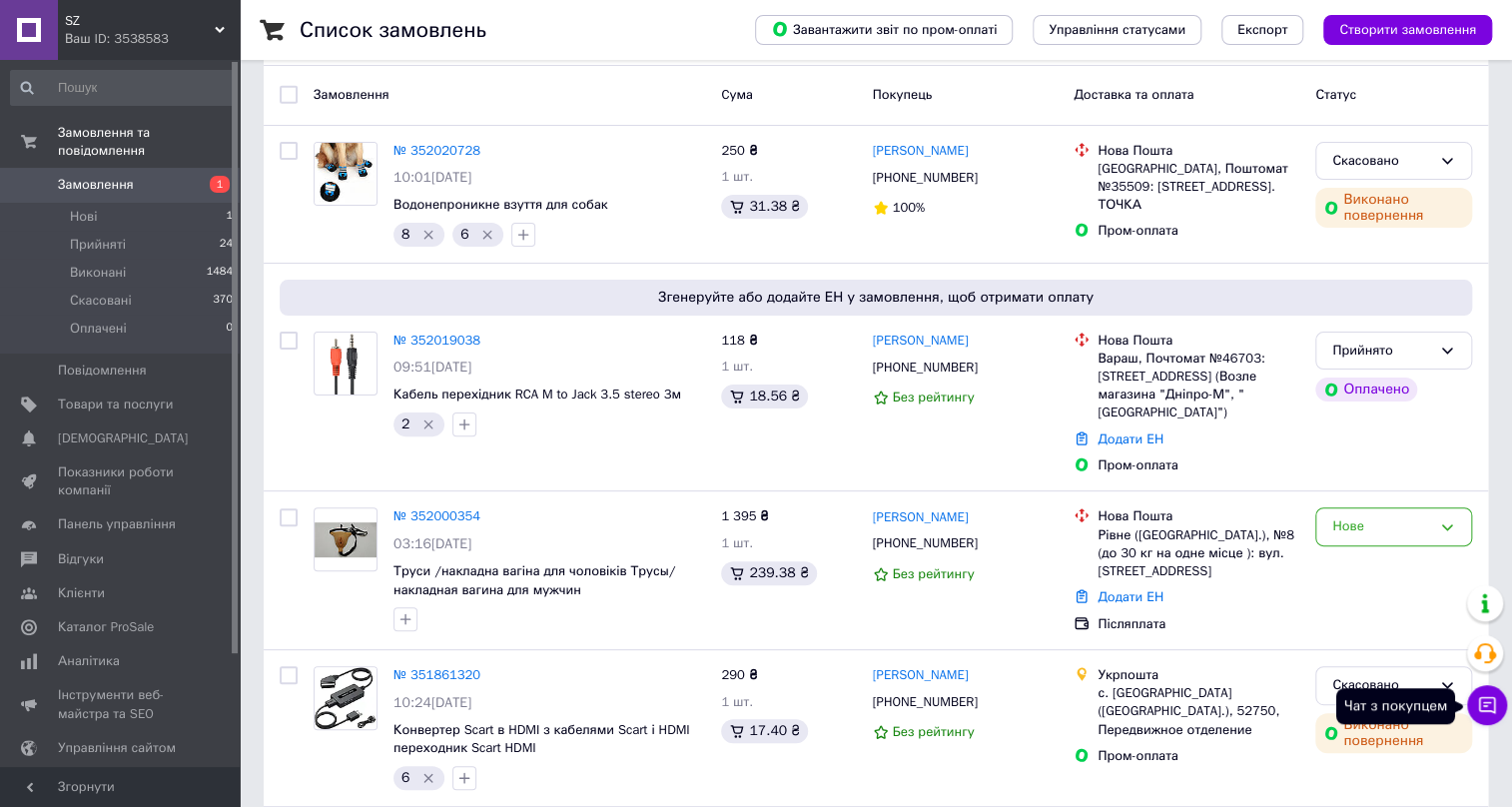 click 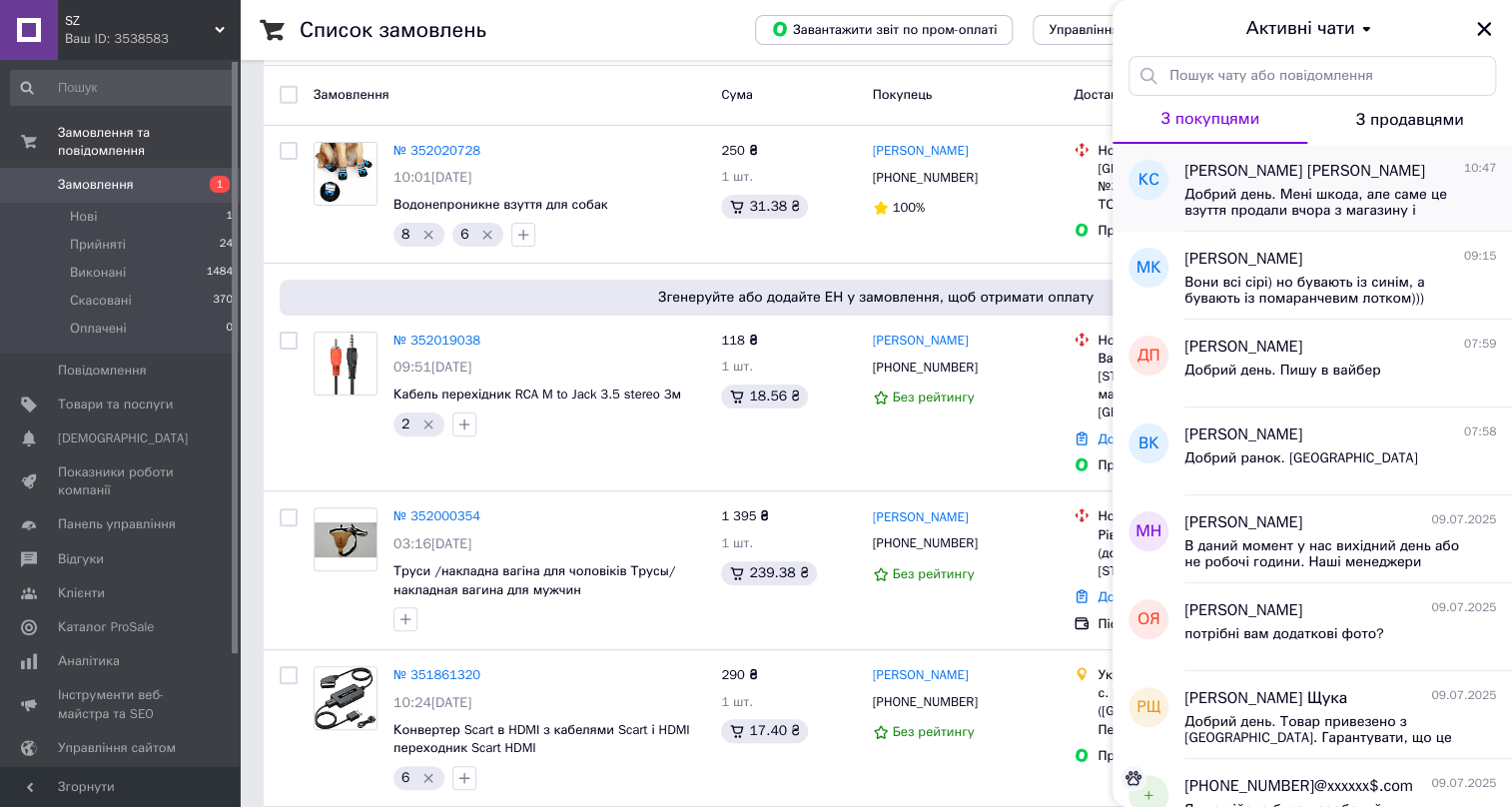 click on "Добрий день. Мені шкода, але саме це взуття продали вчора з магазину і наявність на промі не оновилась. Залишився лише варіант для маленьких собак. Можу надіслати фото. Якщо шукаєте для більшої собачки, то на жаль не буде. Для повернення коштів скасуйте, будь ласка замовлення" at bounding box center [1326, 203] 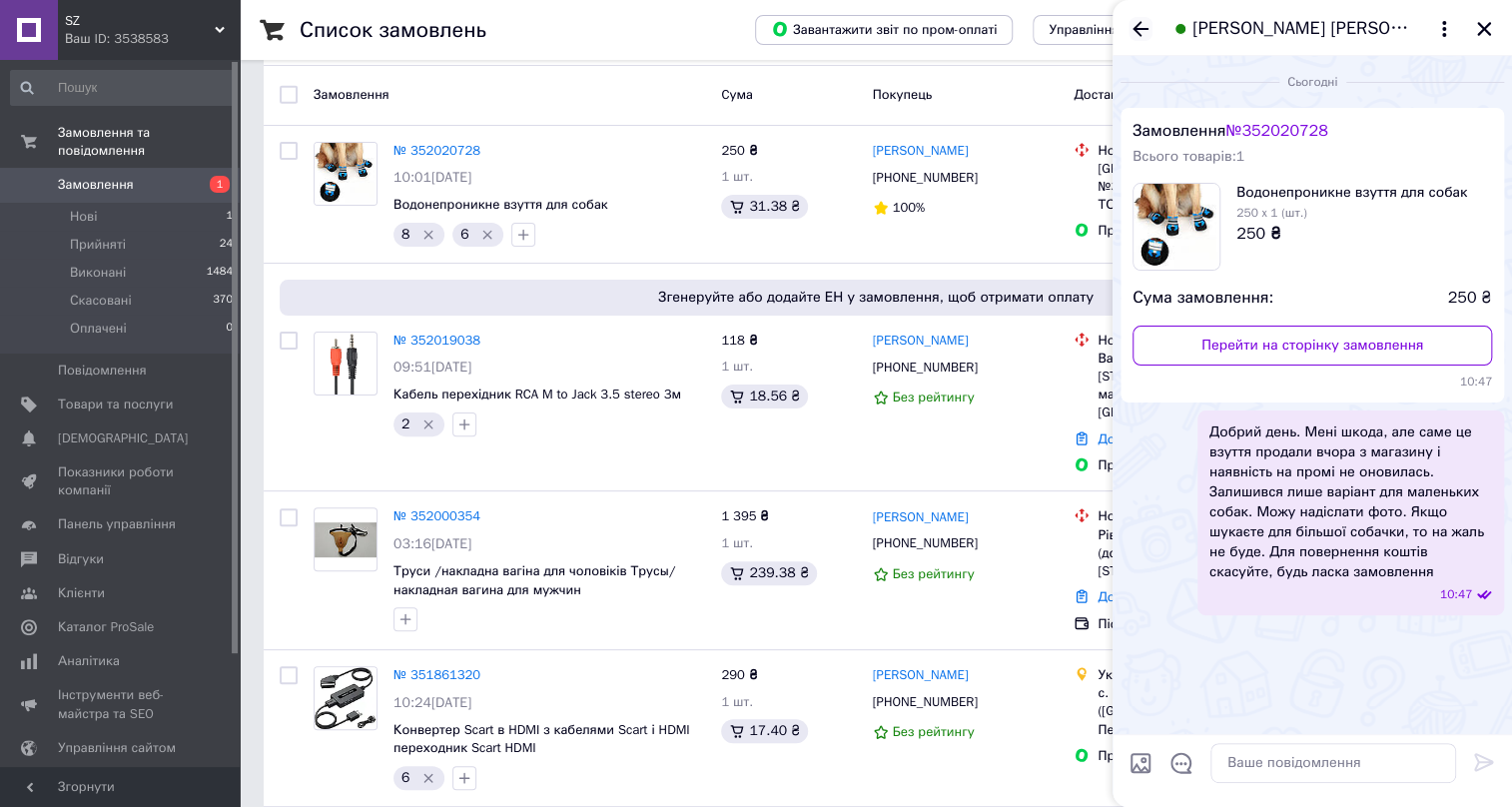 click 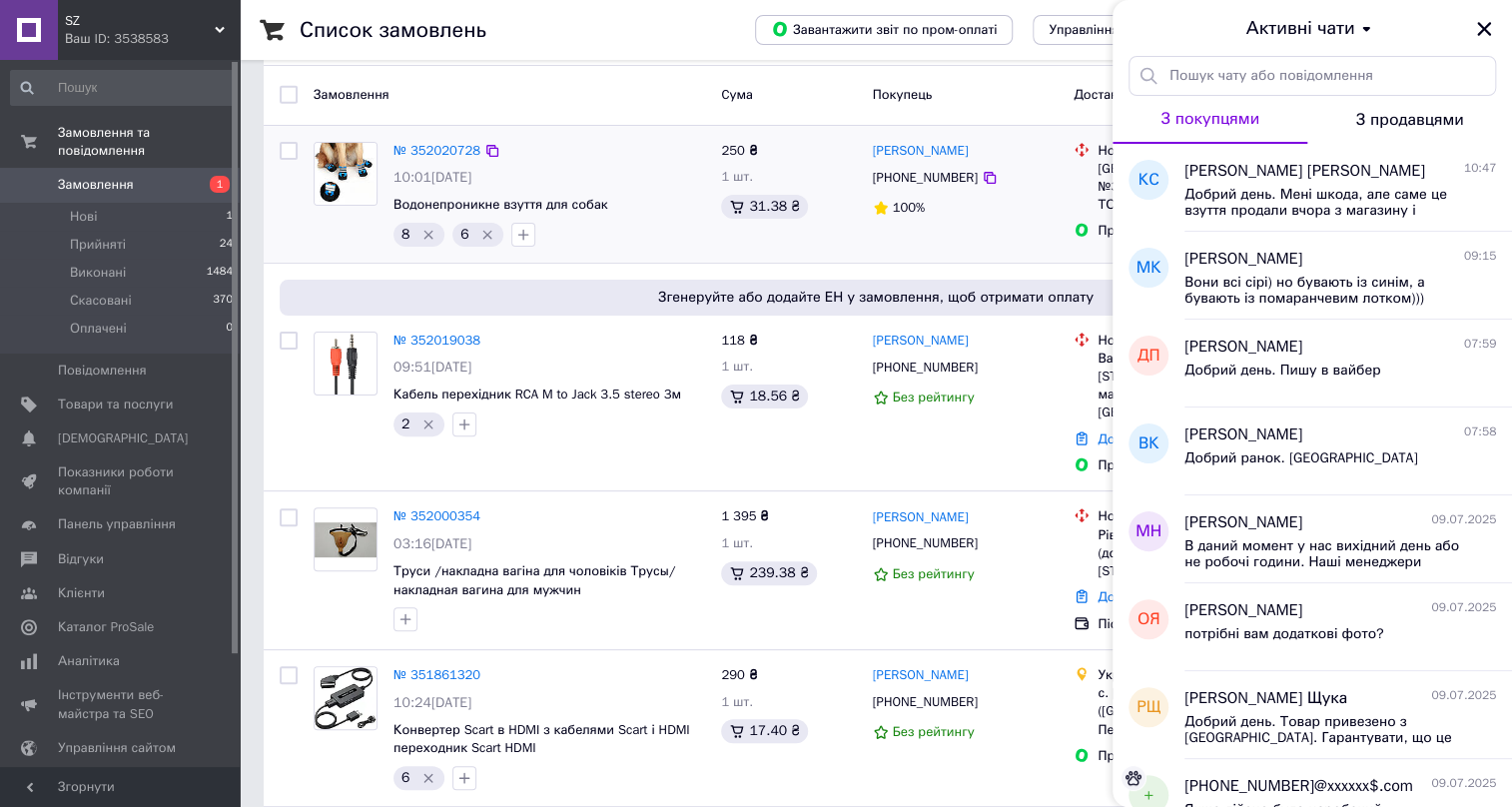click on "8   6" at bounding box center [549, 235] 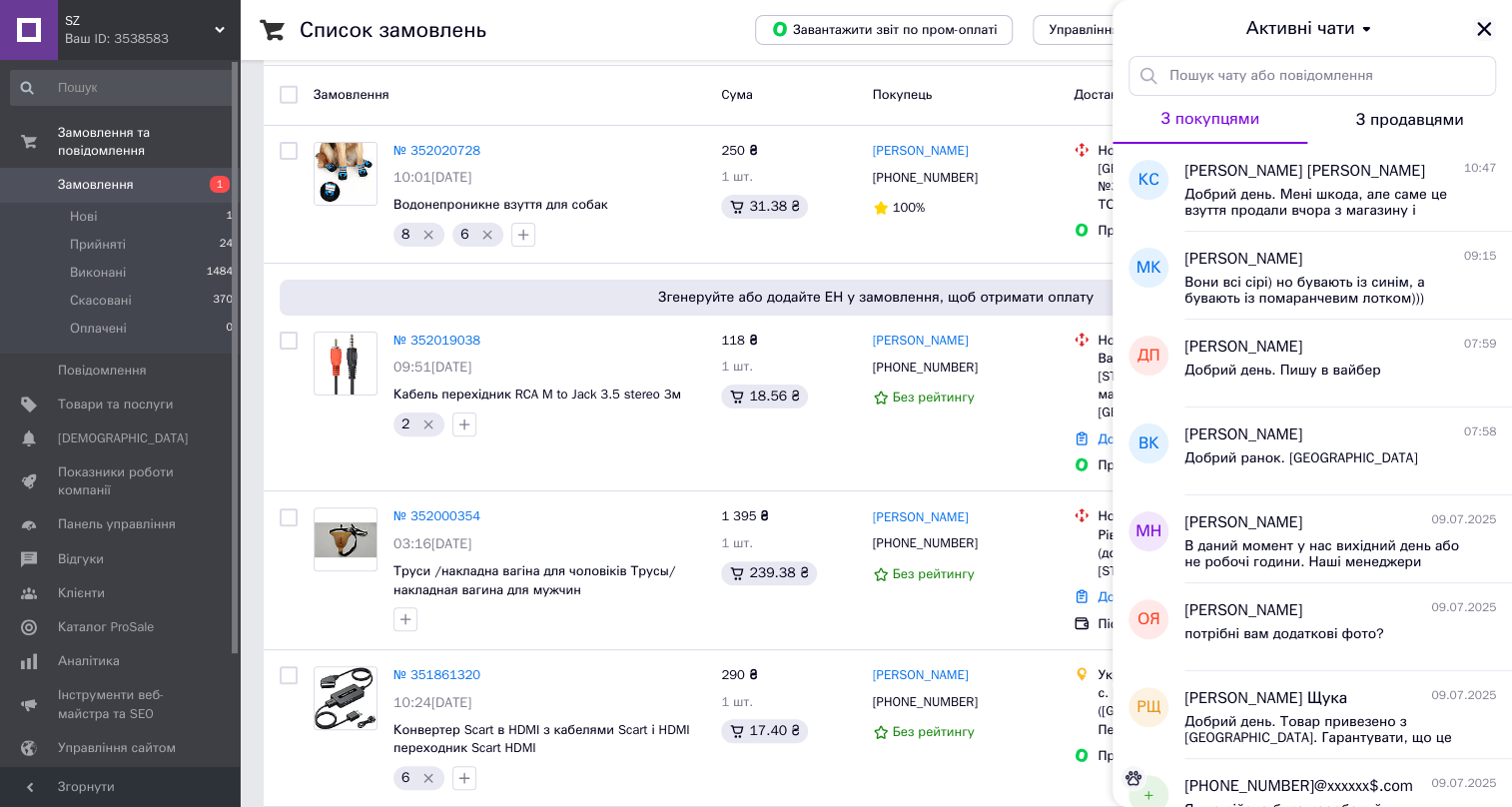 click 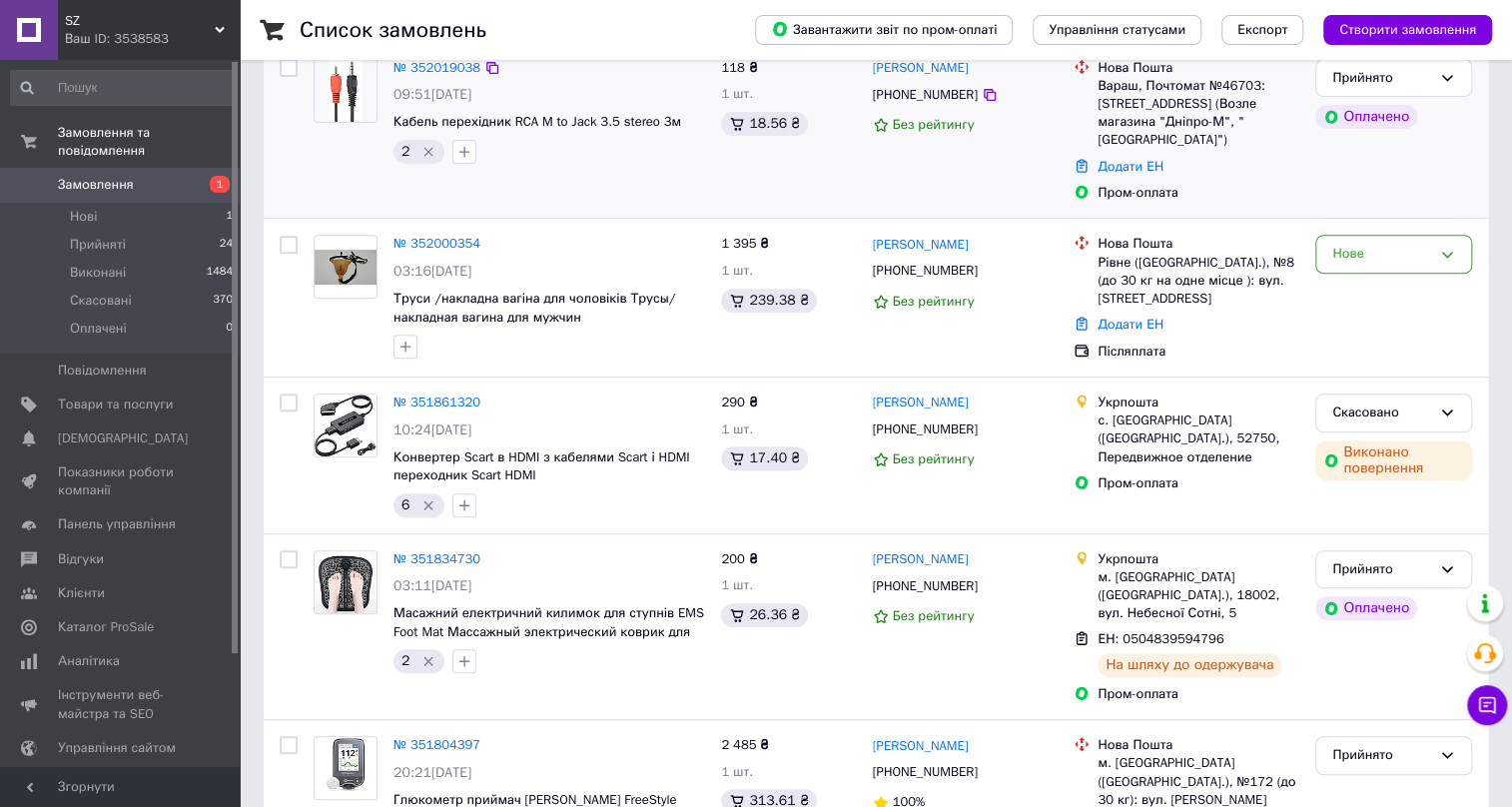scroll, scrollTop: 0, scrollLeft: 0, axis: both 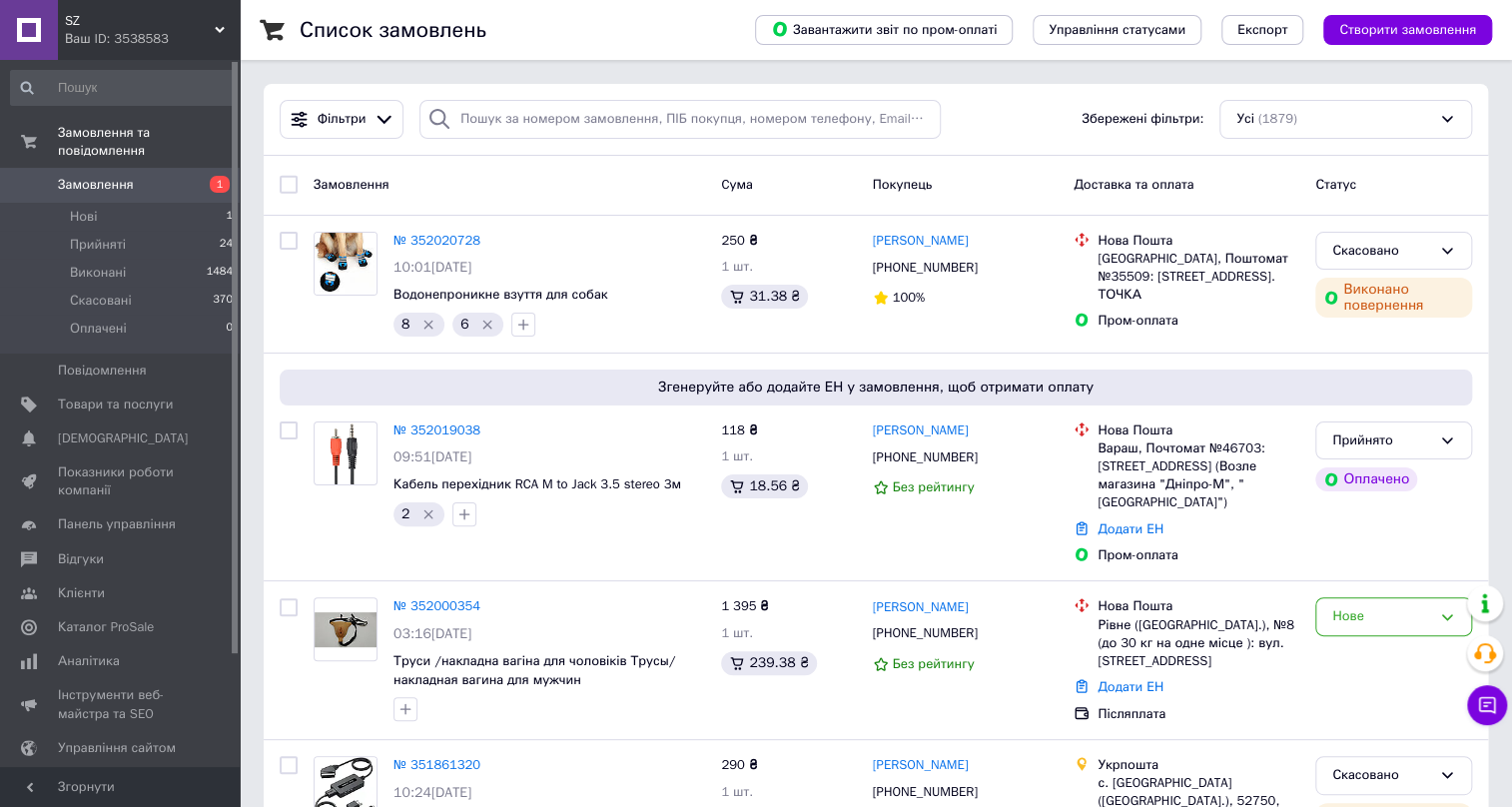click on "Замовлення 1" at bounding box center (122, 185) 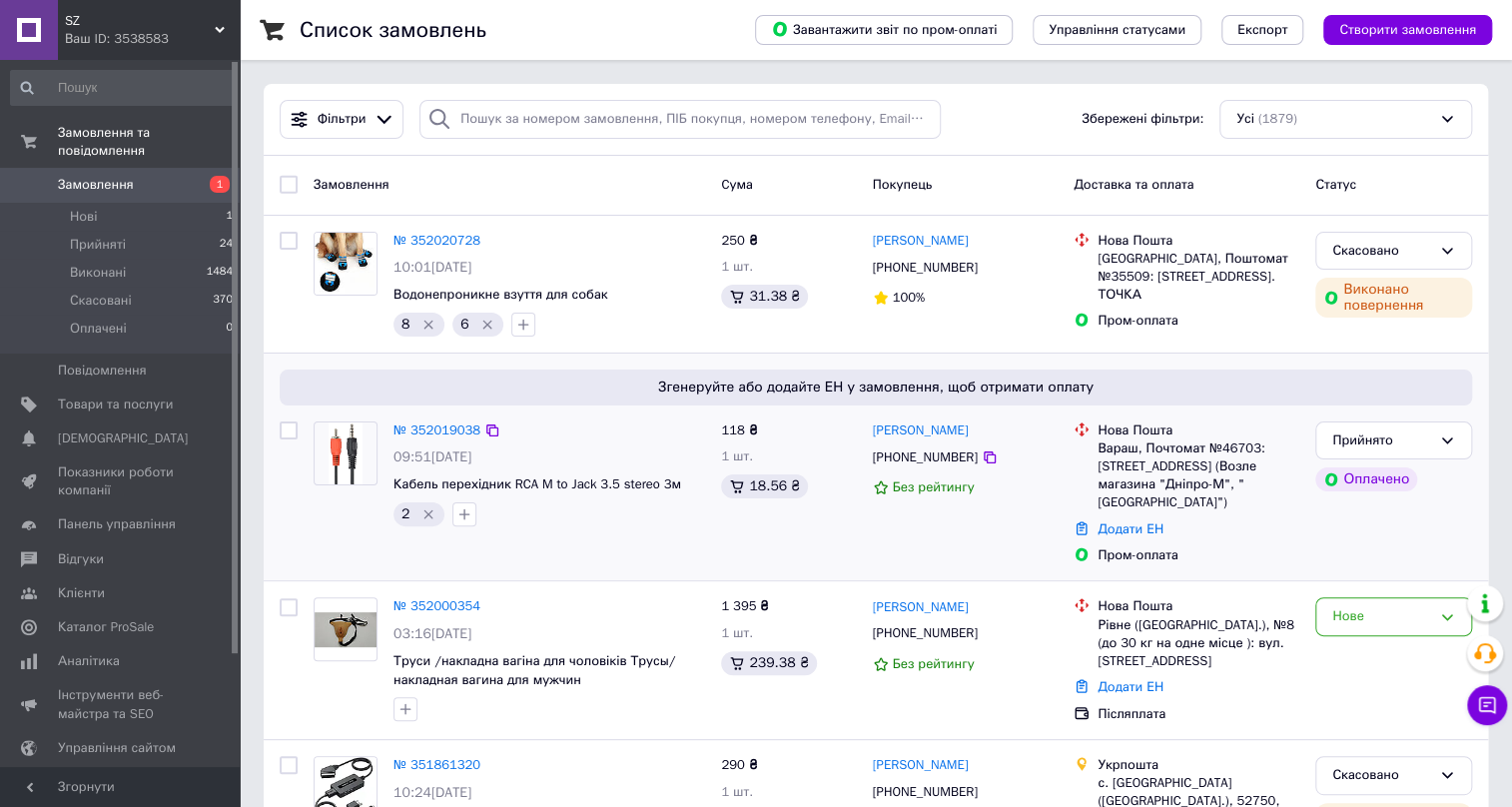 scroll, scrollTop: 90, scrollLeft: 0, axis: vertical 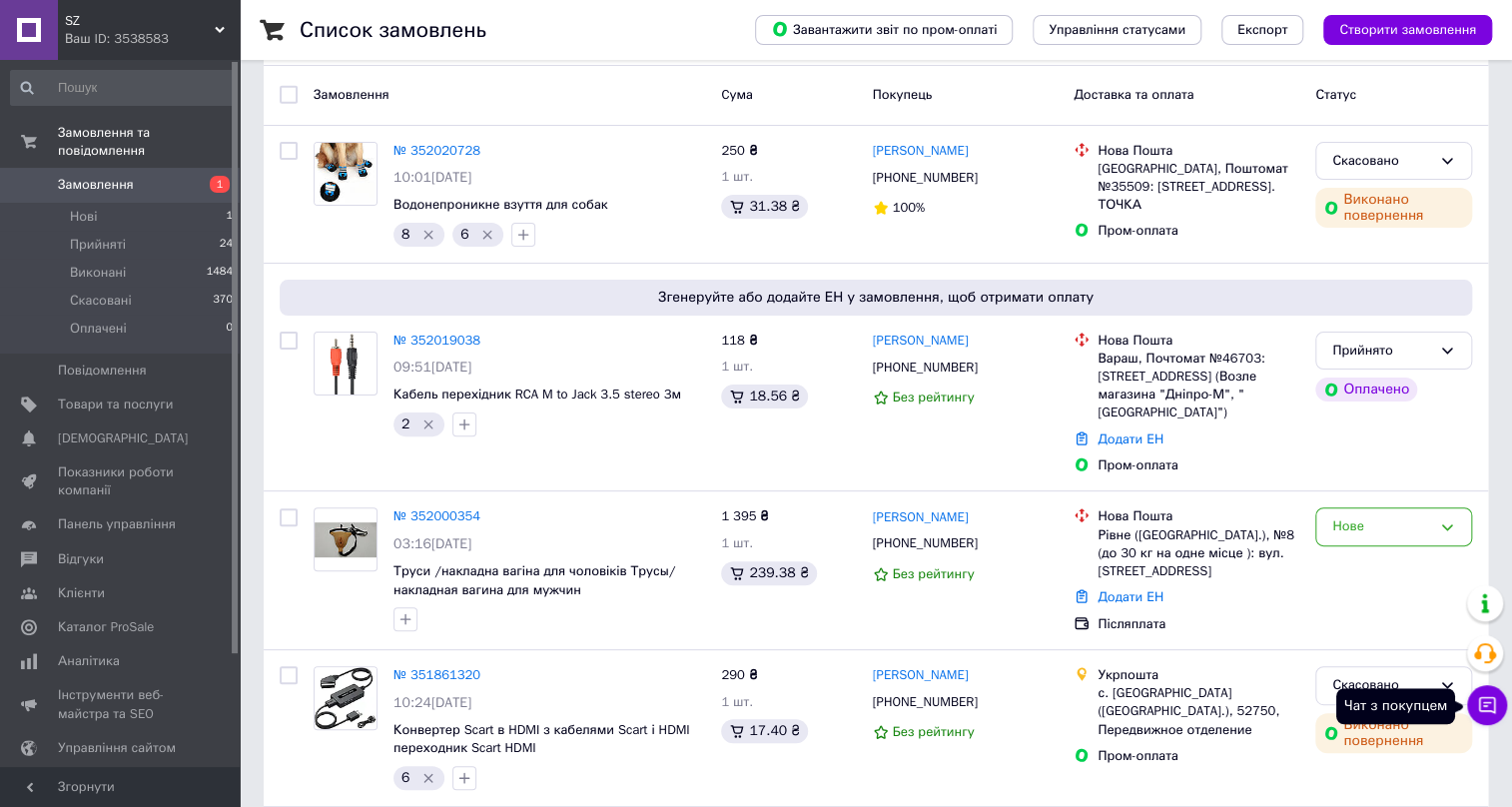 click 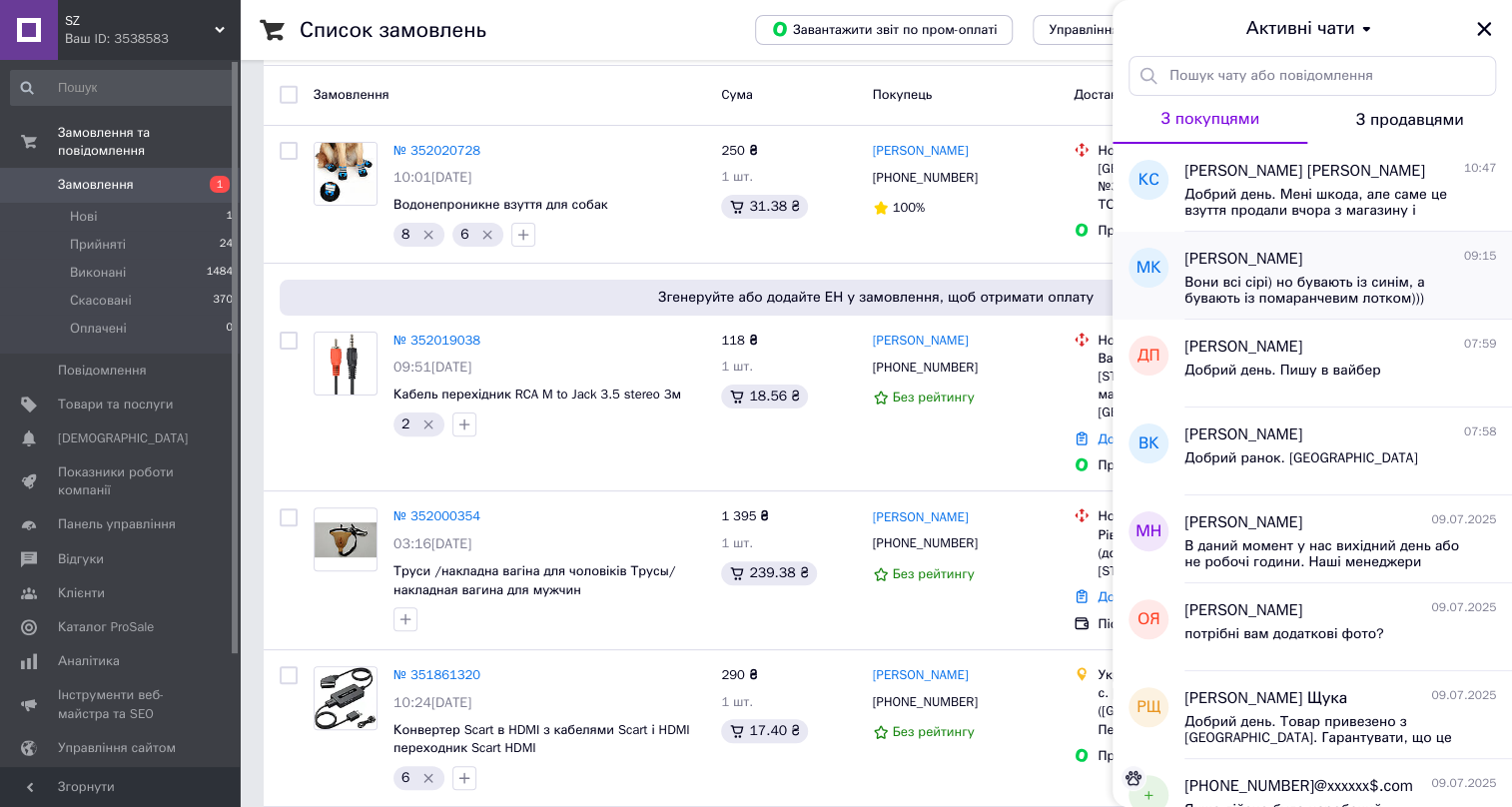 click on "Вони всі сірі) но бувають із синім, а бувають із помаранчевим лотком)))" at bounding box center [1326, 291] 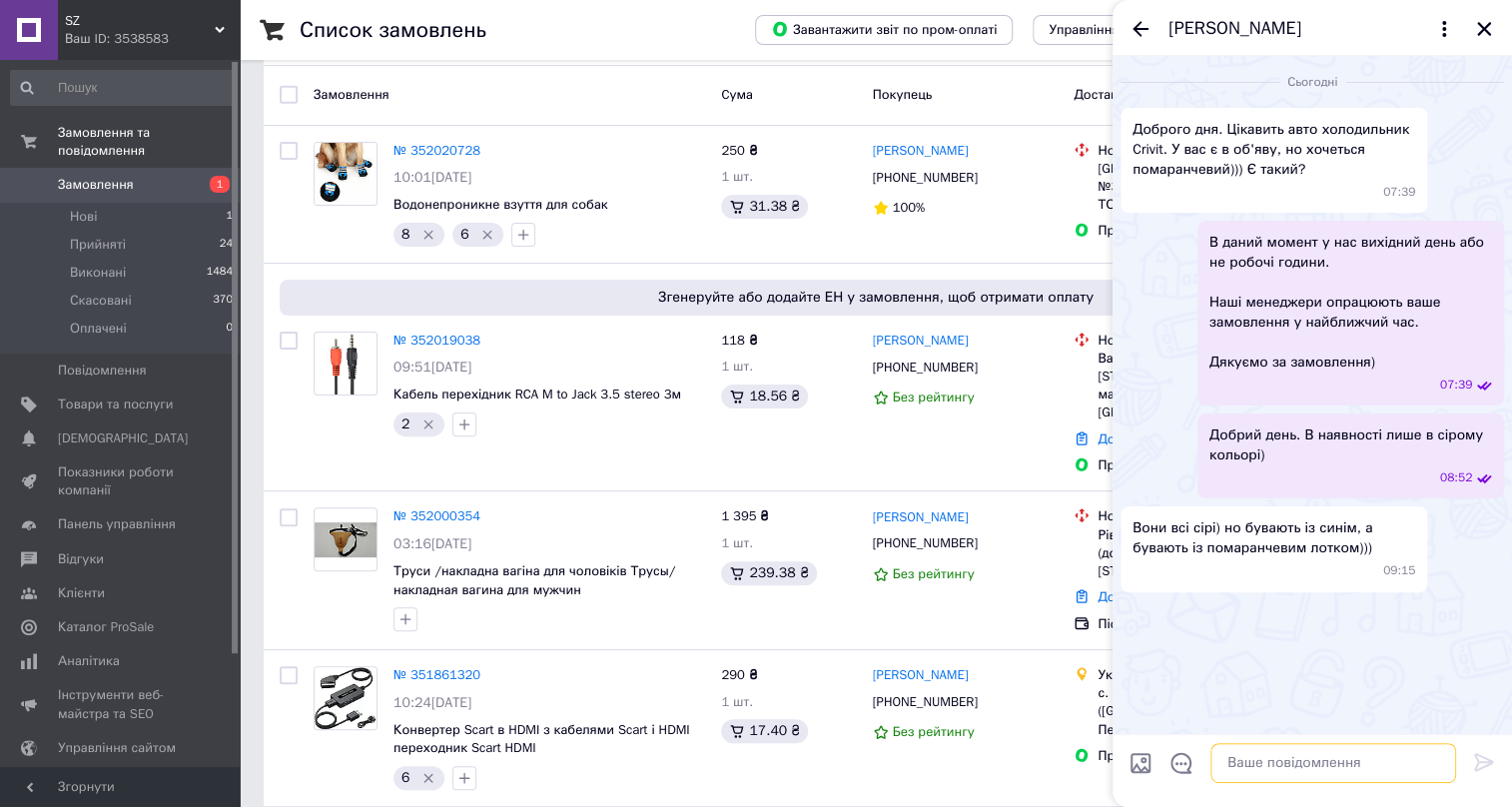 click at bounding box center [1333, 763] 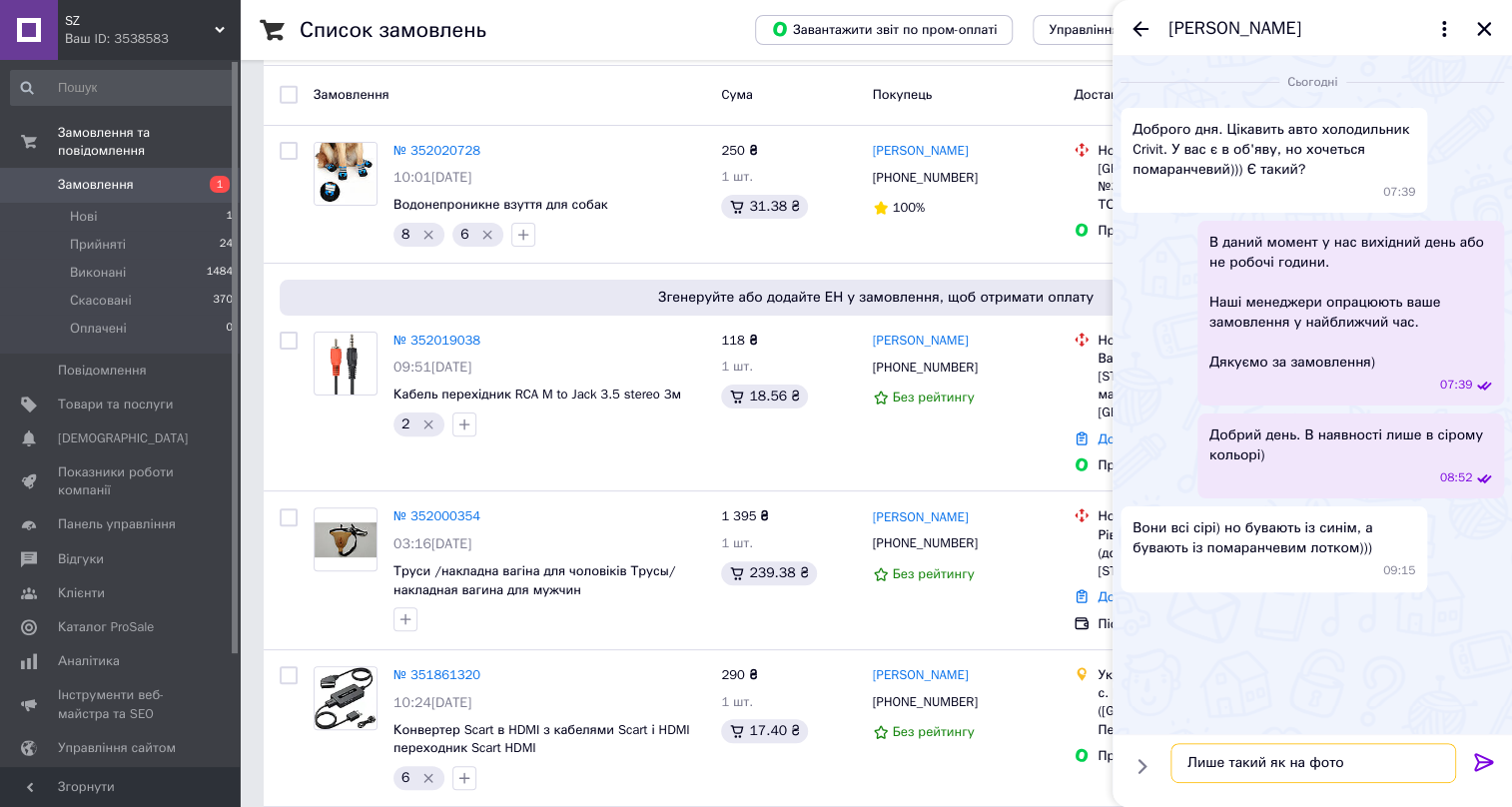 type on "Лише такий як на фото)" 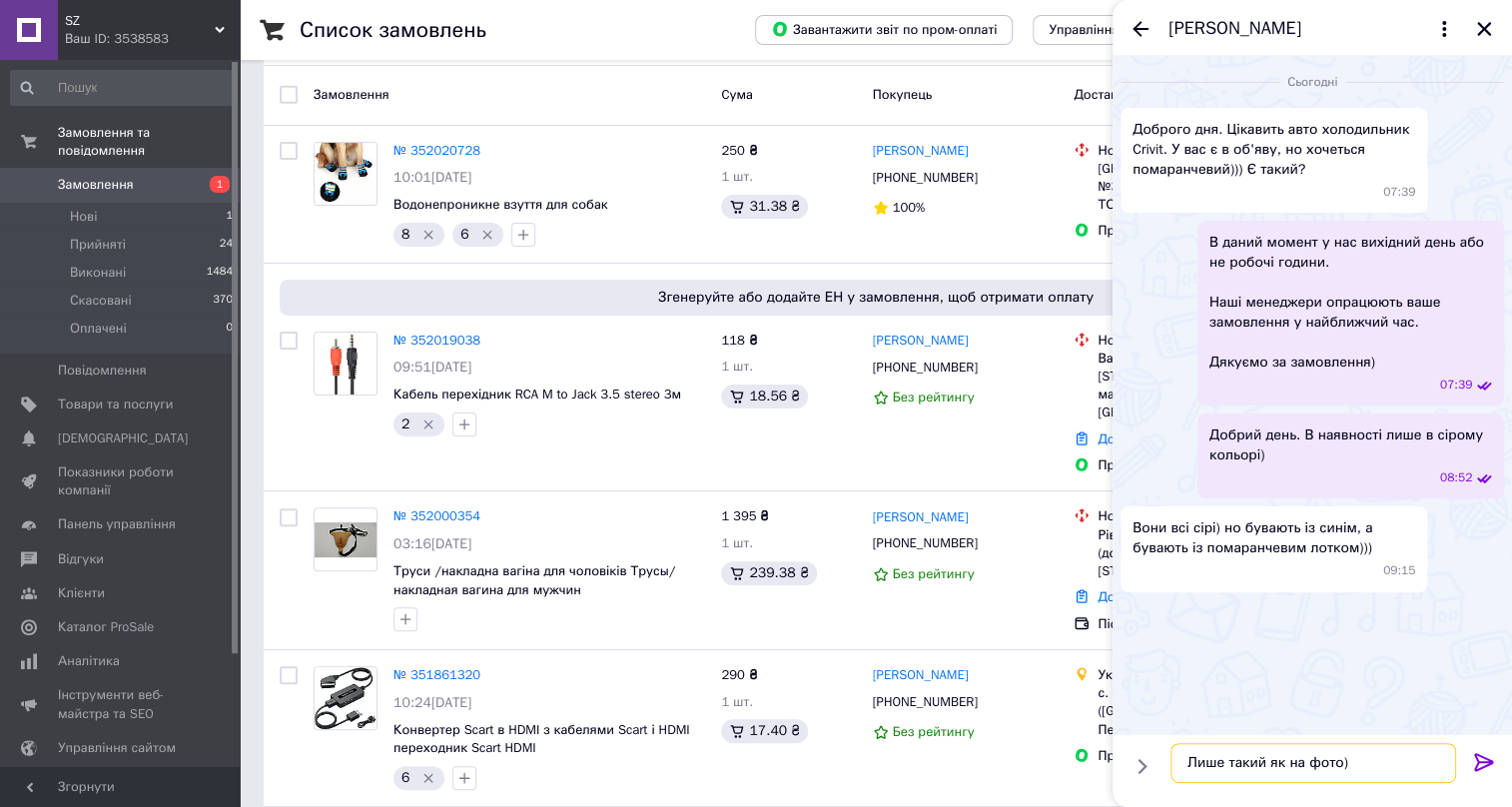 type 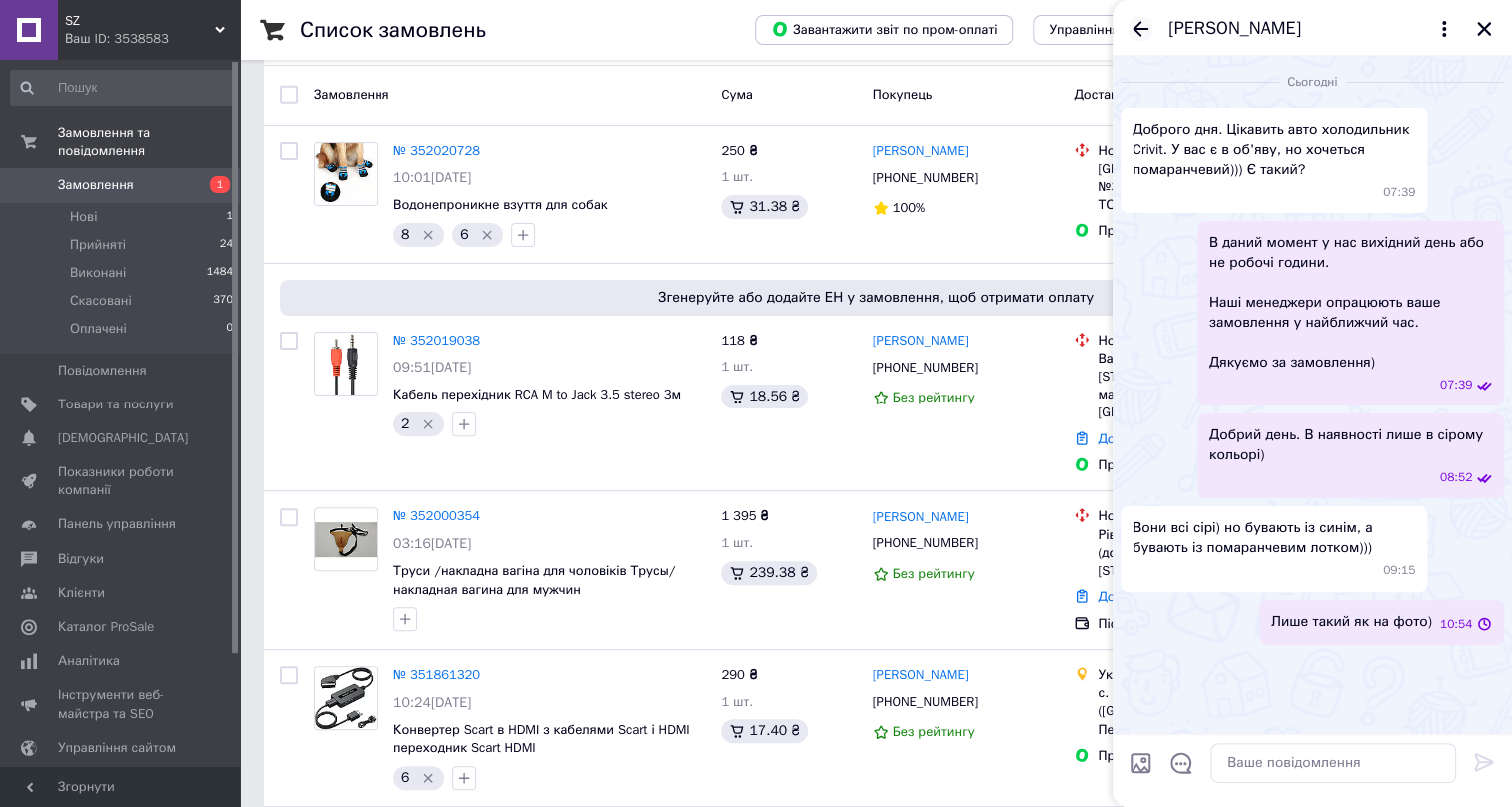click 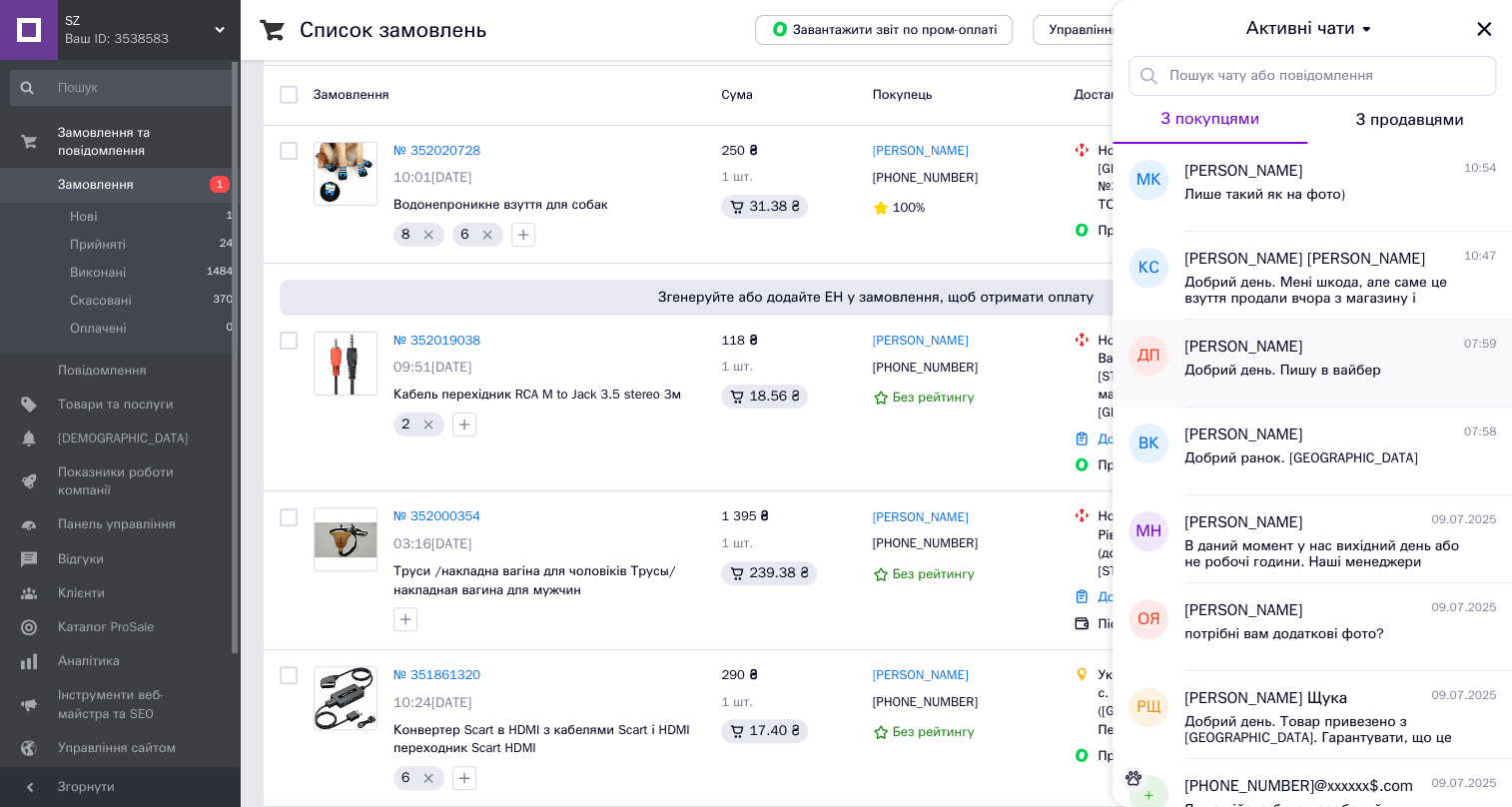 click on "Добрий день.  Пишу в вайбер" at bounding box center [1282, 371] 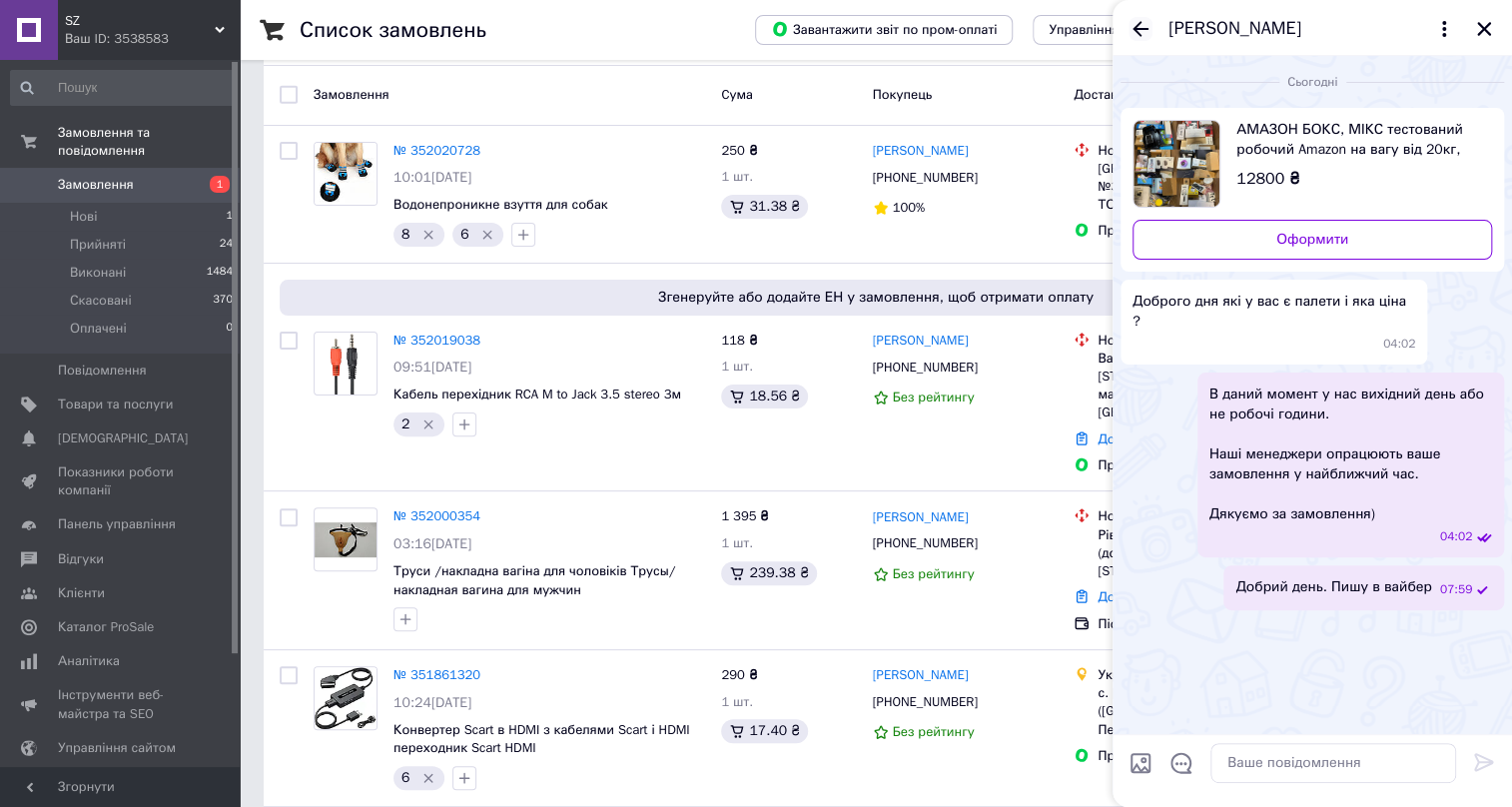 click 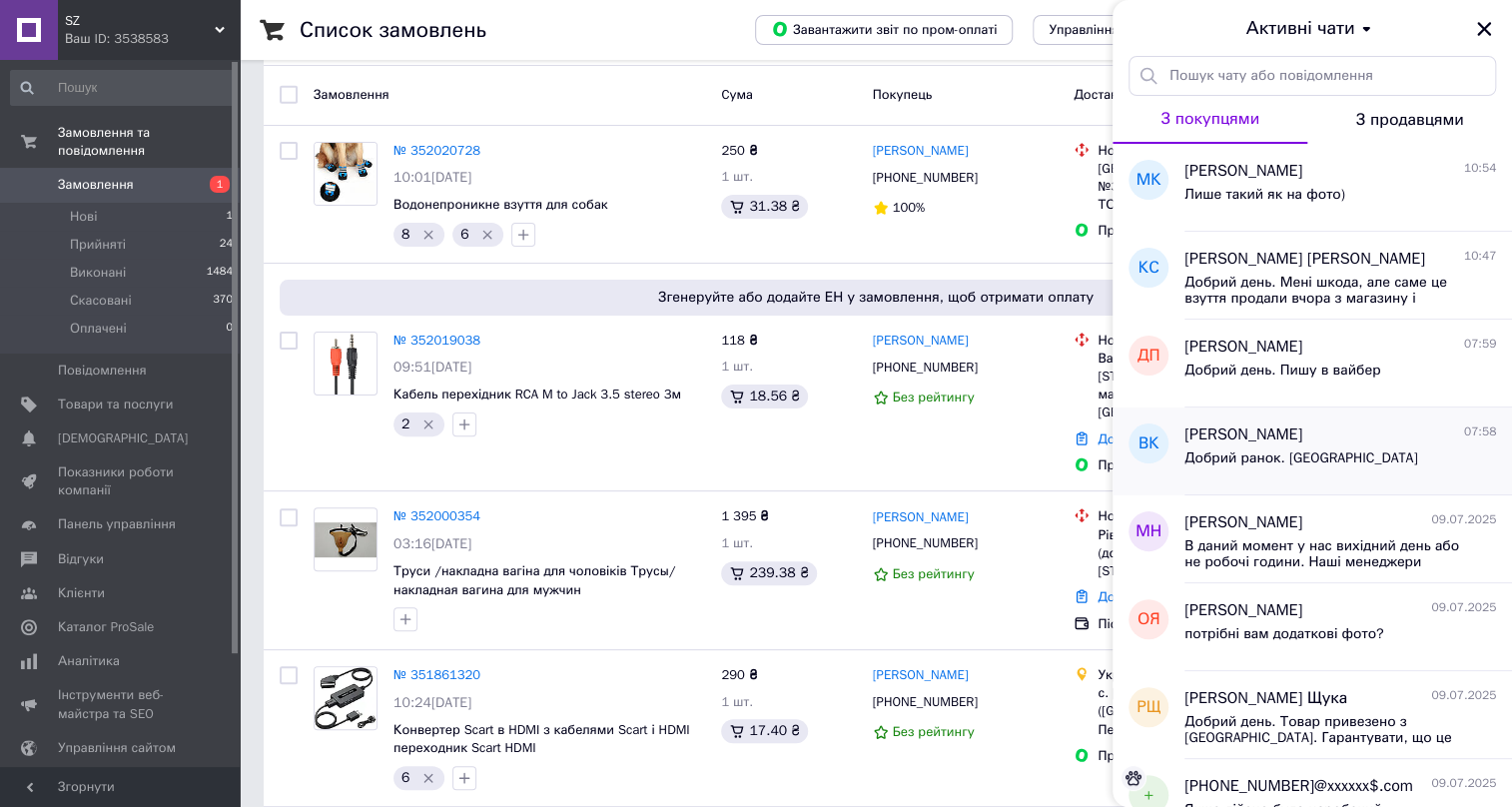 click on "[PERSON_NAME]" at bounding box center (1243, 434) 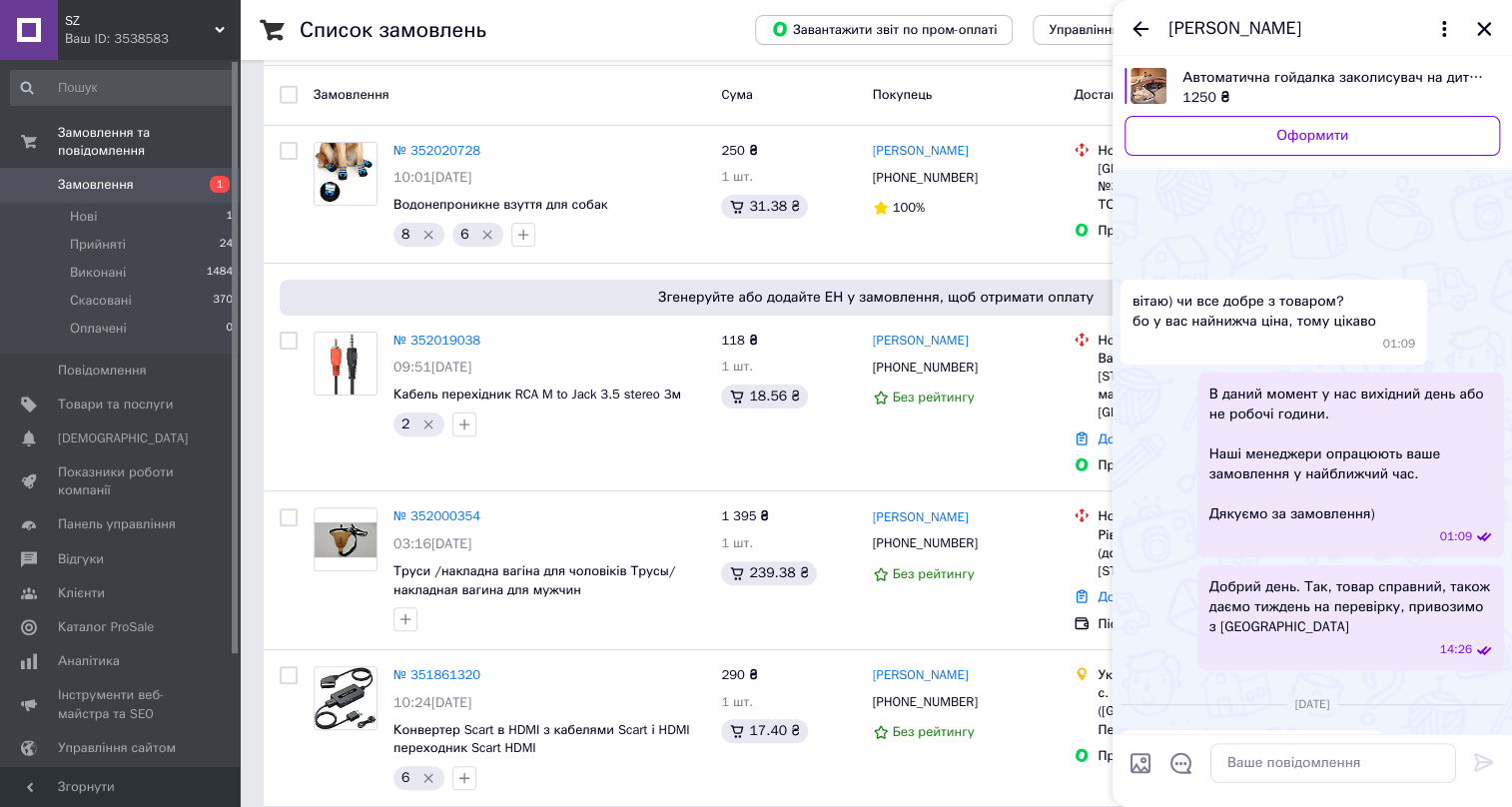 scroll, scrollTop: 796, scrollLeft: 0, axis: vertical 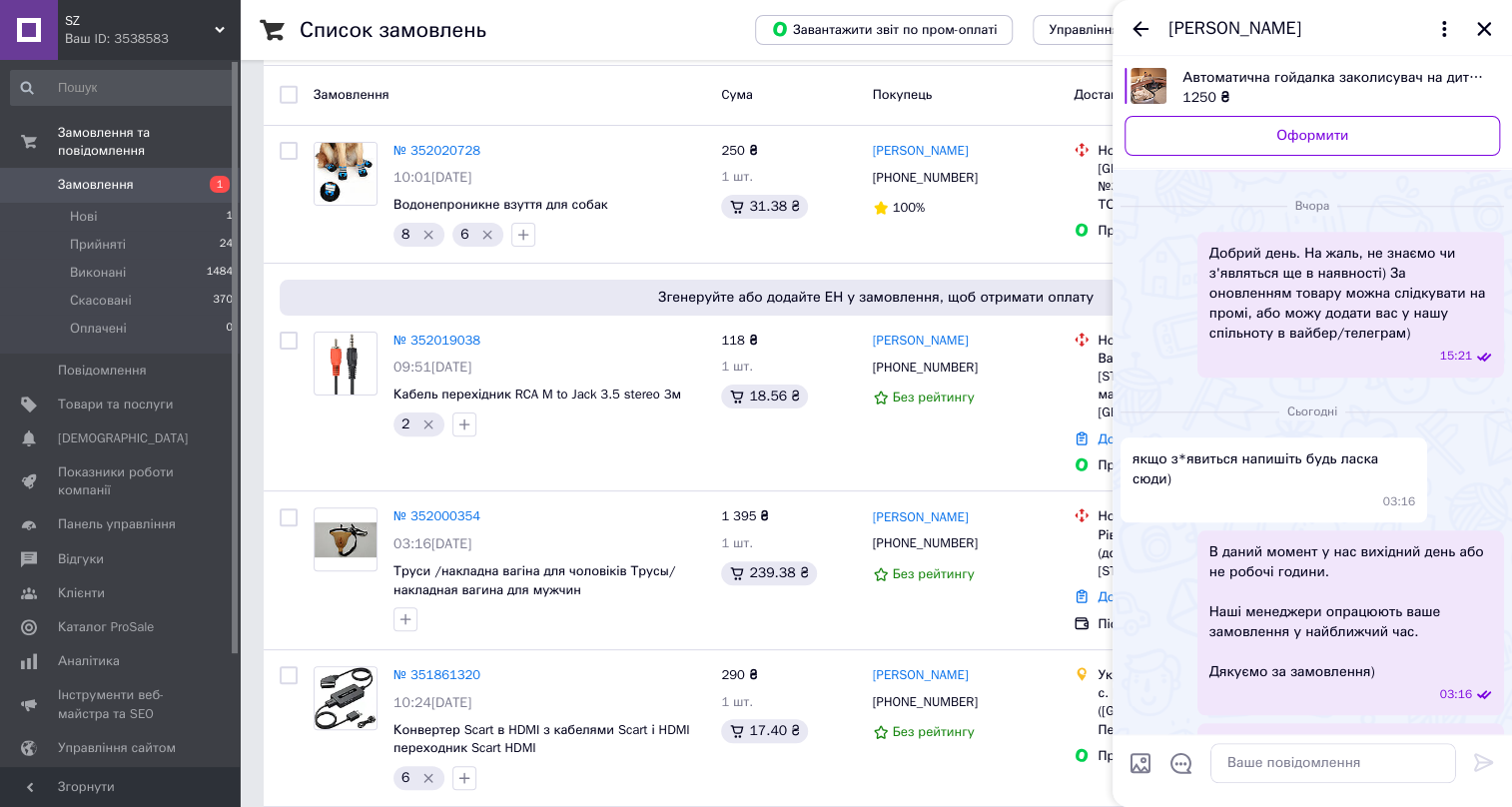 drag, startPoint x: 1135, startPoint y: 28, endPoint x: 1137, endPoint y: 50, distance: 22.090722 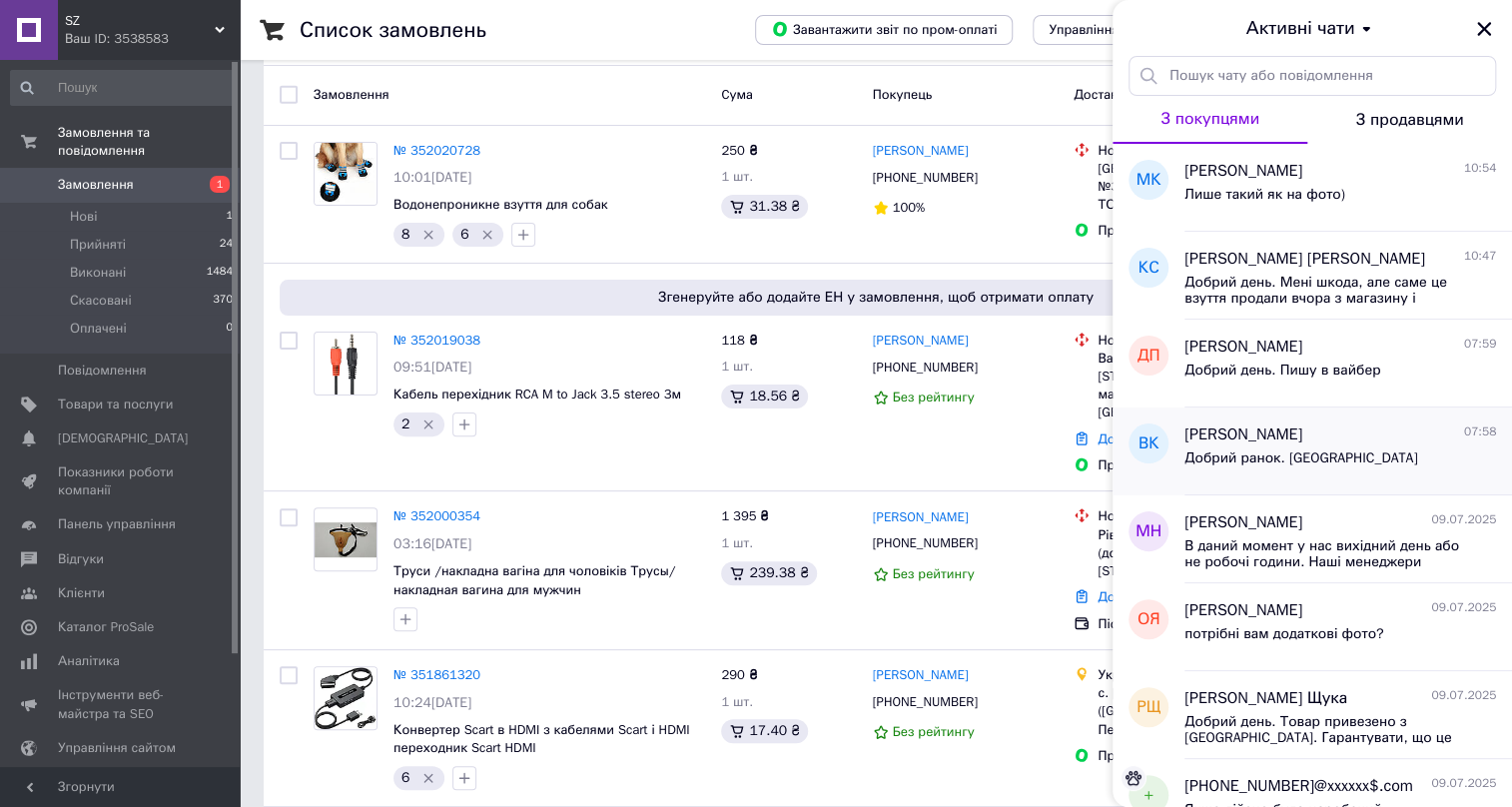 scroll, scrollTop: 90, scrollLeft: 0, axis: vertical 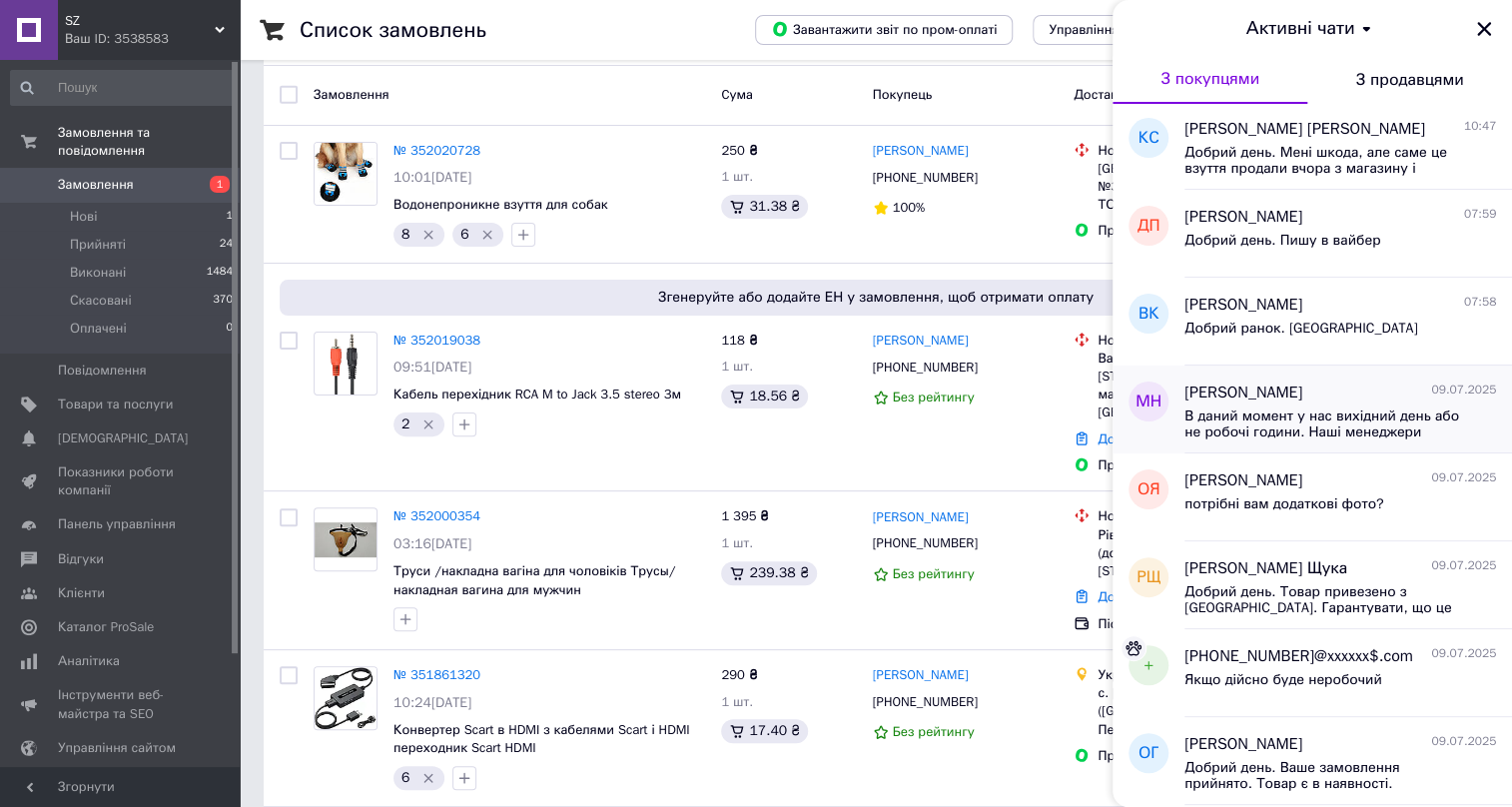 click on "В даний момент у нас вихідний день або не робочі години.
Наші менеджери опрацюють ваше замовлення у найближчий час.
Дякуємо за замовлення)" at bounding box center (1326, 424) 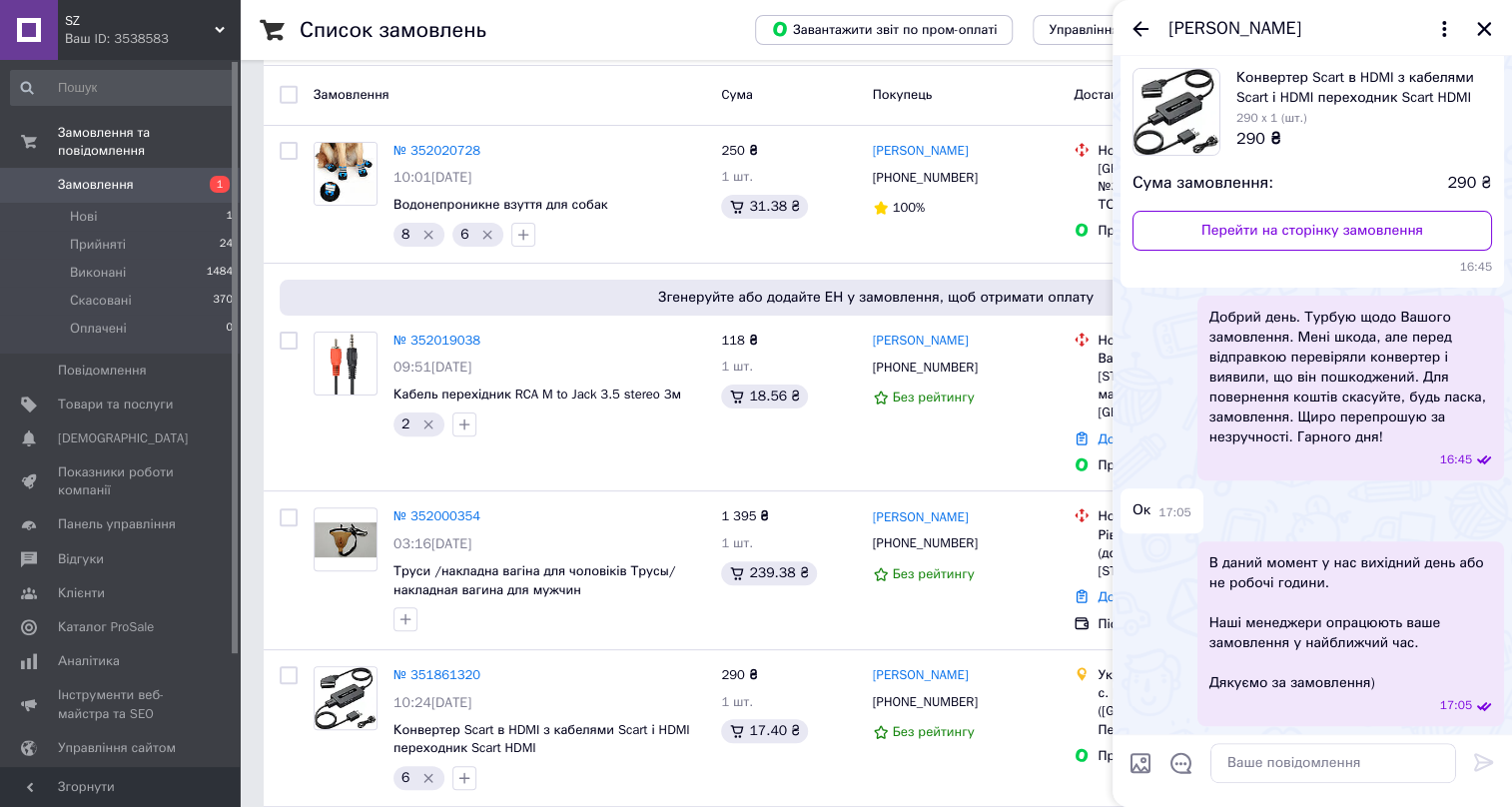 scroll, scrollTop: 114, scrollLeft: 0, axis: vertical 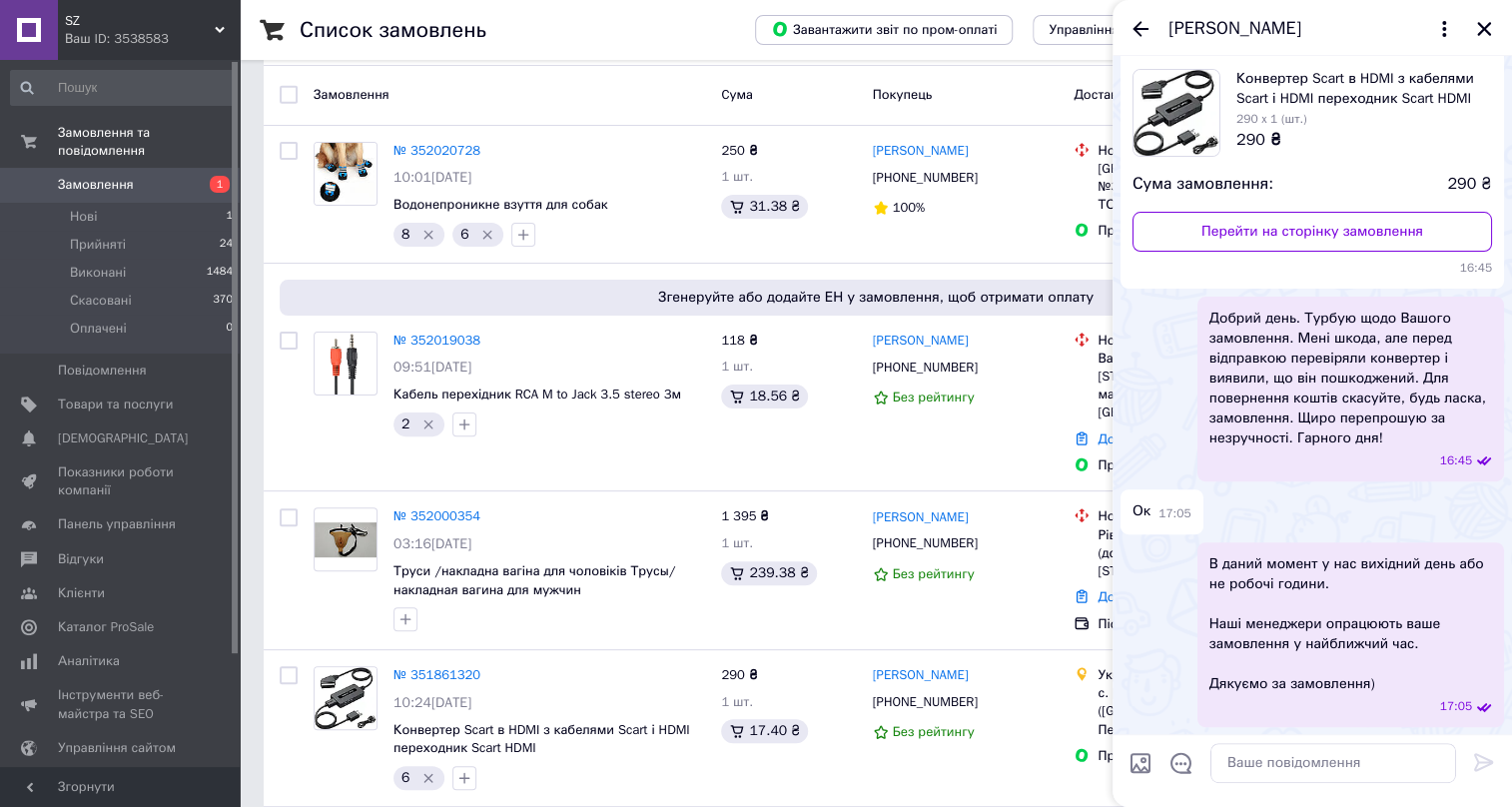 click 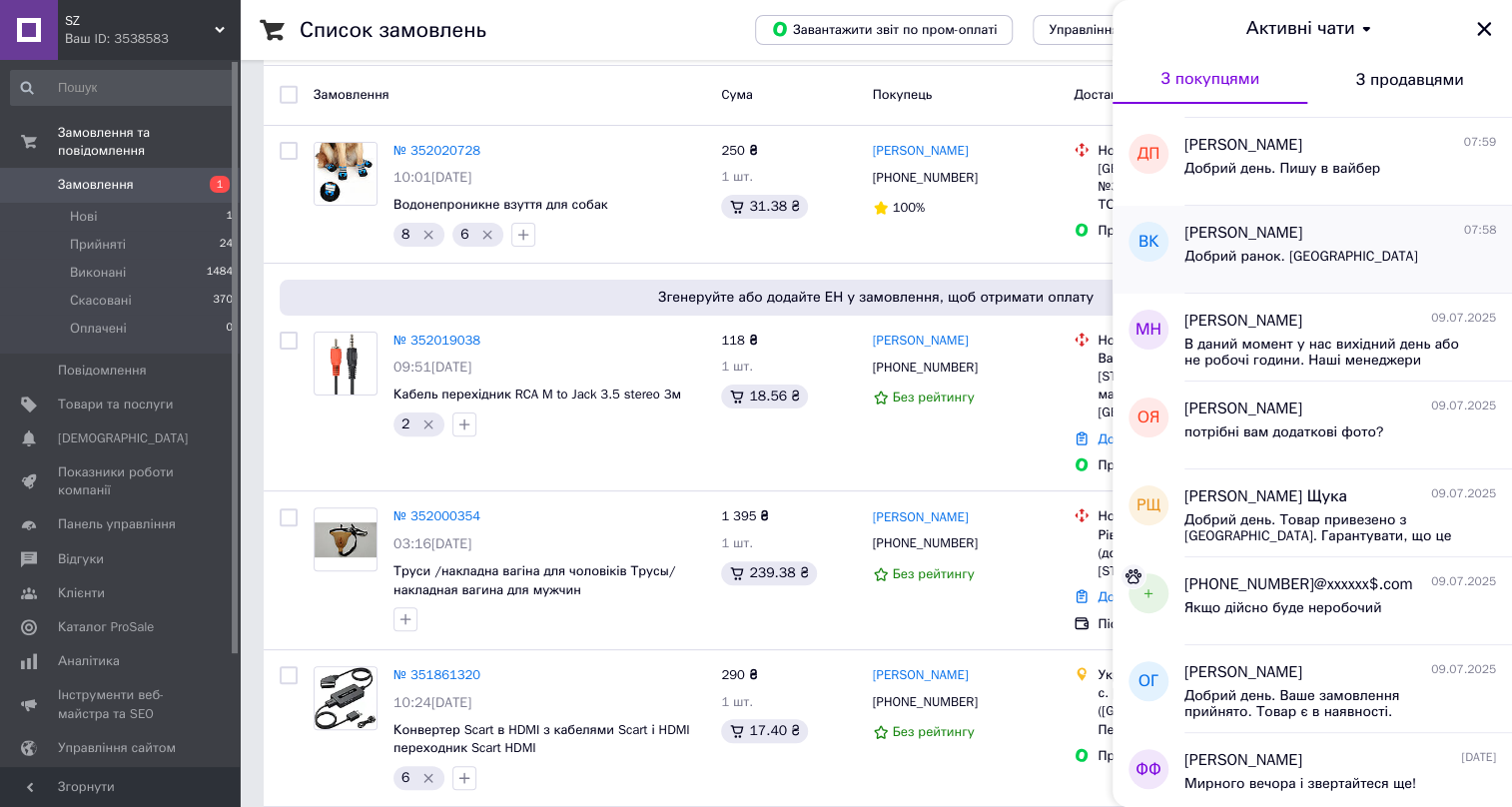 scroll, scrollTop: 181, scrollLeft: 0, axis: vertical 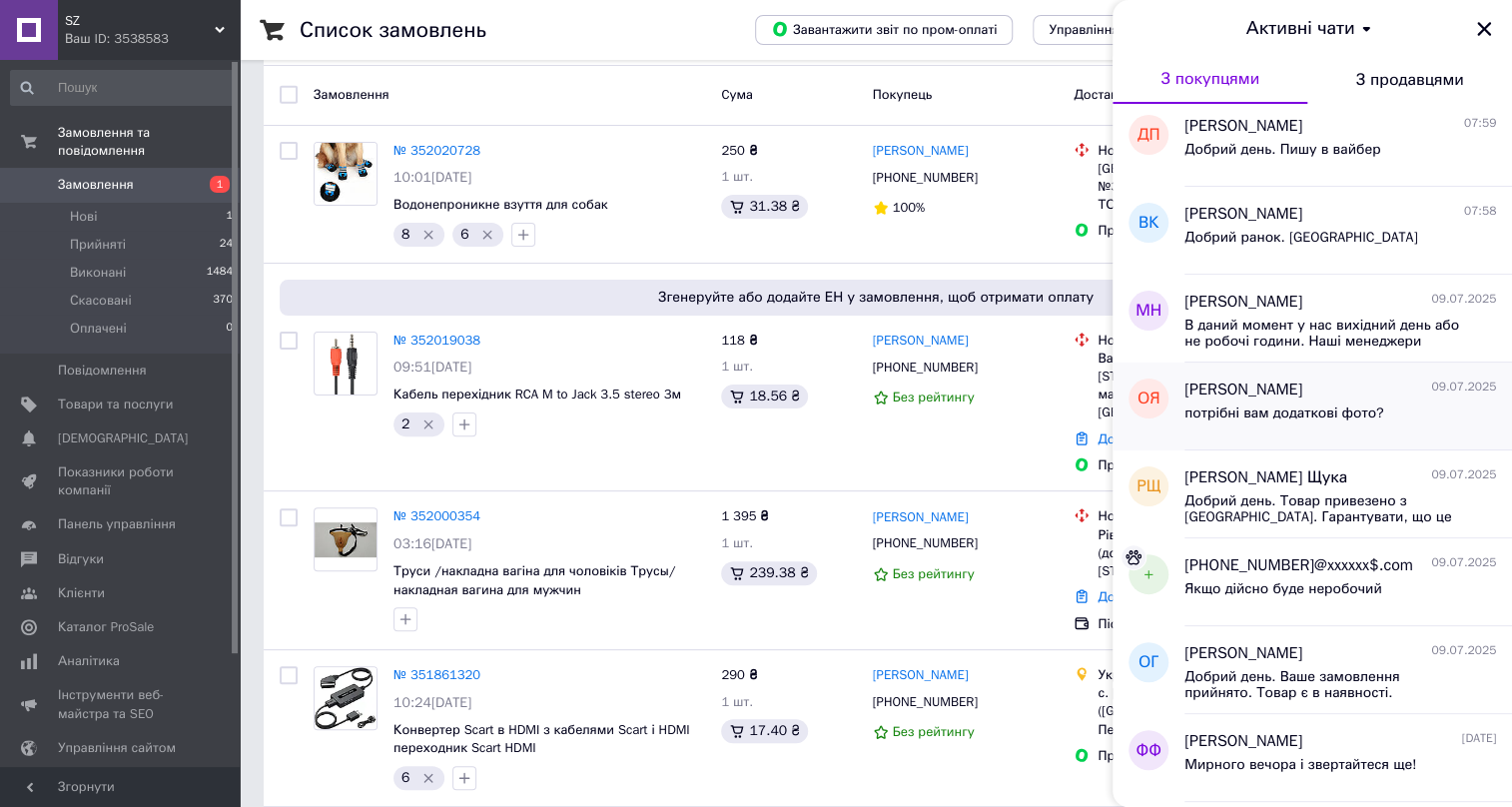 click on "потрібні вам додаткові фото?" at bounding box center (1283, 419) 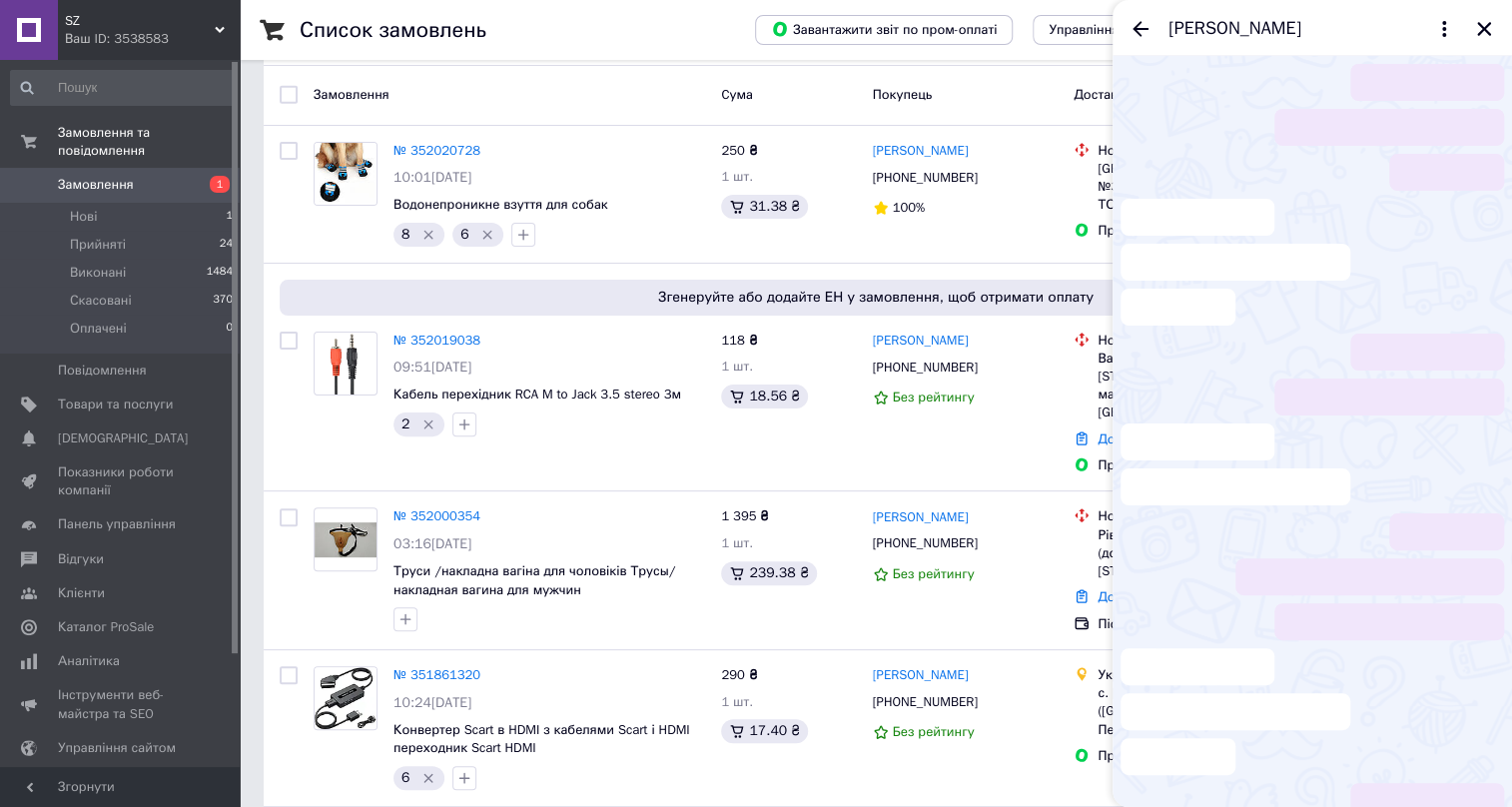 scroll, scrollTop: 662, scrollLeft: 0, axis: vertical 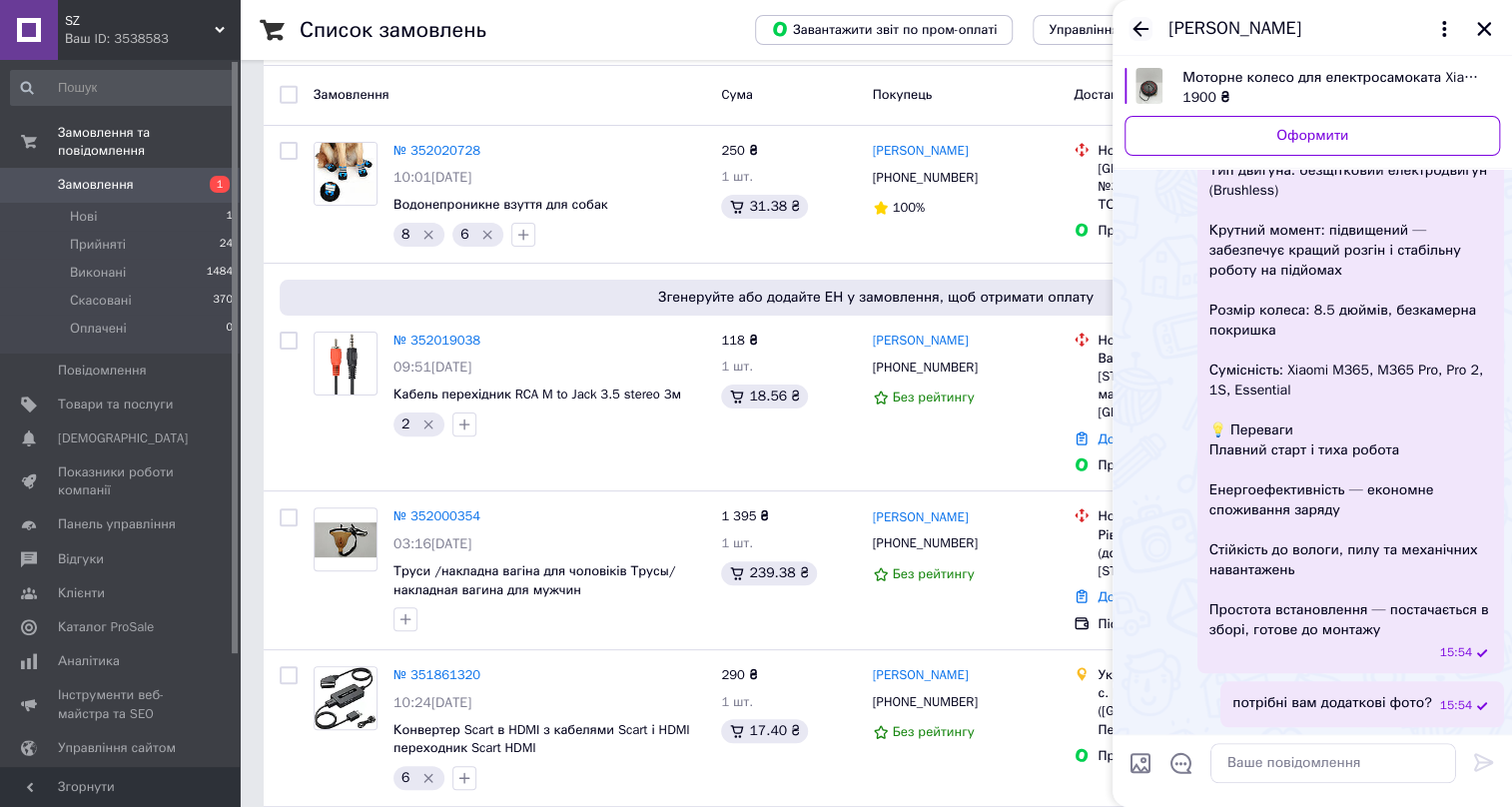 click 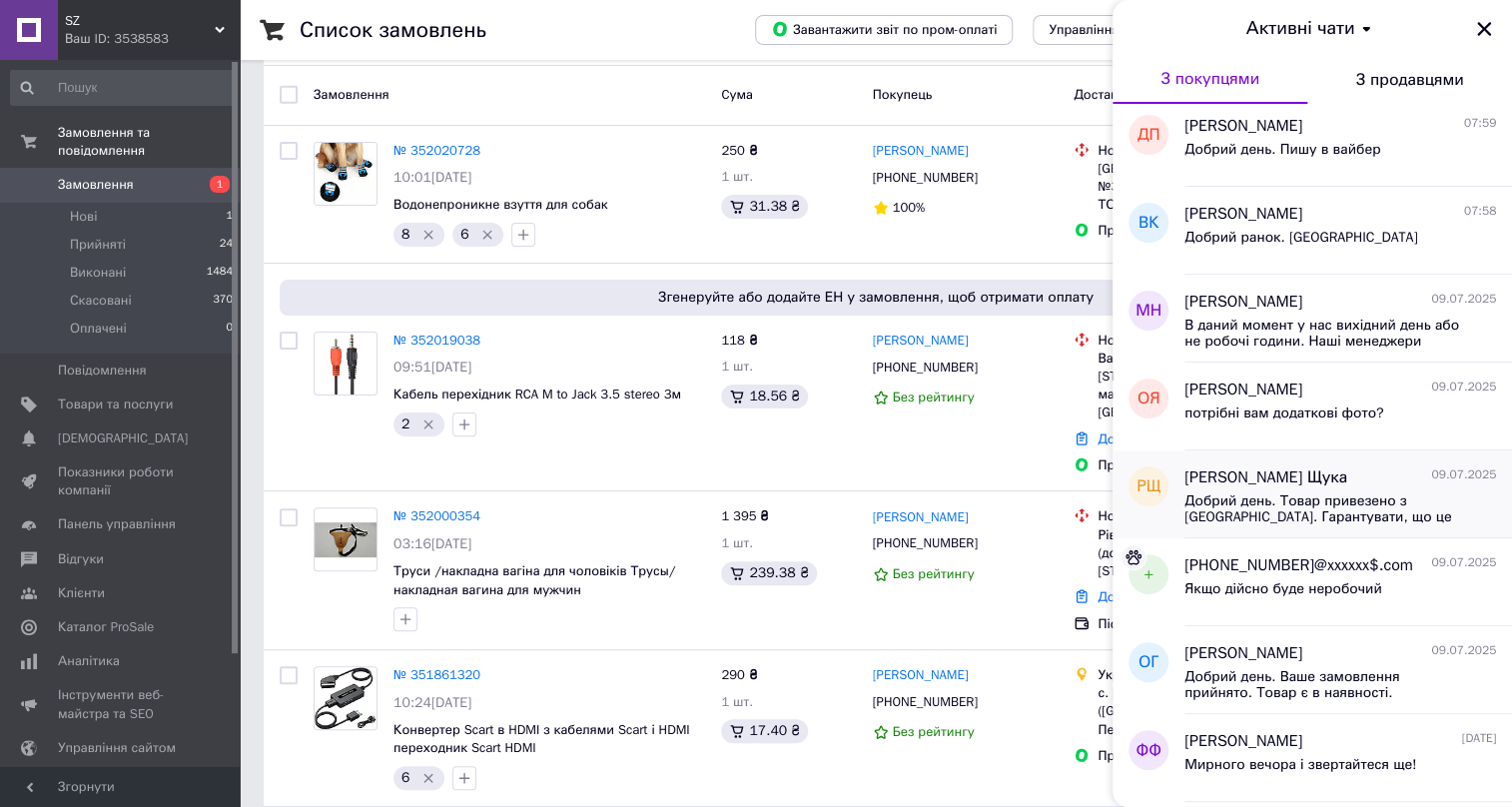 scroll, scrollTop: 272, scrollLeft: 0, axis: vertical 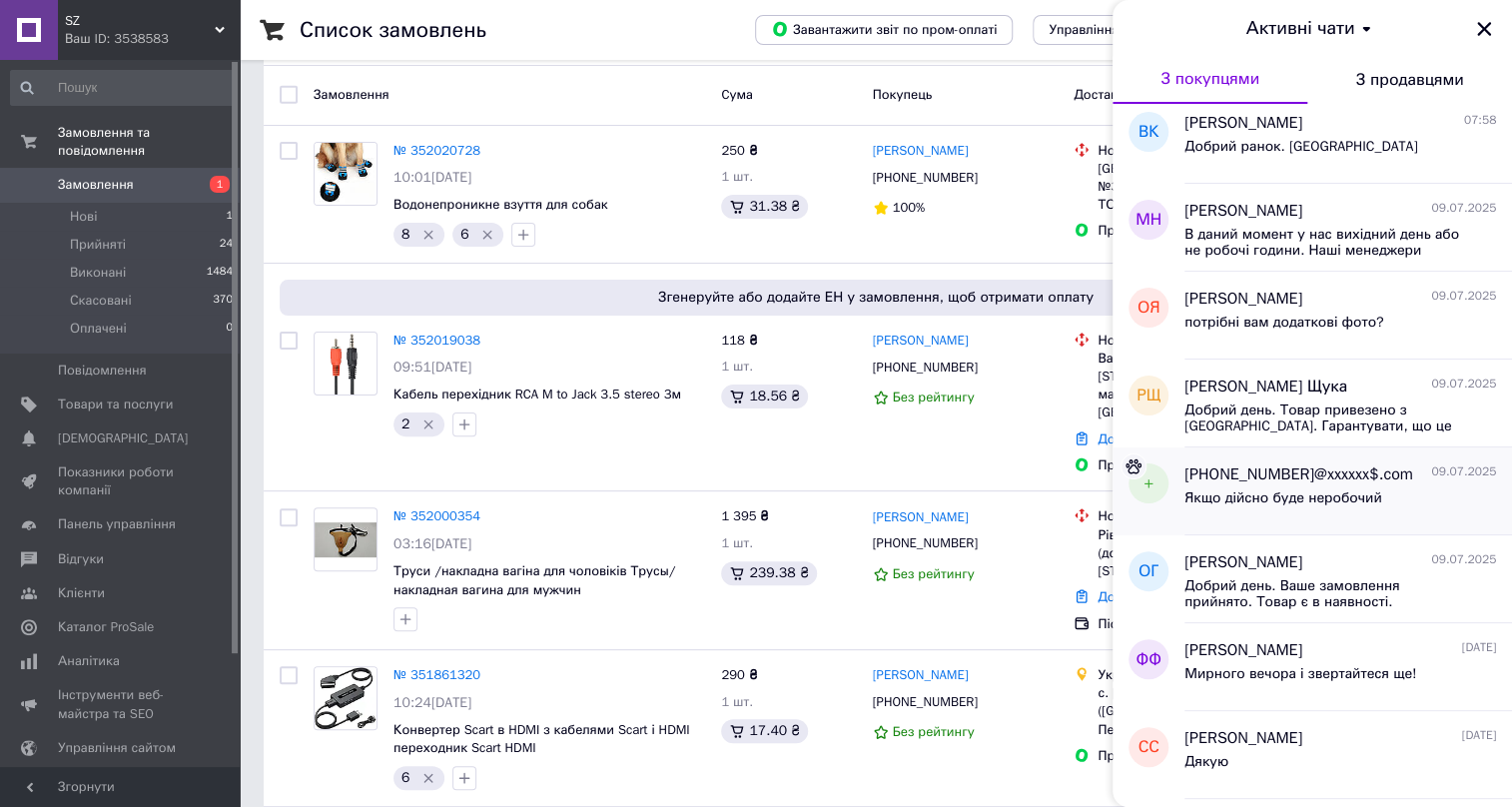 click on "Якщо дійсно буде неробочий" at bounding box center [1282, 498] 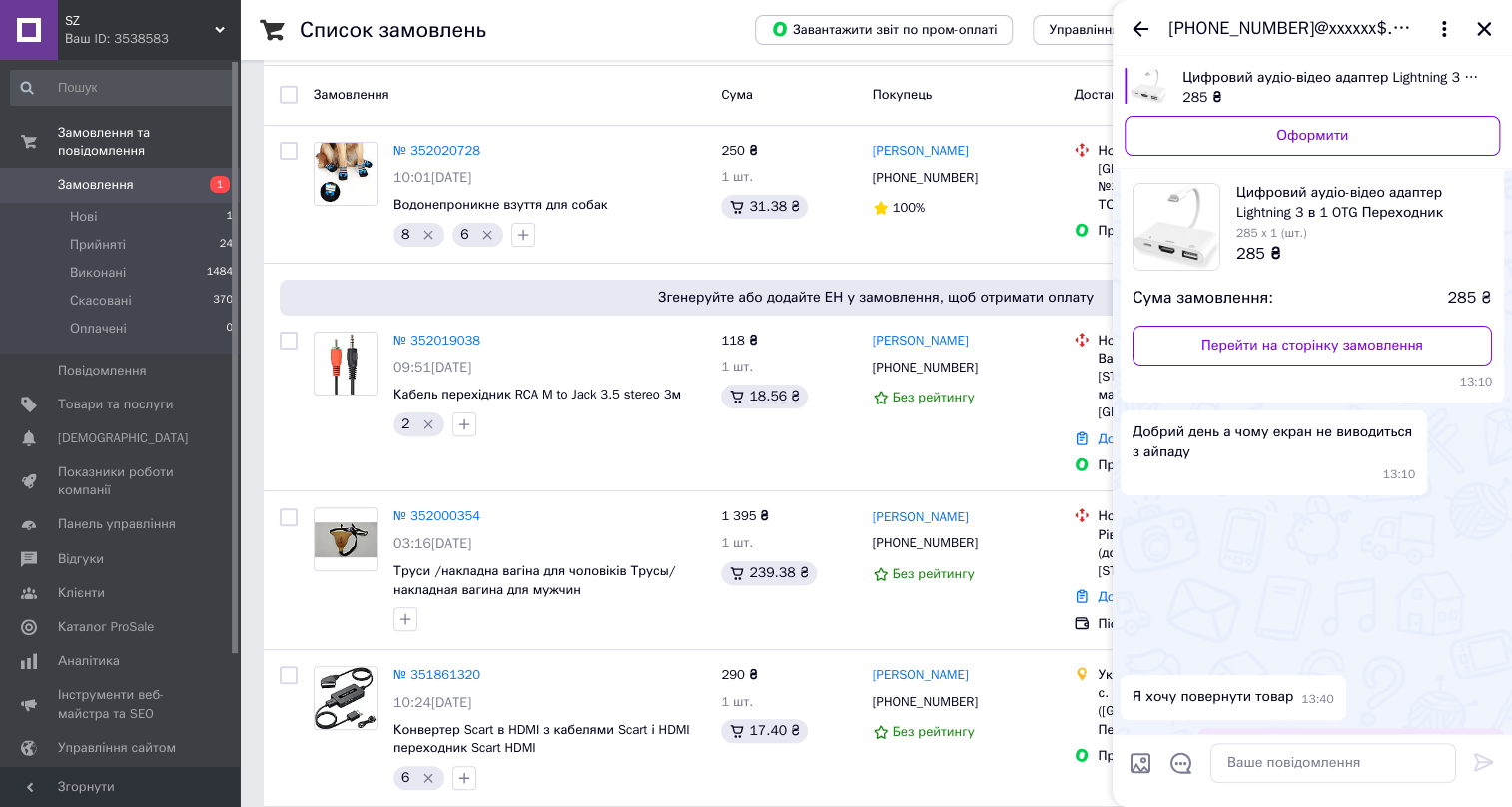scroll, scrollTop: 1154, scrollLeft: 0, axis: vertical 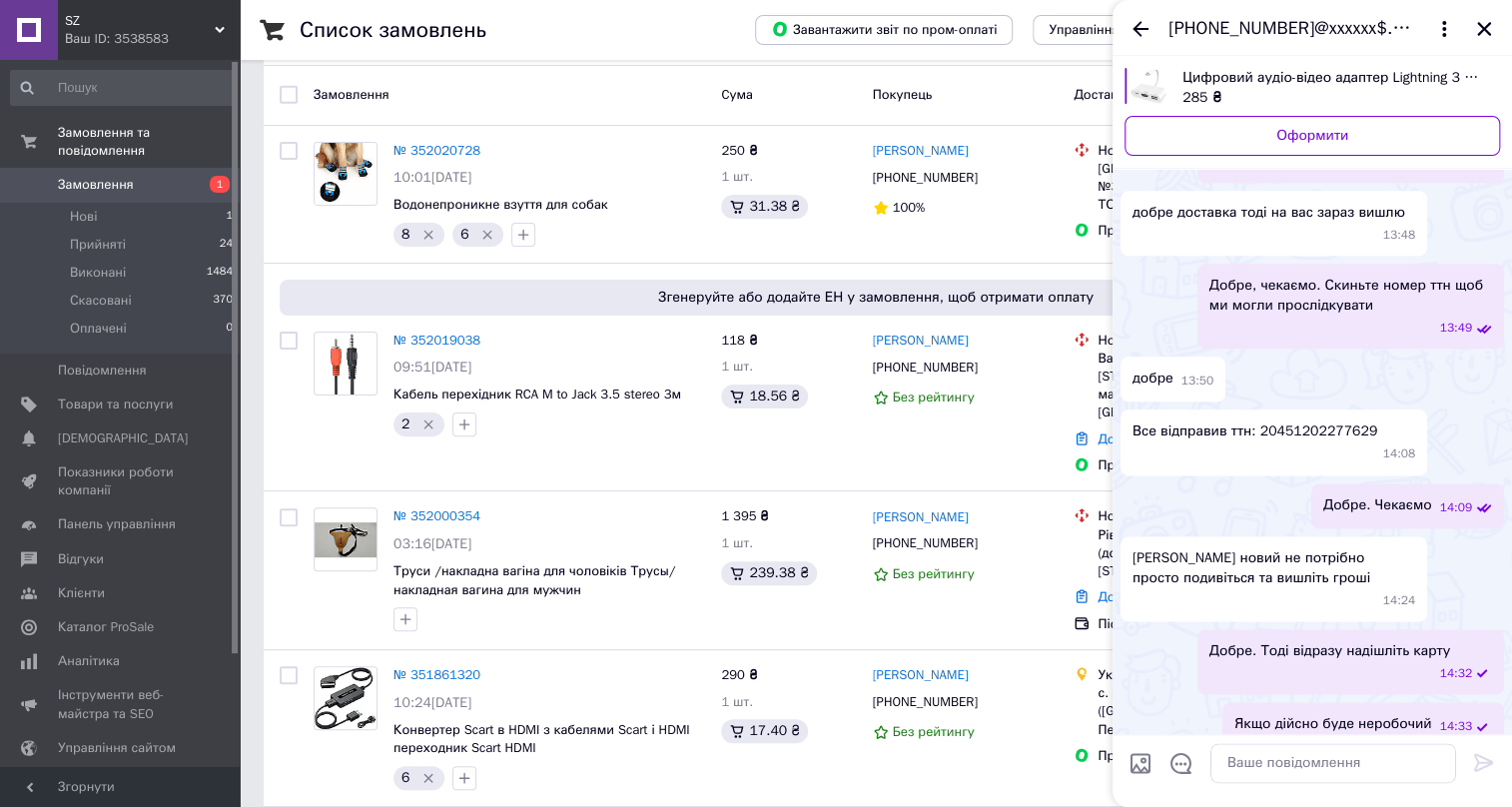 drag, startPoint x: 1138, startPoint y: 20, endPoint x: 1144, endPoint y: 30, distance: 11.661904 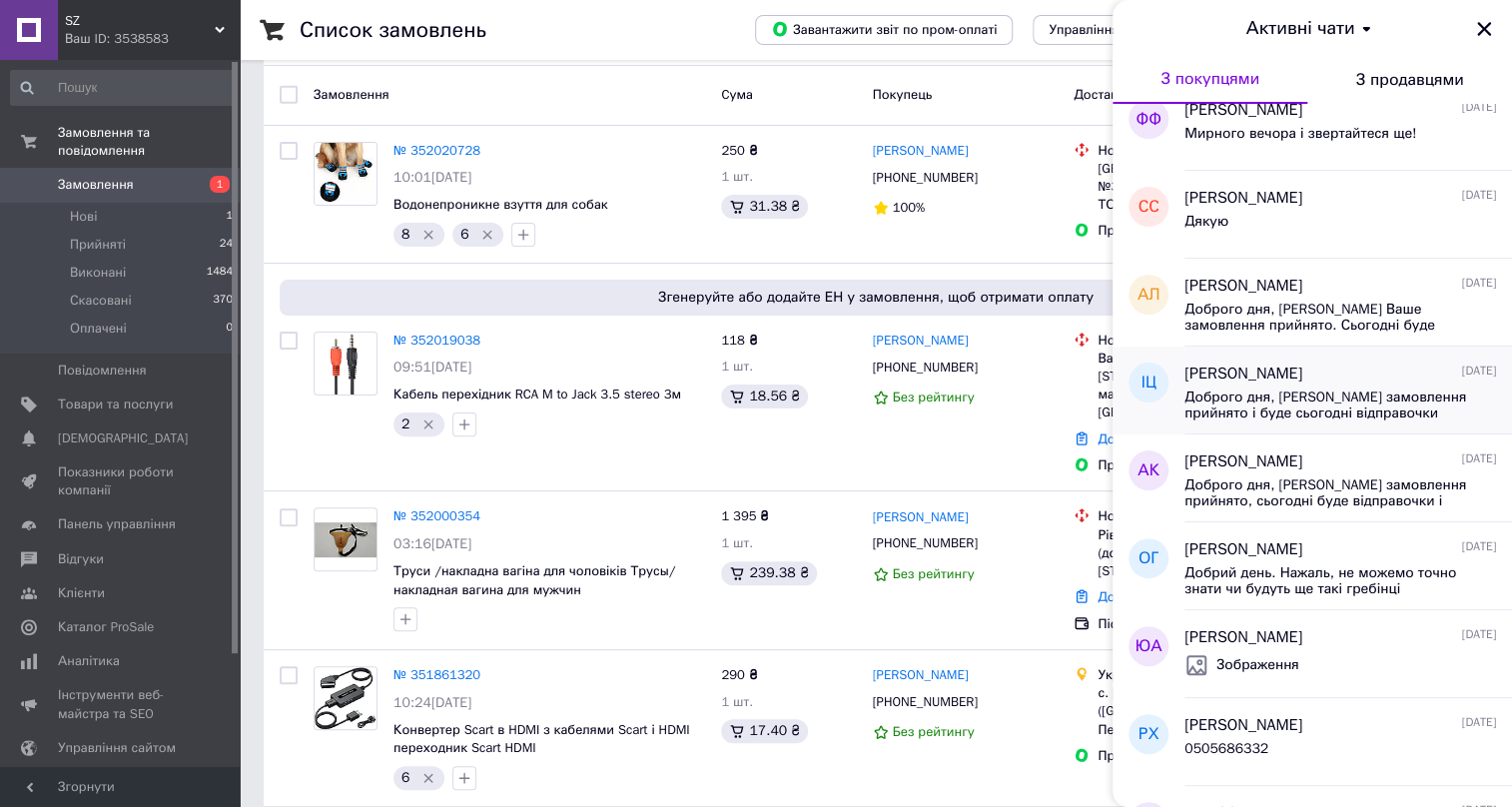 scroll, scrollTop: 817, scrollLeft: 0, axis: vertical 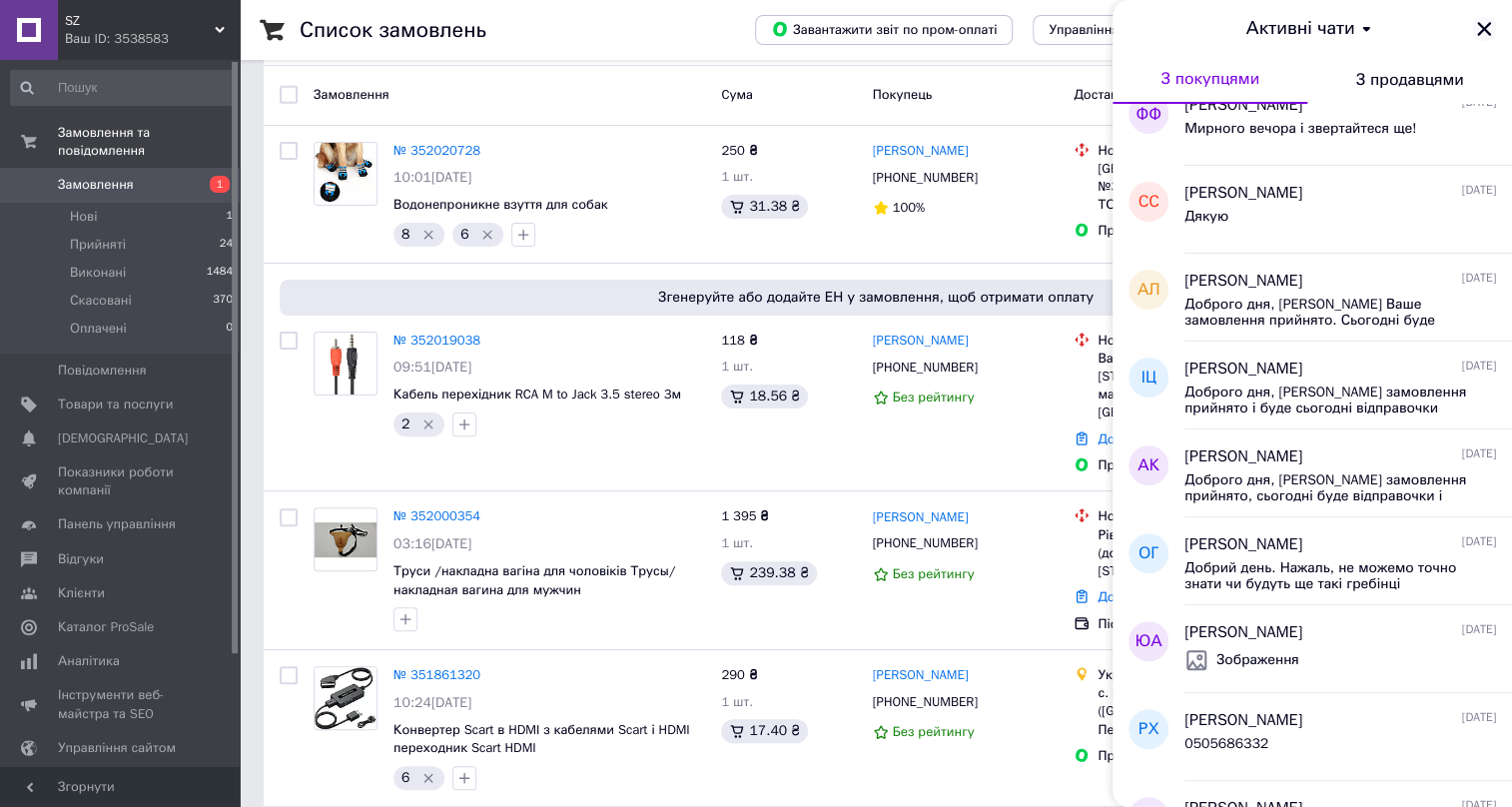 click 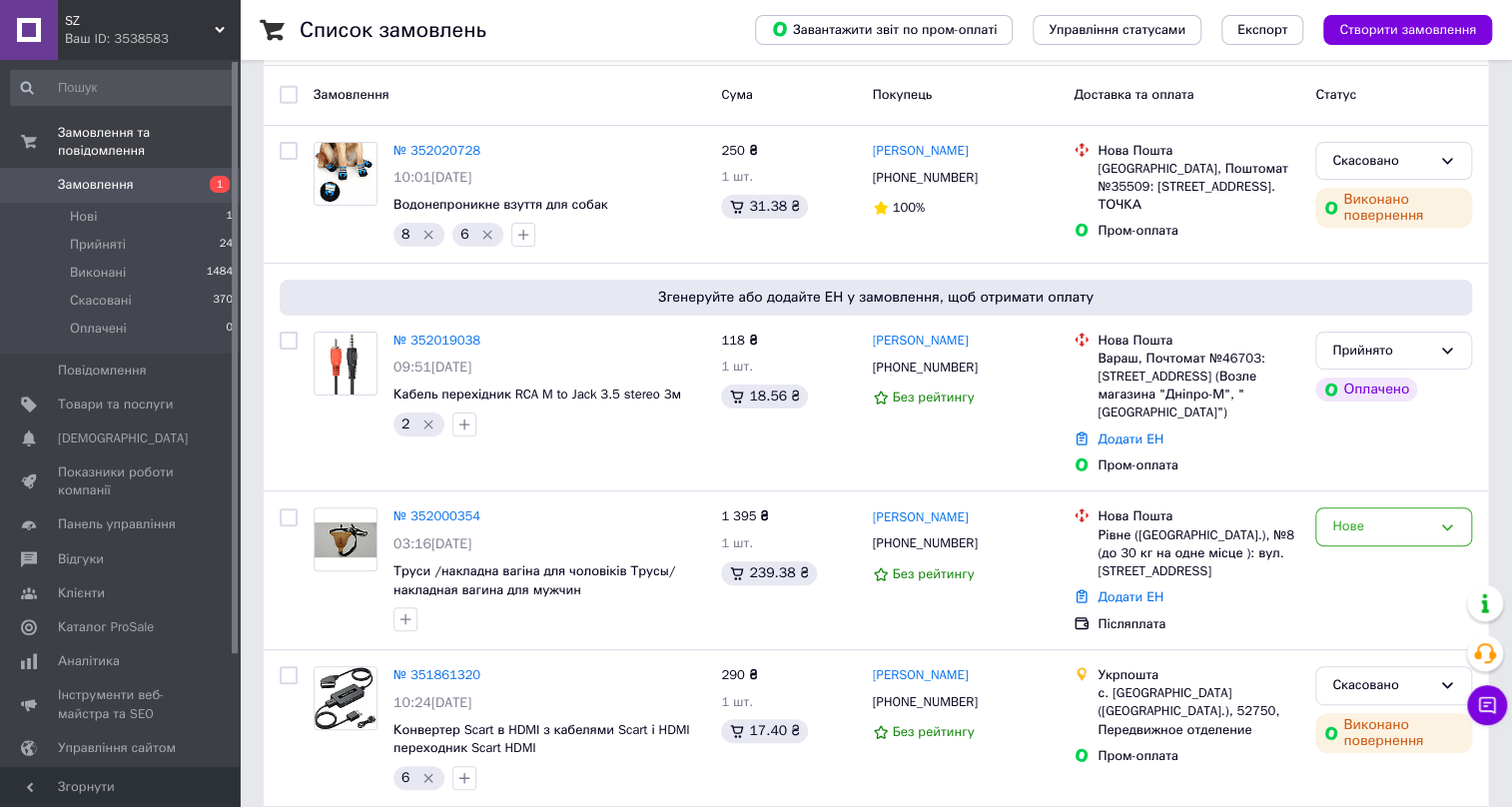 click on "Замовлення 1" at bounding box center [122, 185] 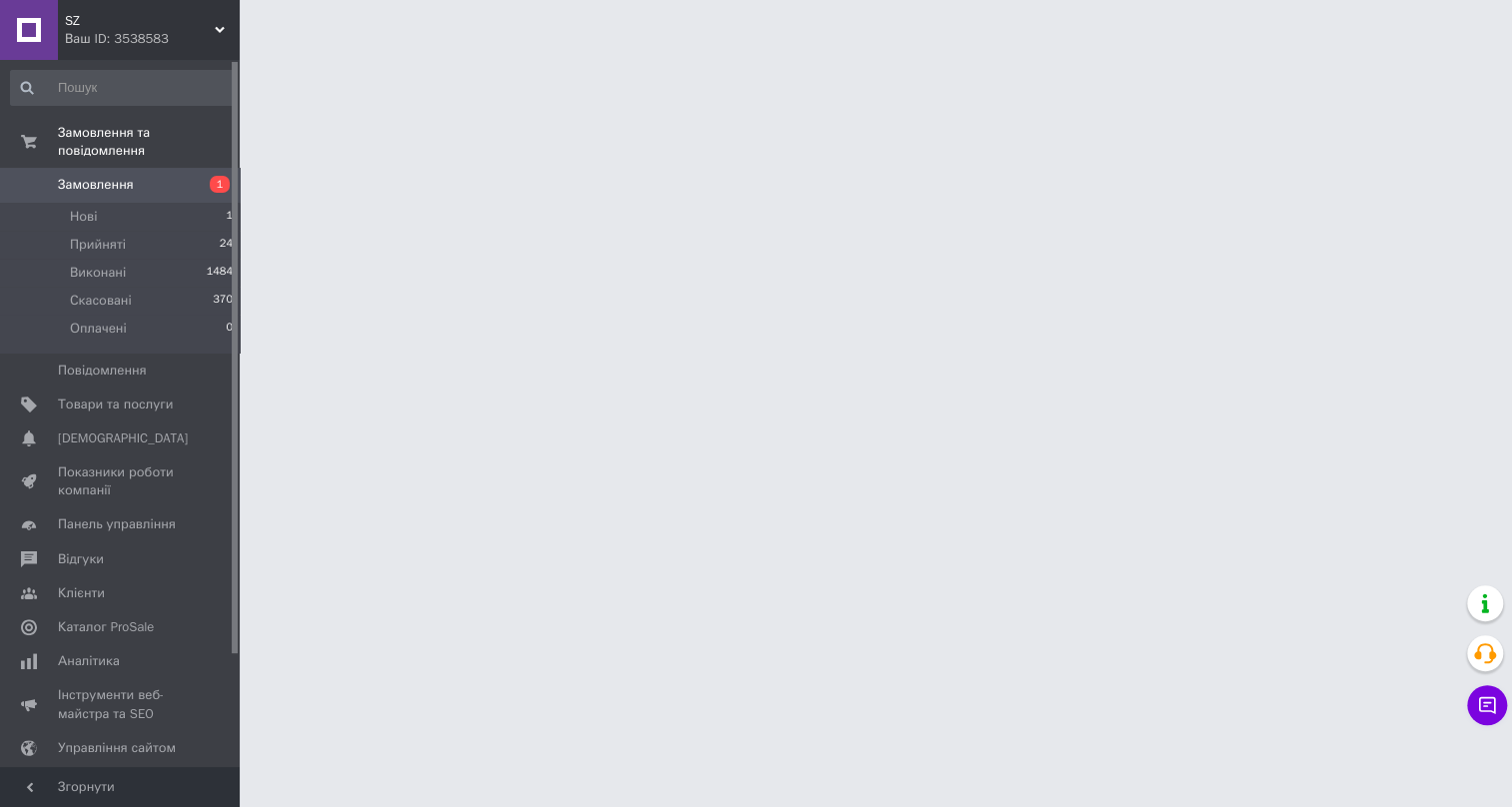 scroll, scrollTop: 0, scrollLeft: 0, axis: both 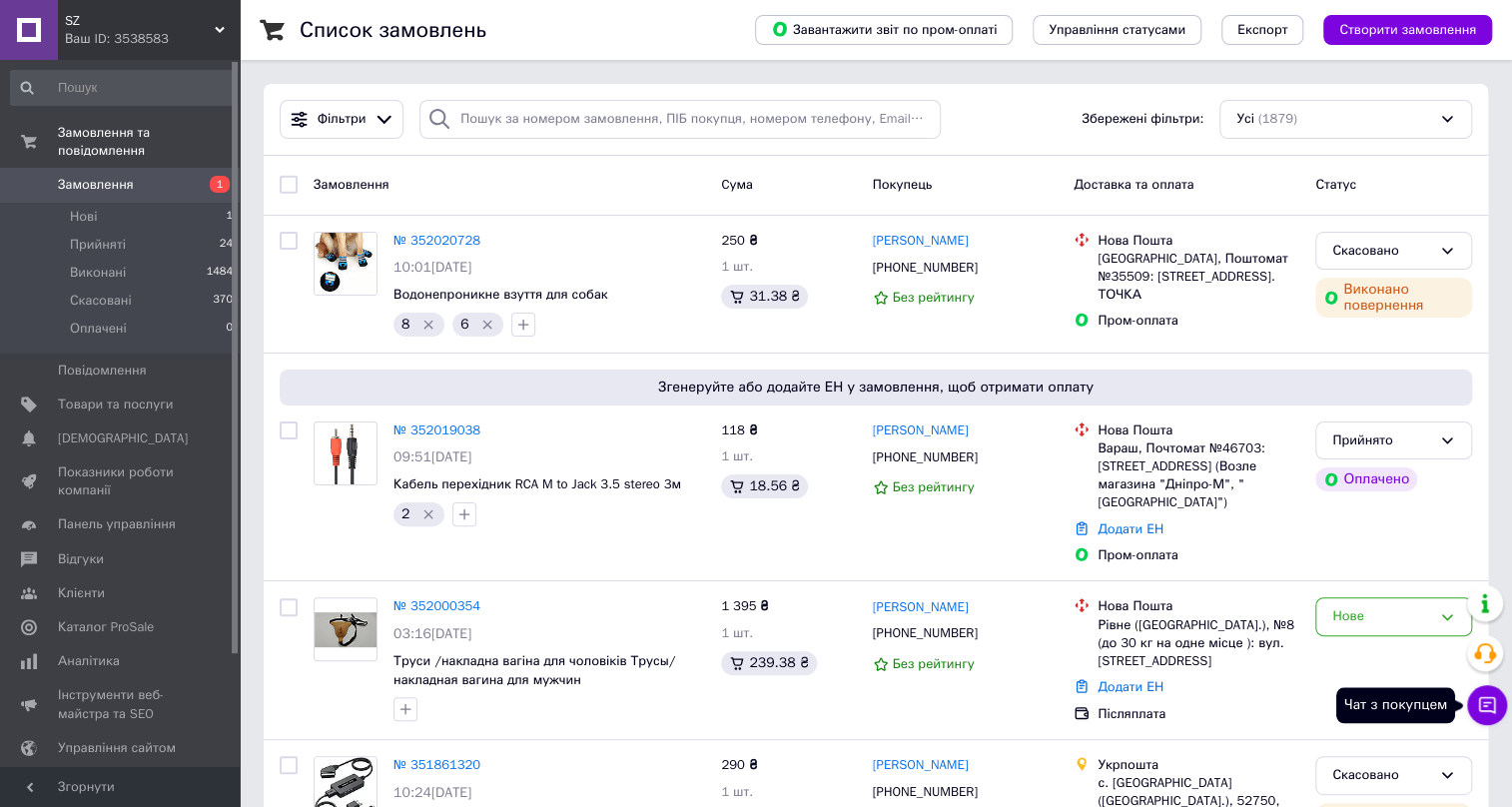 click on "Чат з покупцем" at bounding box center [1487, 705] 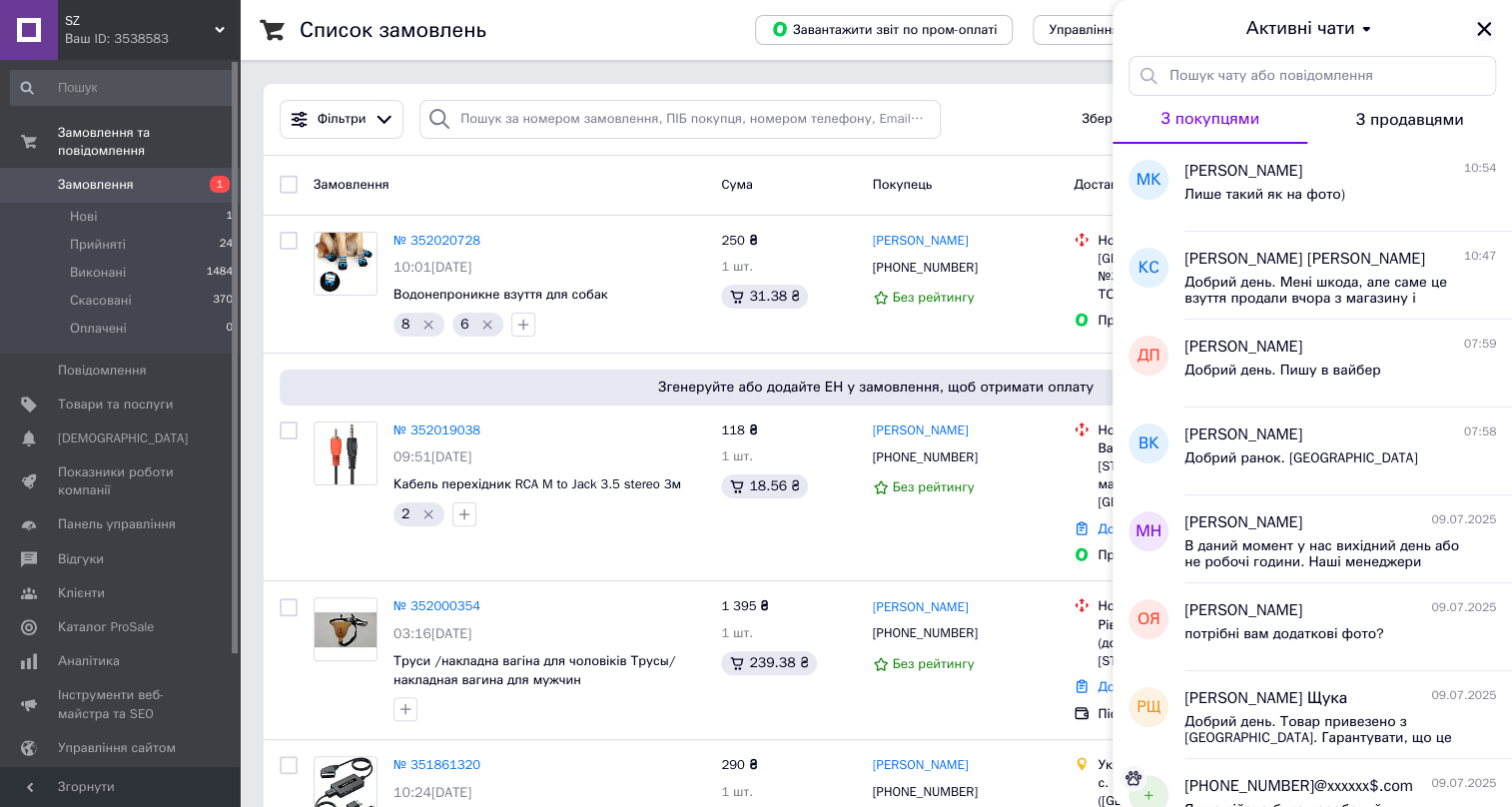 click 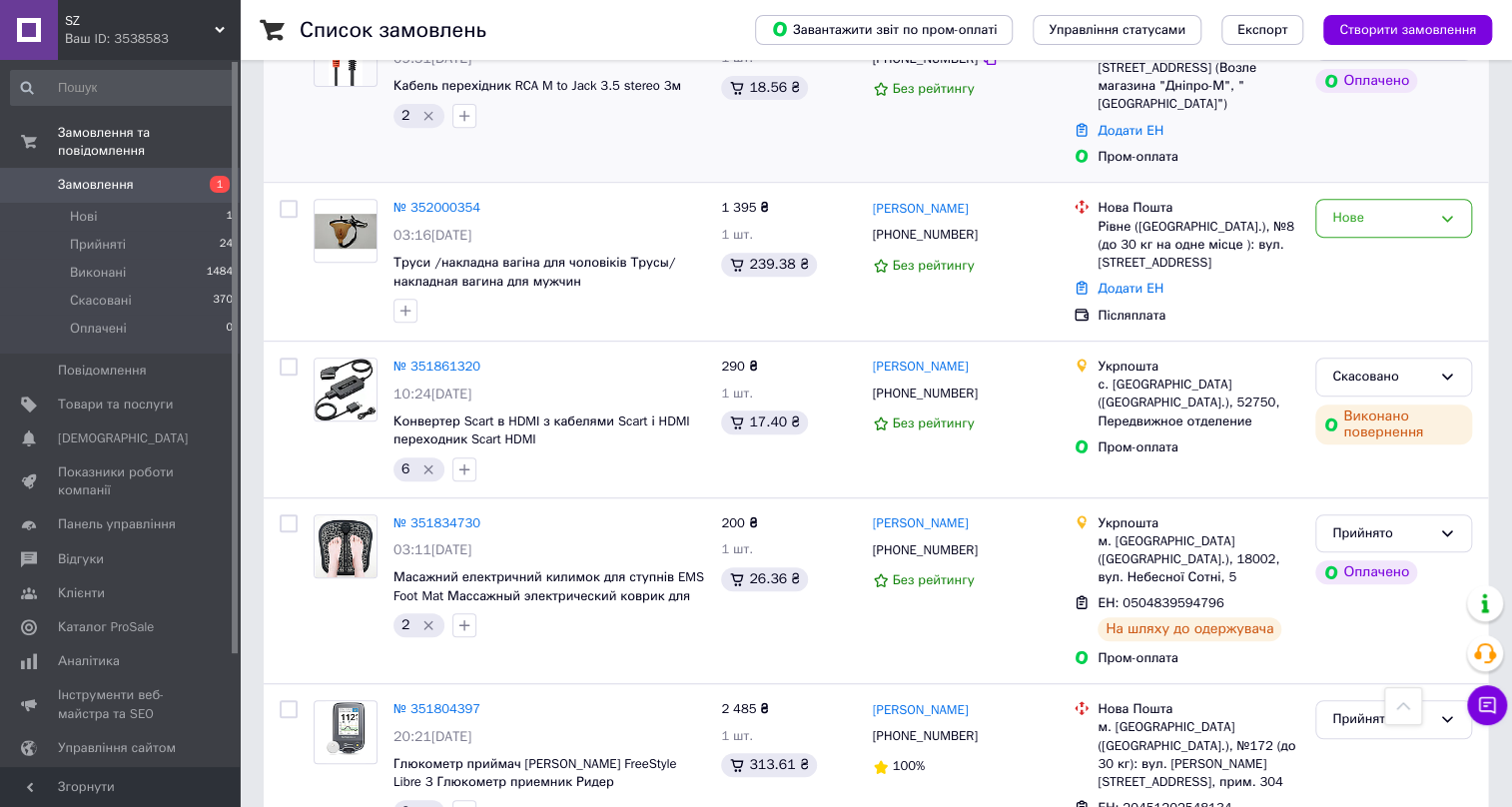 scroll, scrollTop: 90, scrollLeft: 0, axis: vertical 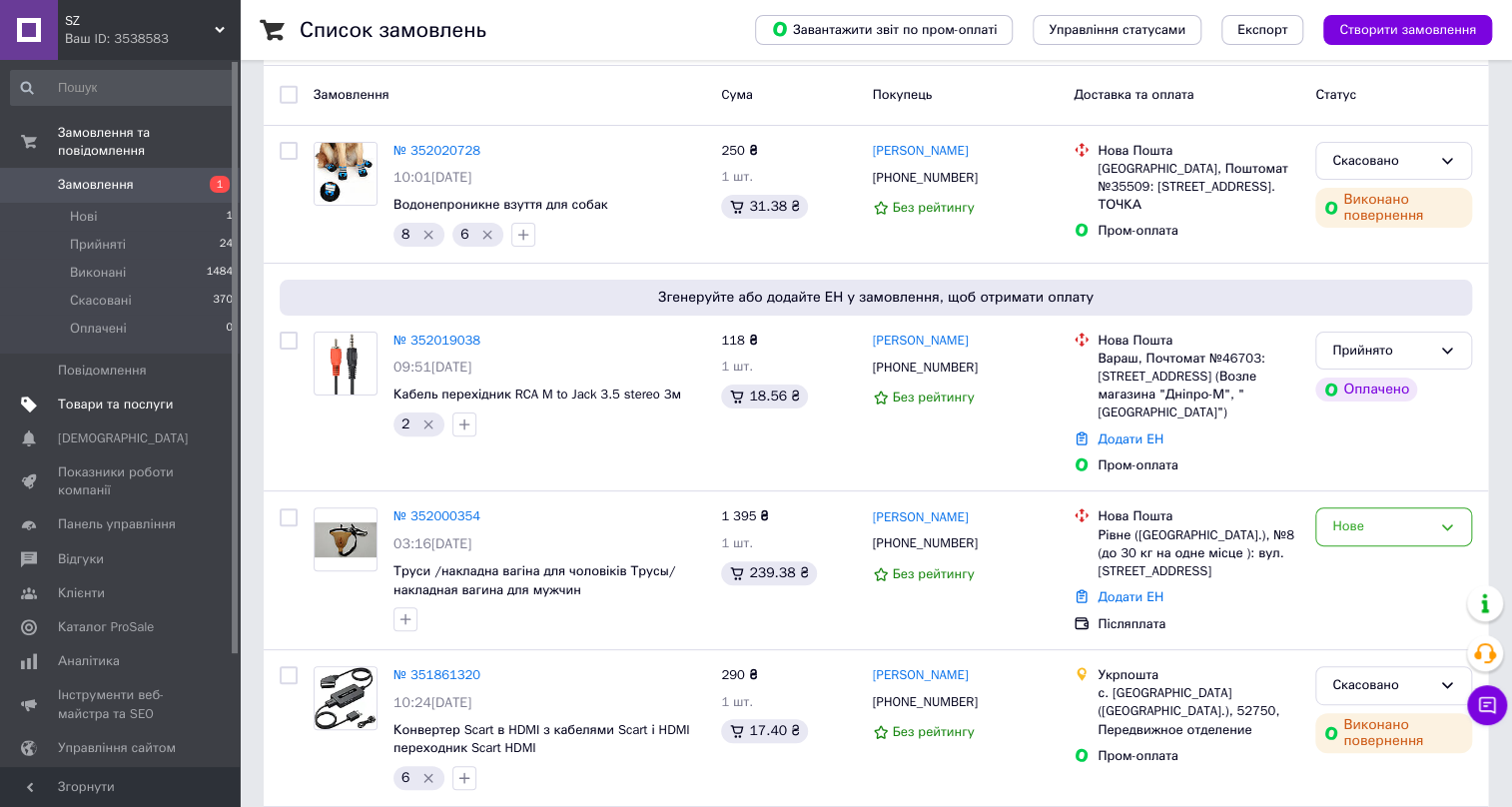 click on "Товари та послуги" at bounding box center [115, 404] 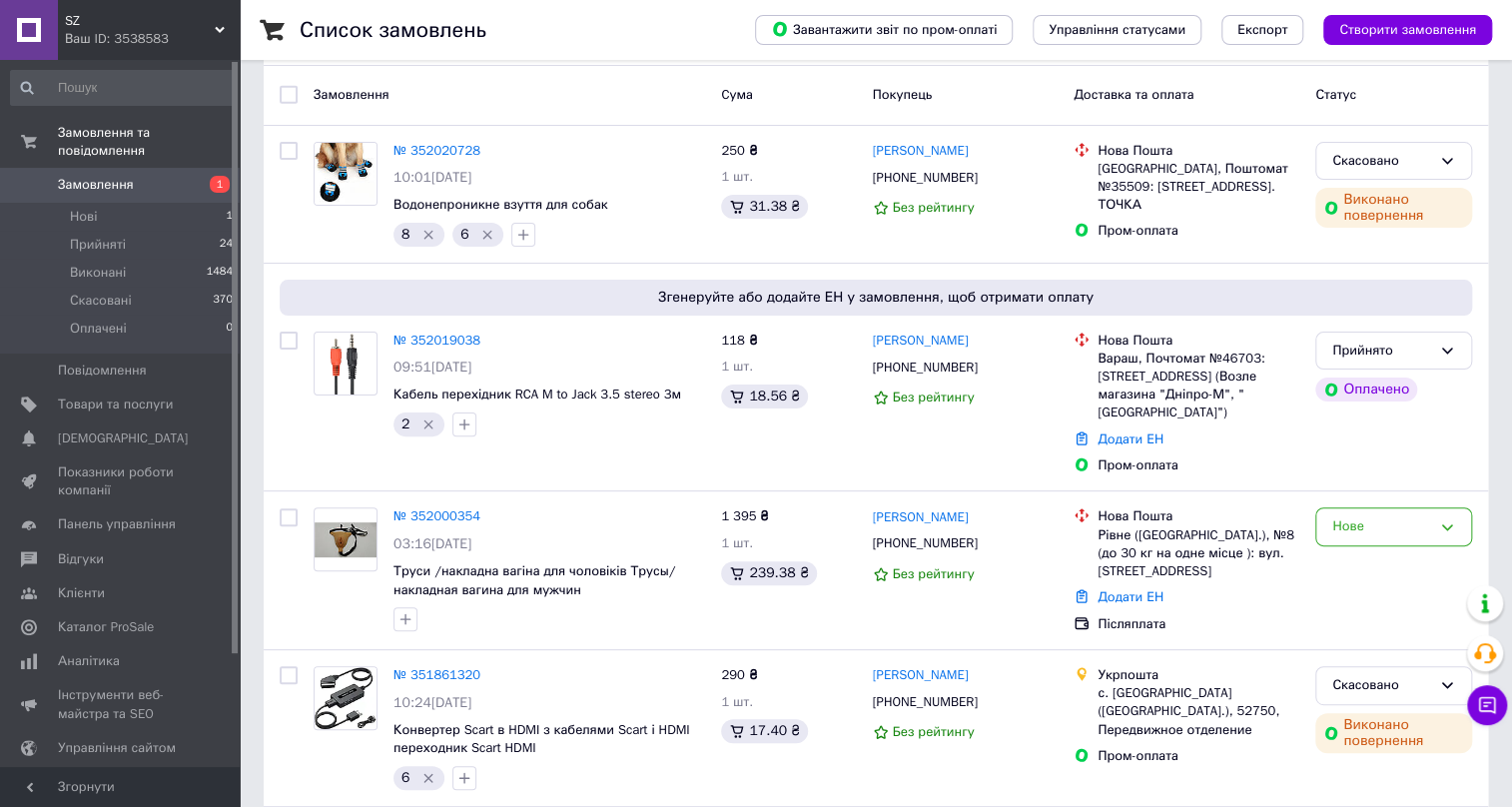 scroll, scrollTop: 0, scrollLeft: 0, axis: both 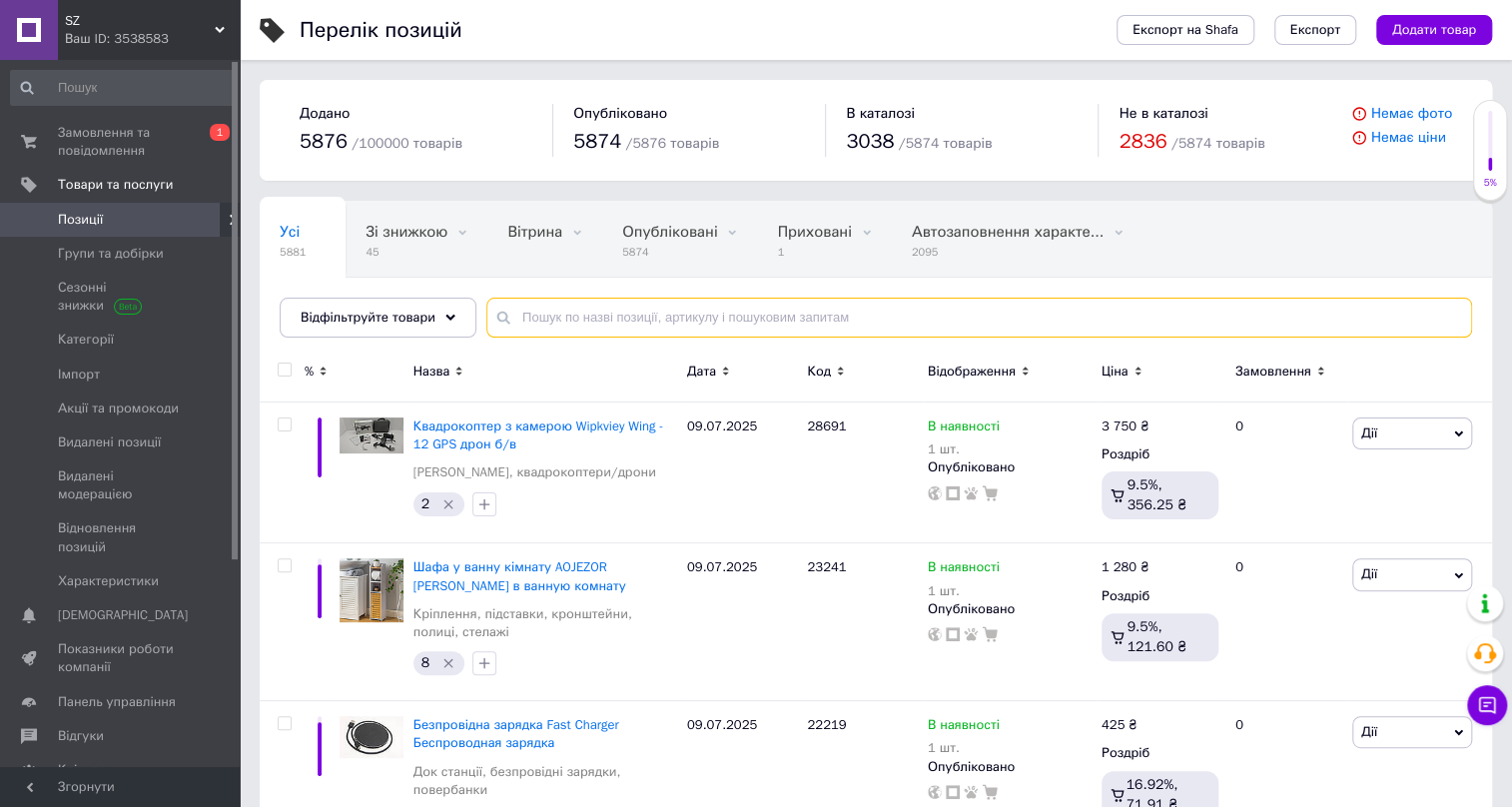 click at bounding box center [979, 318] 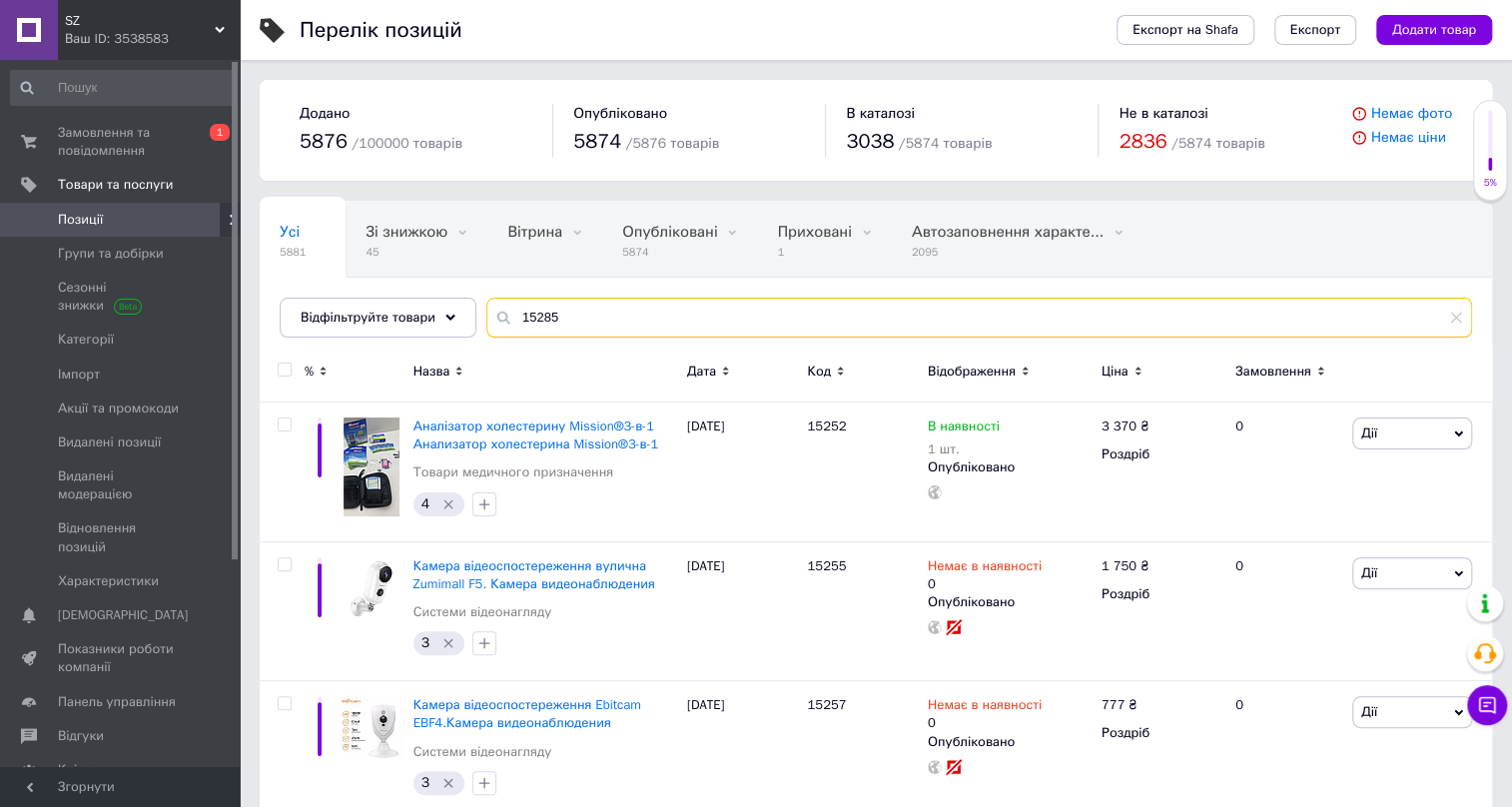 type on "15285" 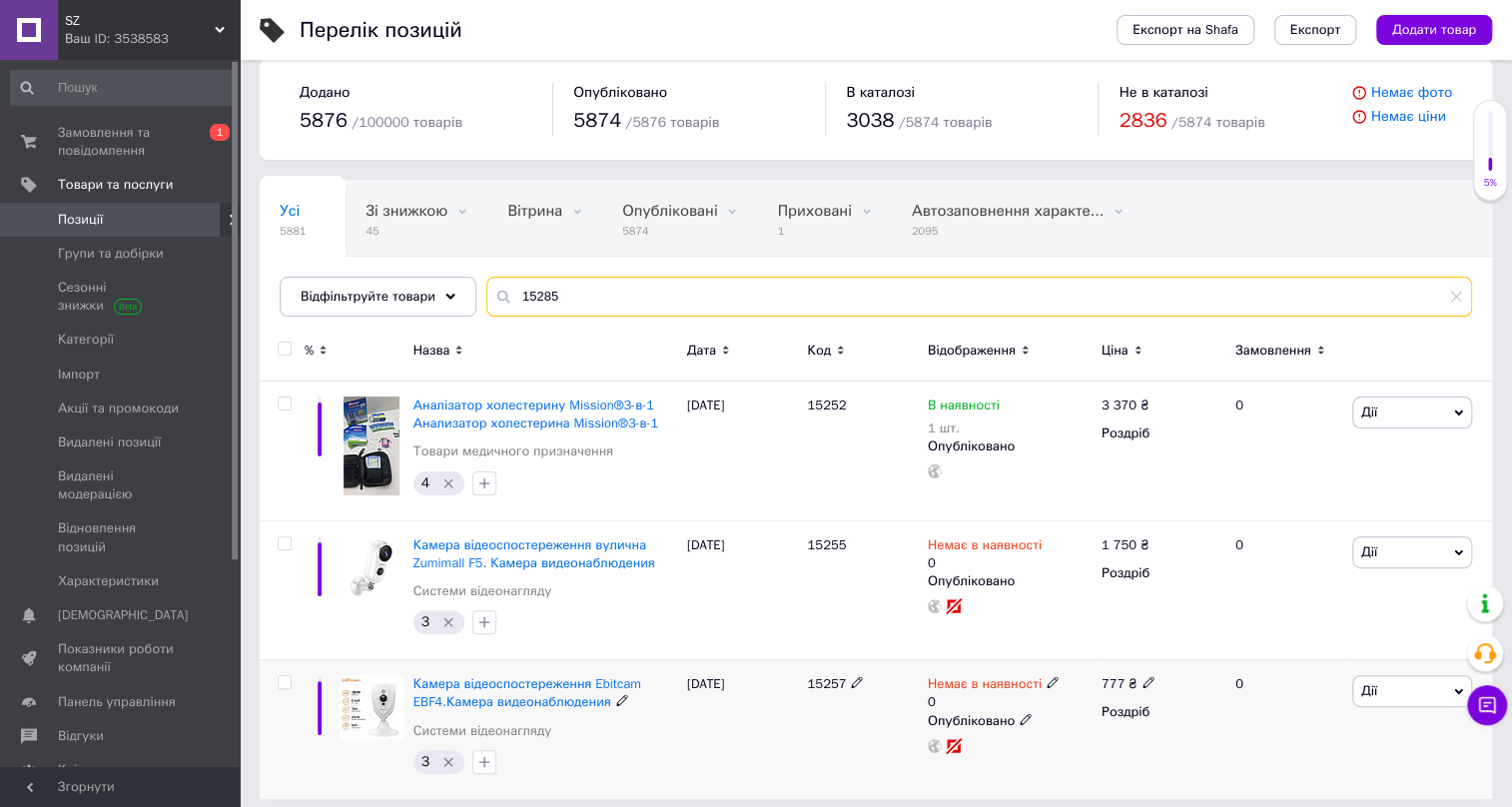 scroll, scrollTop: 31, scrollLeft: 0, axis: vertical 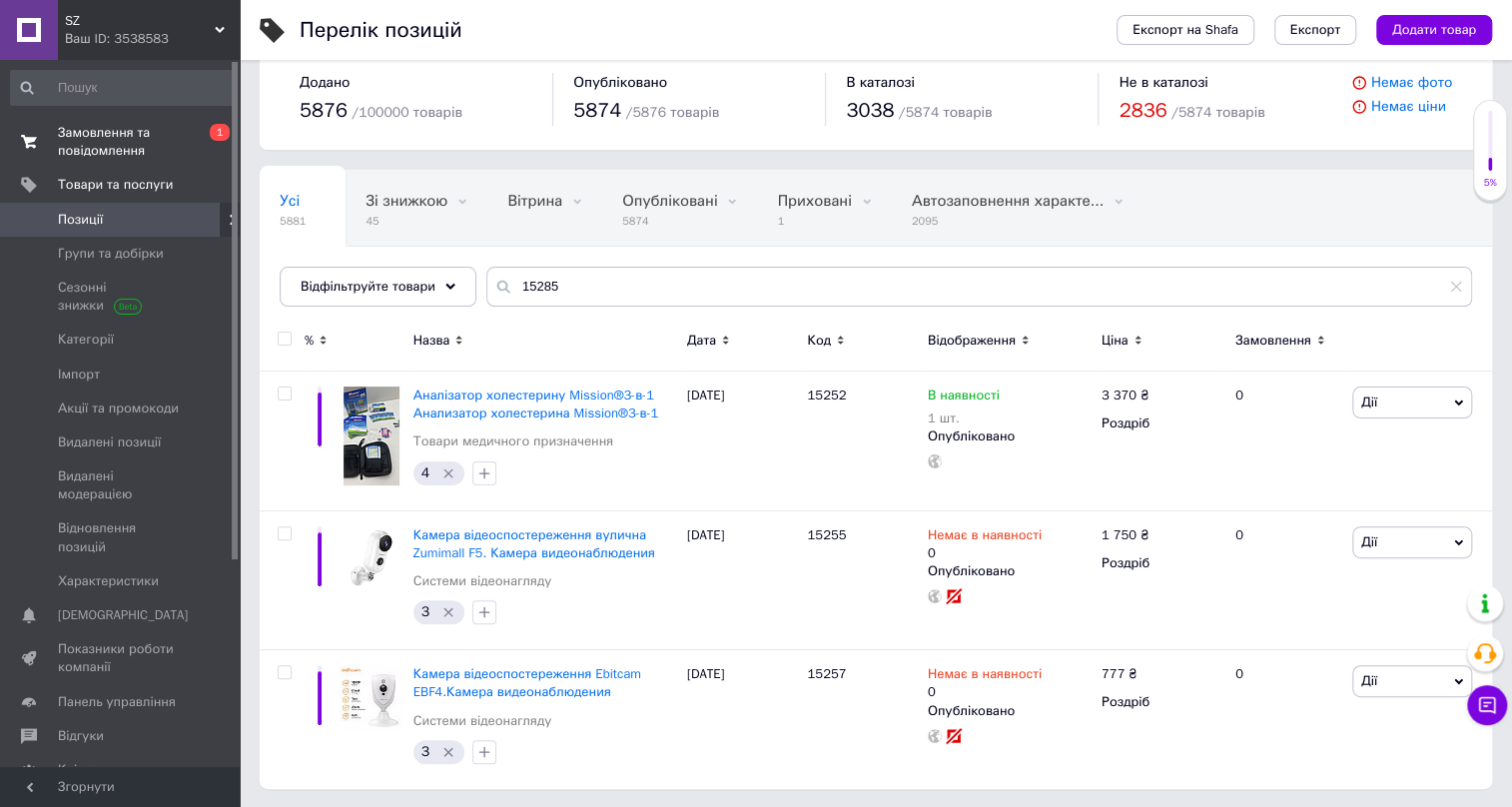 click on "Замовлення та повідомлення" at bounding box center (121, 142) 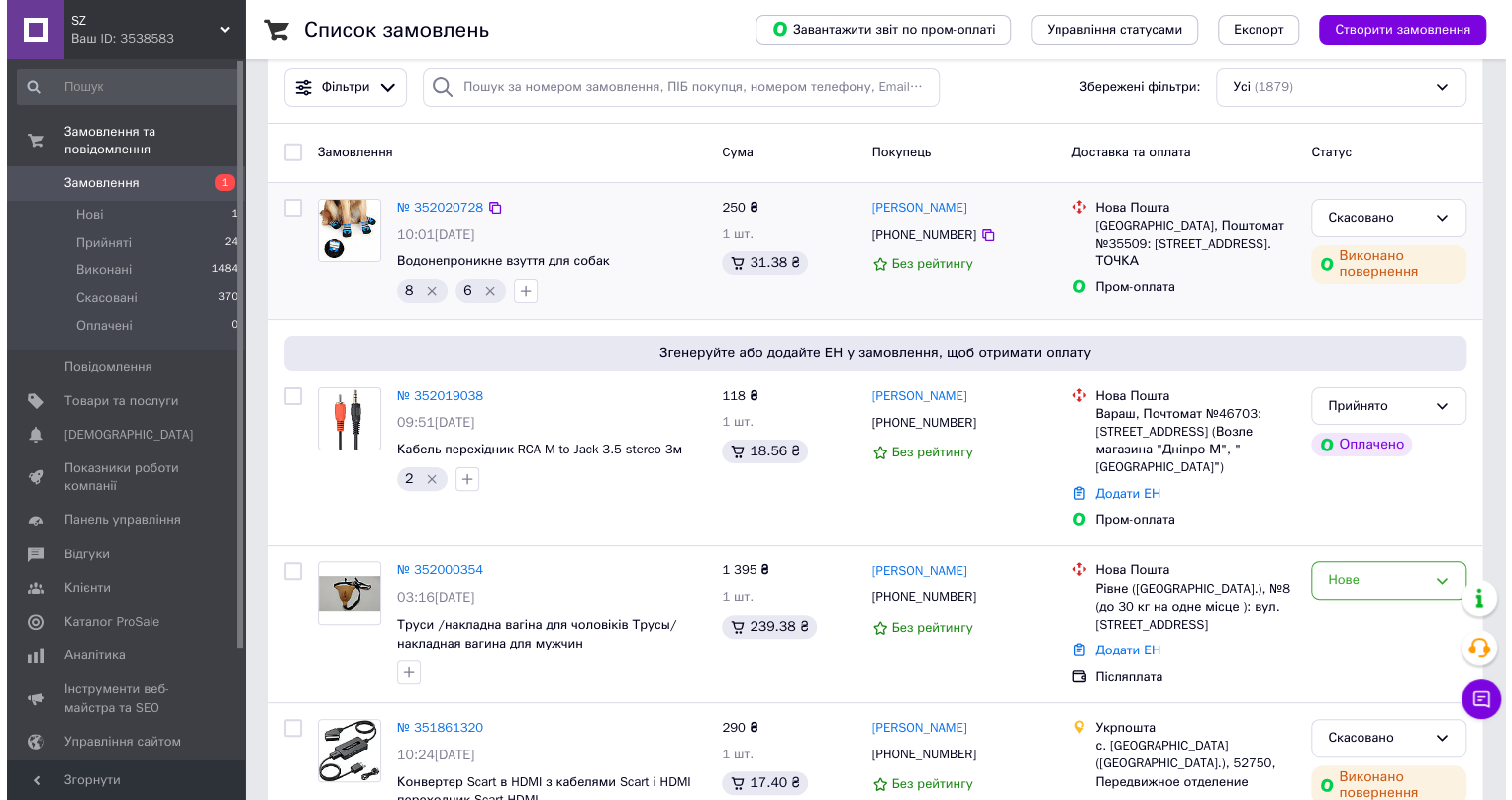 scroll, scrollTop: 0, scrollLeft: 0, axis: both 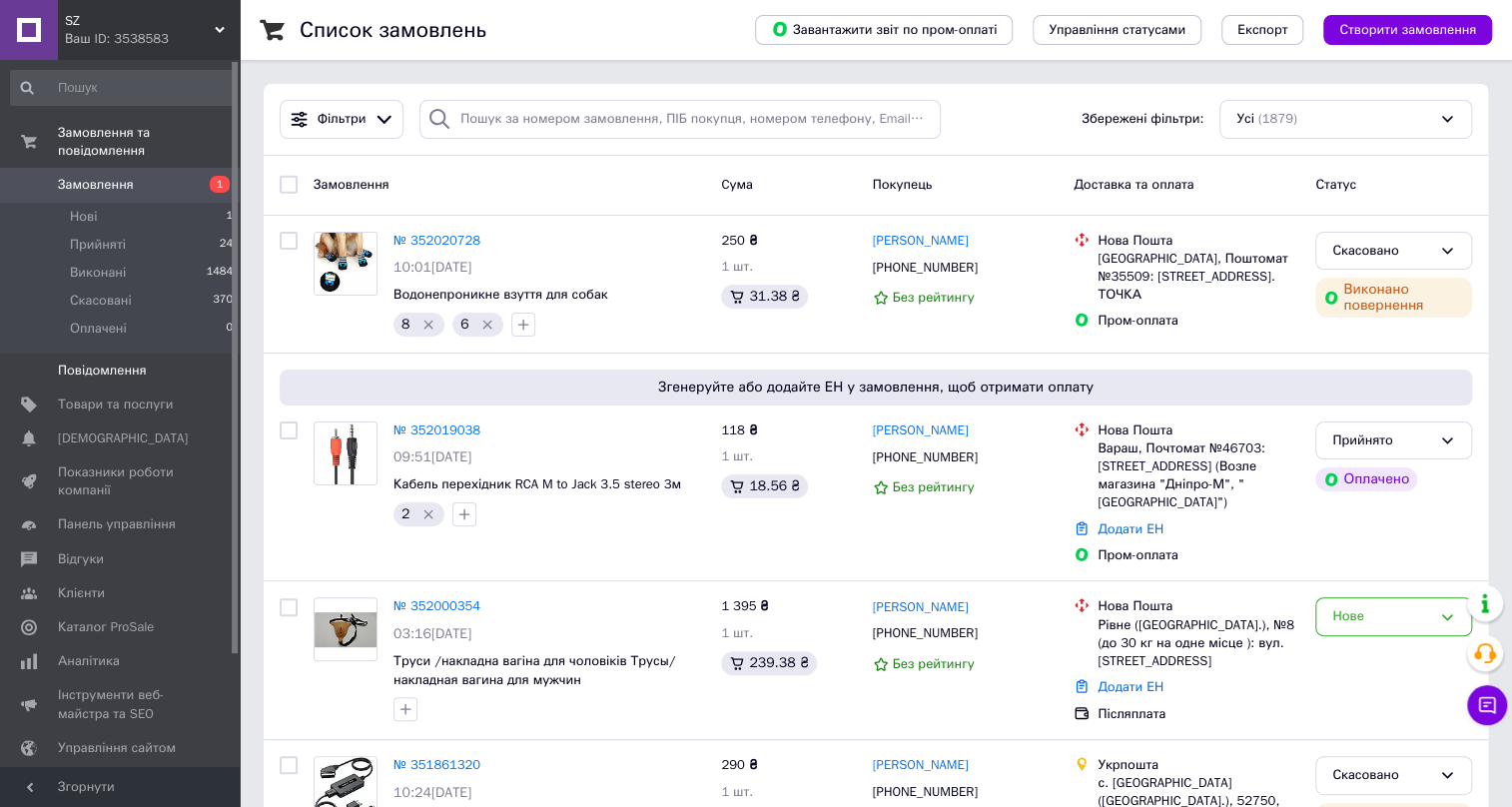 click on "Повідомлення" at bounding box center [102, 371] 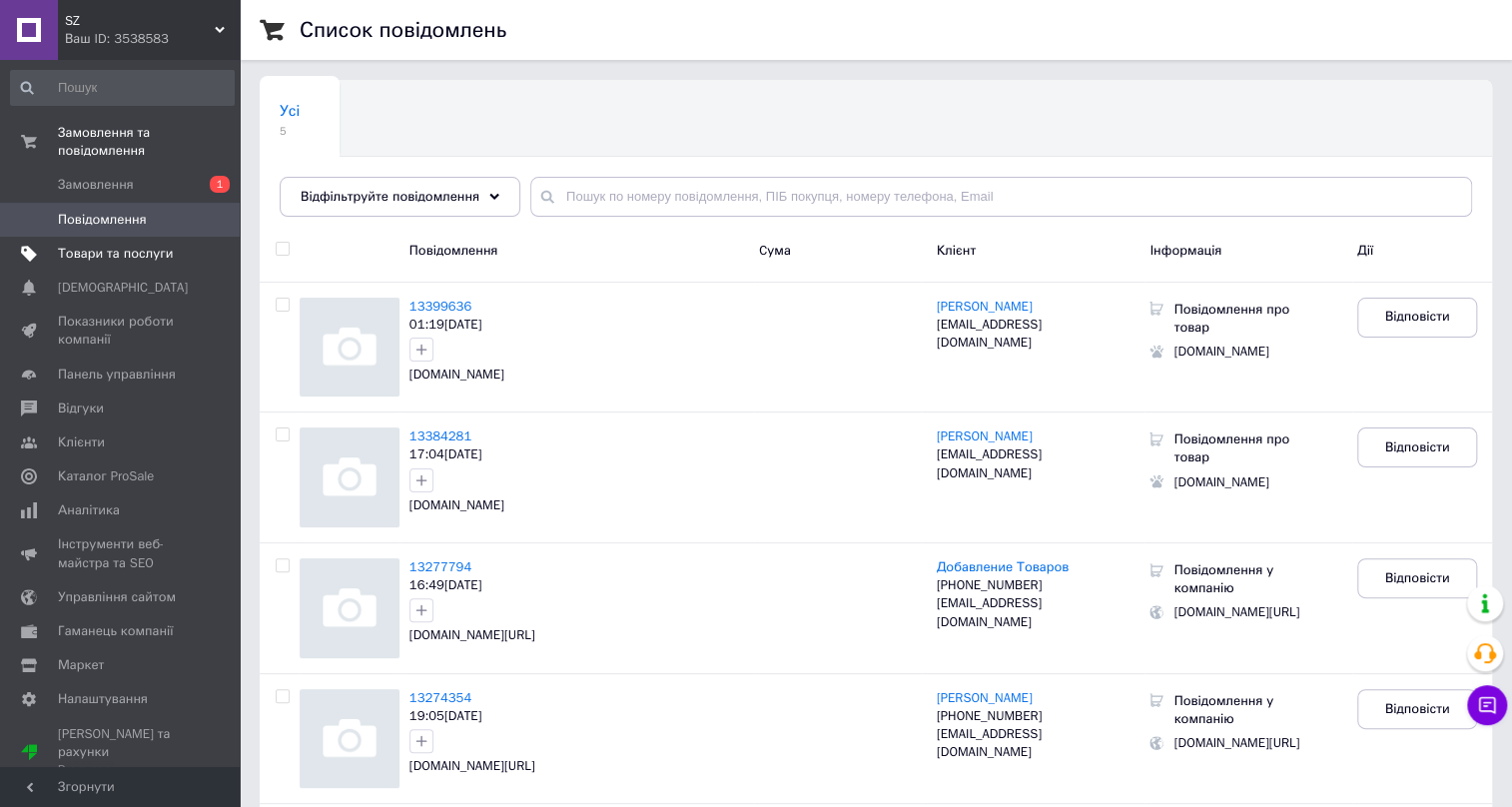 click on "Товари та послуги" at bounding box center (115, 254) 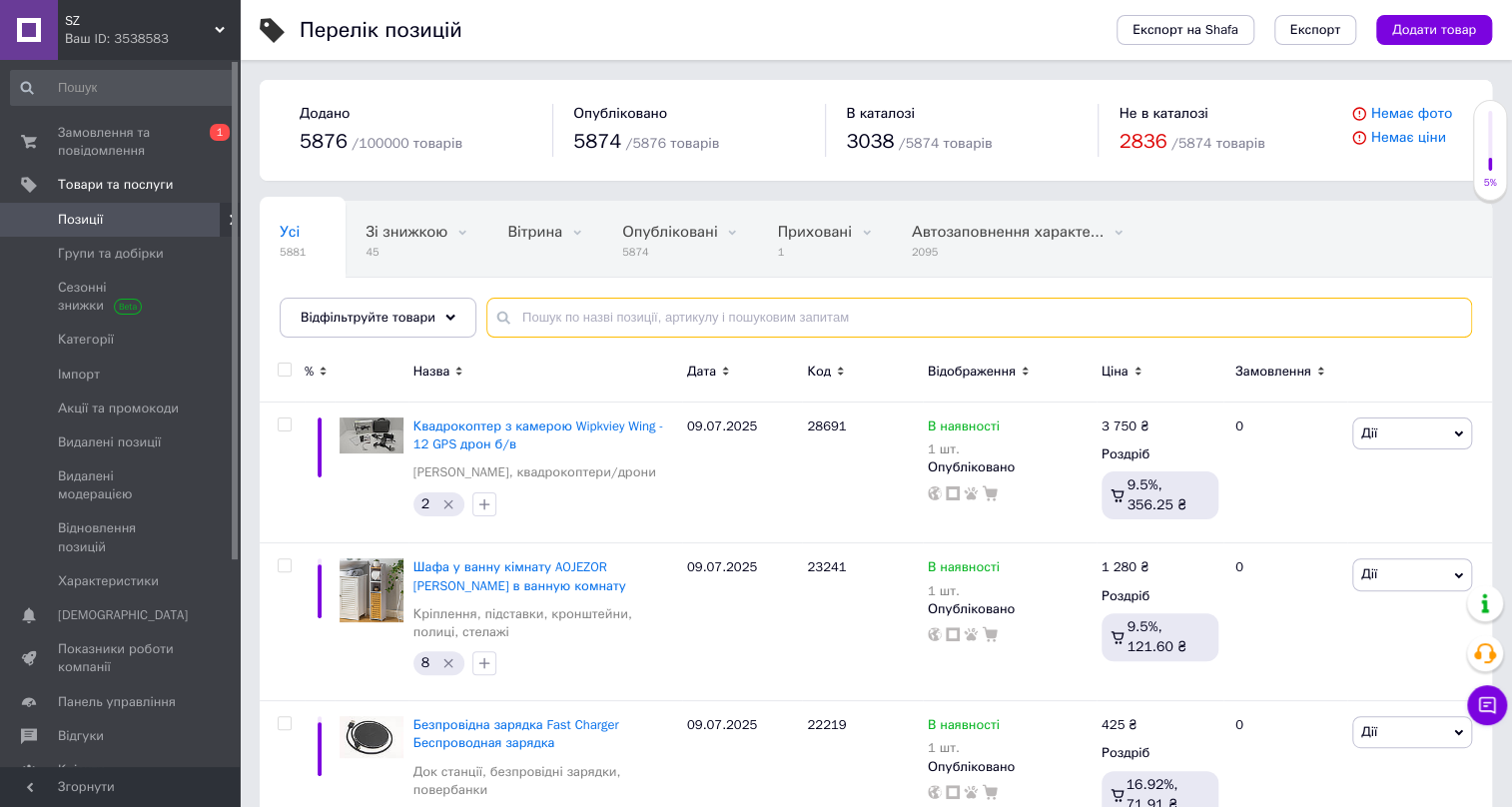 click at bounding box center (979, 318) 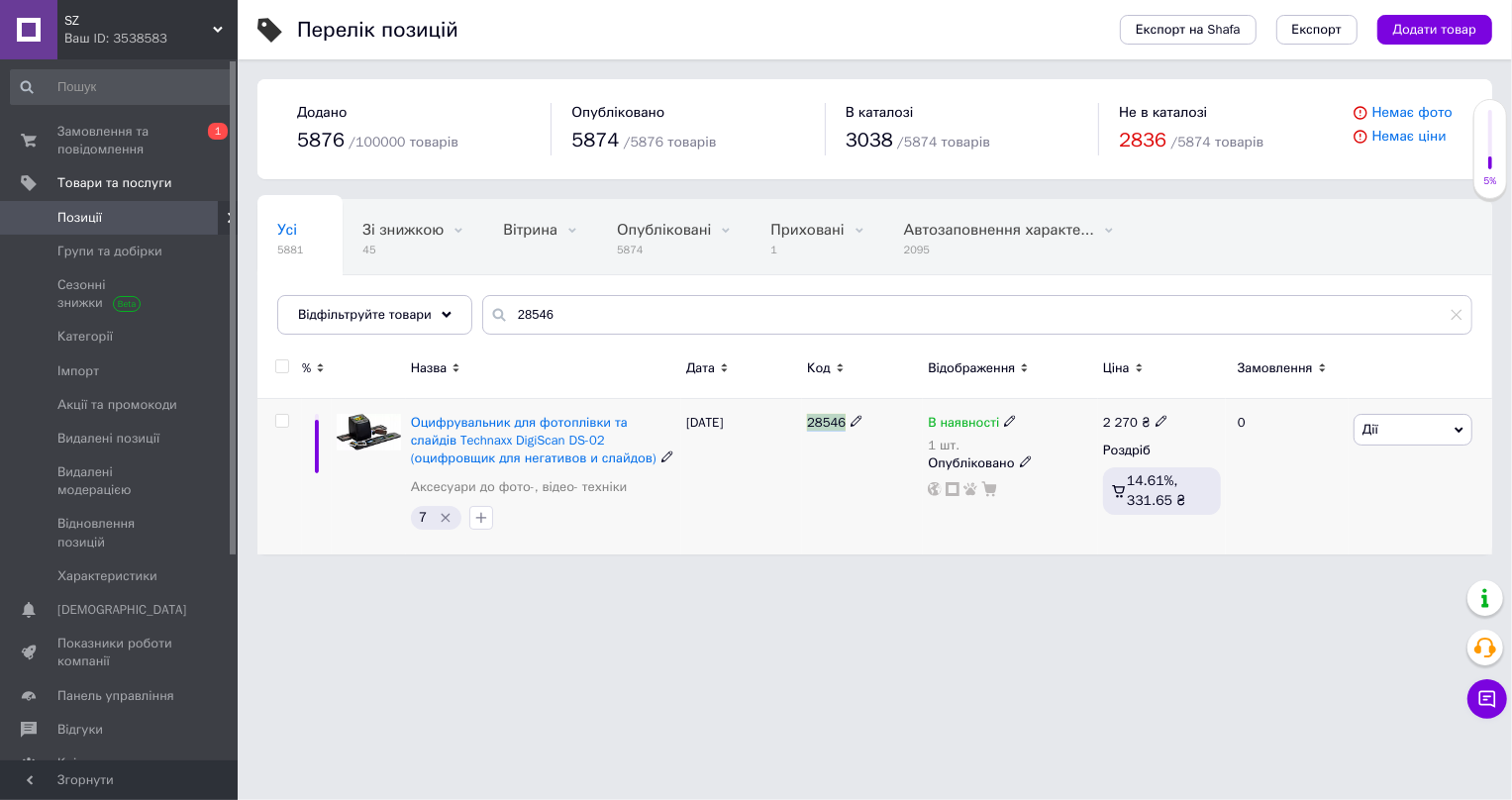 drag, startPoint x: 807, startPoint y: 417, endPoint x: 842, endPoint y: 407, distance: 36.40055 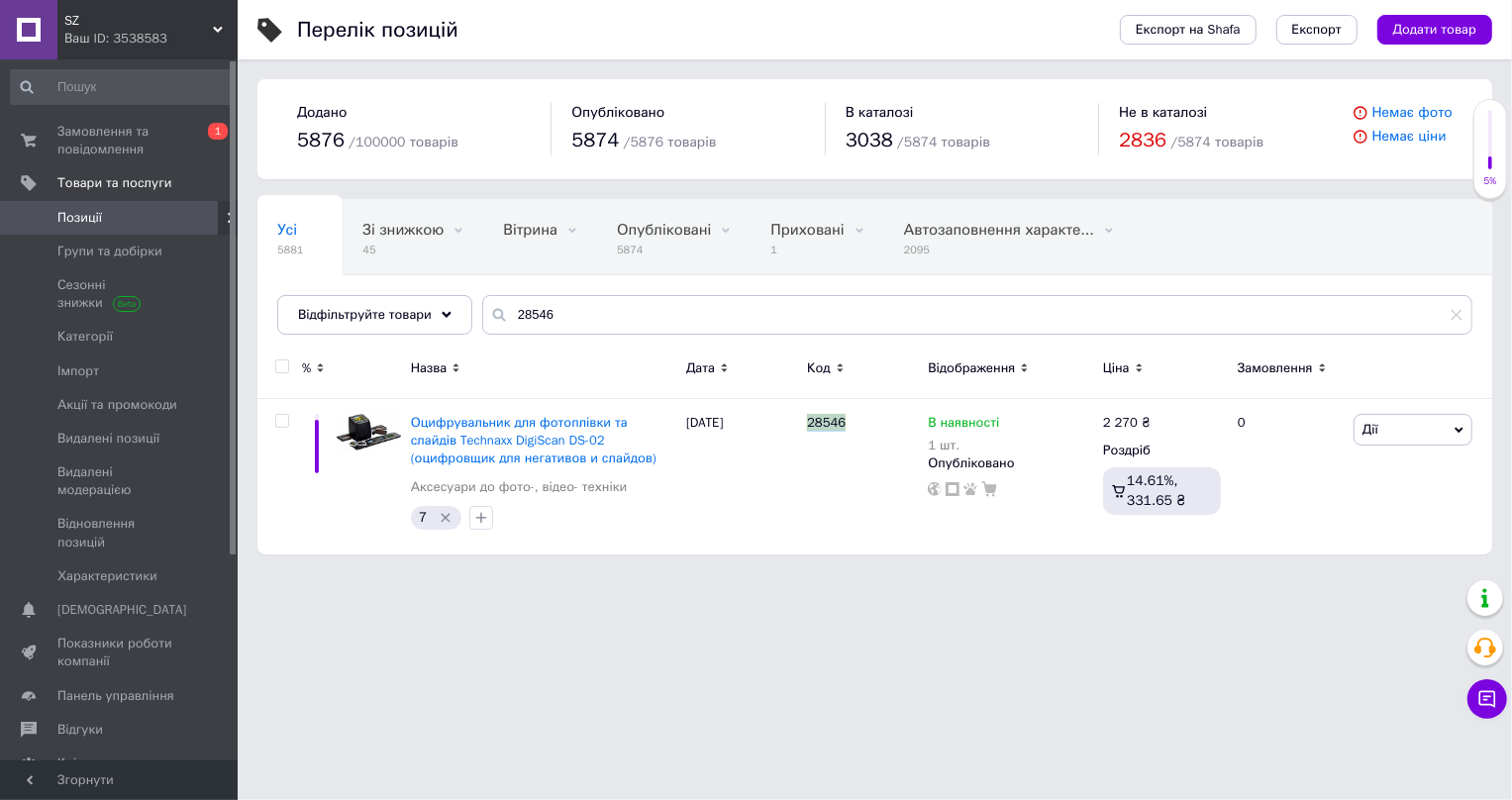 copy on "28546" 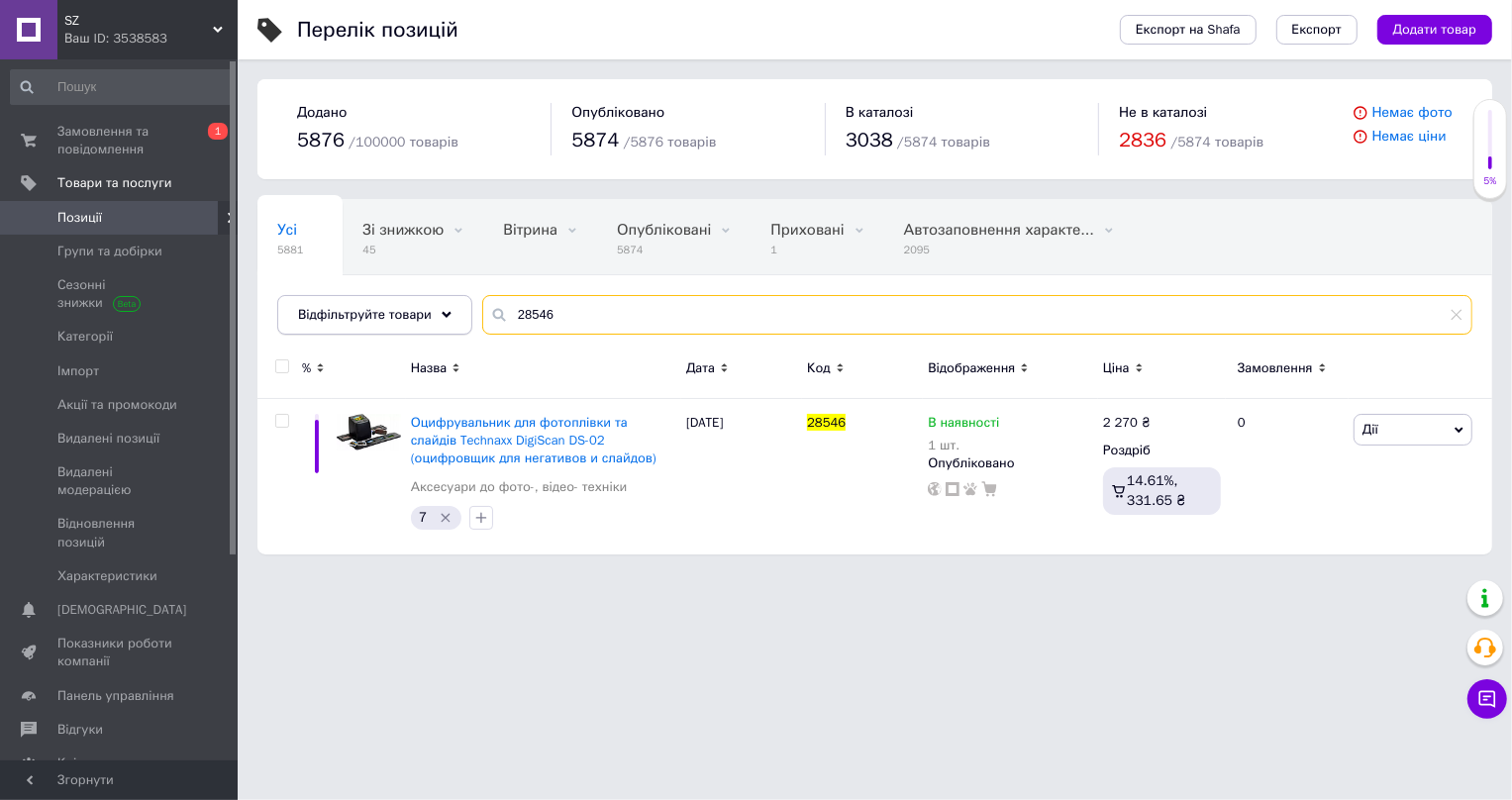 drag, startPoint x: 559, startPoint y: 317, endPoint x: 358, endPoint y: 320, distance: 201.02239 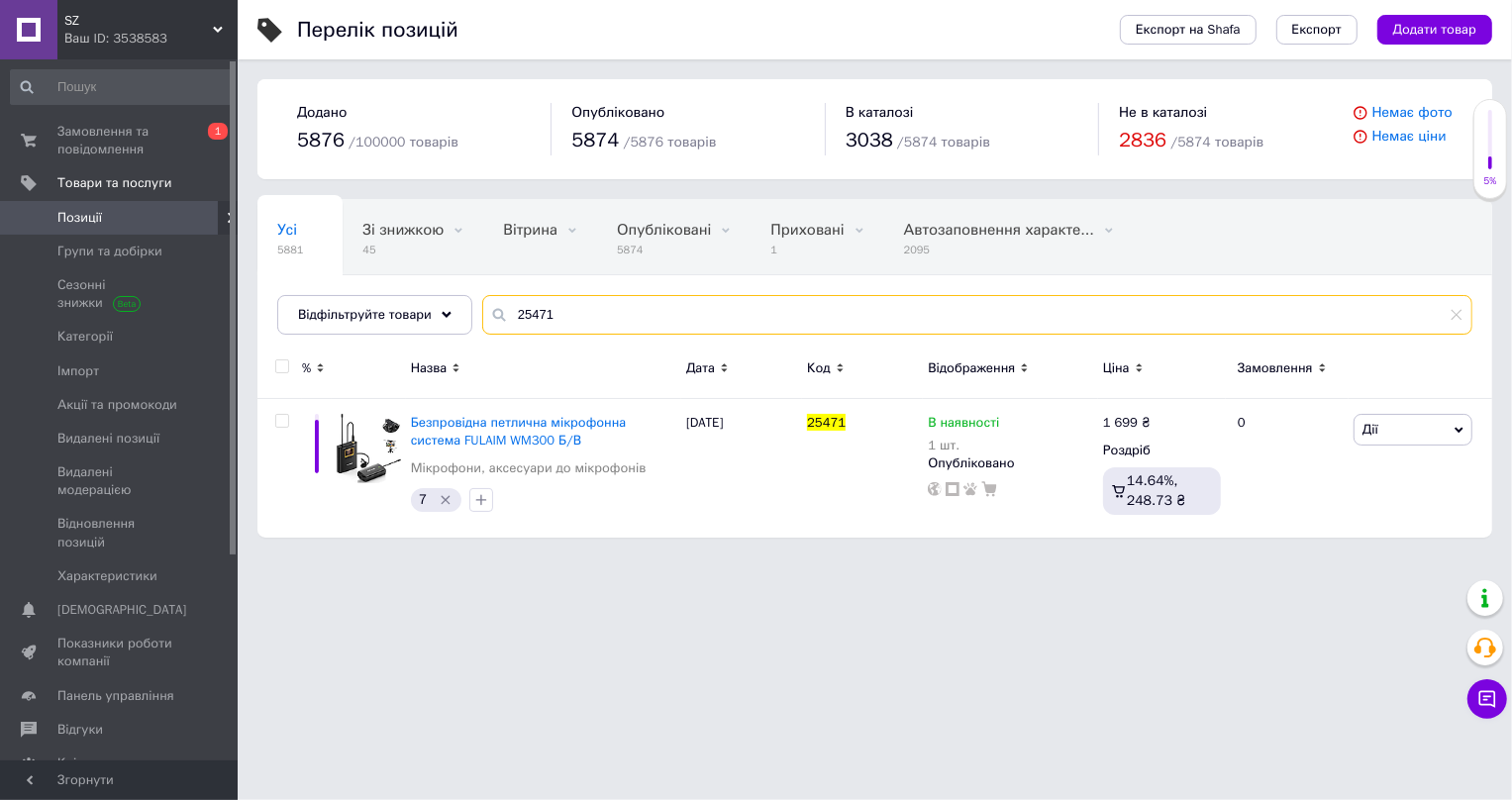 type on "25471" 